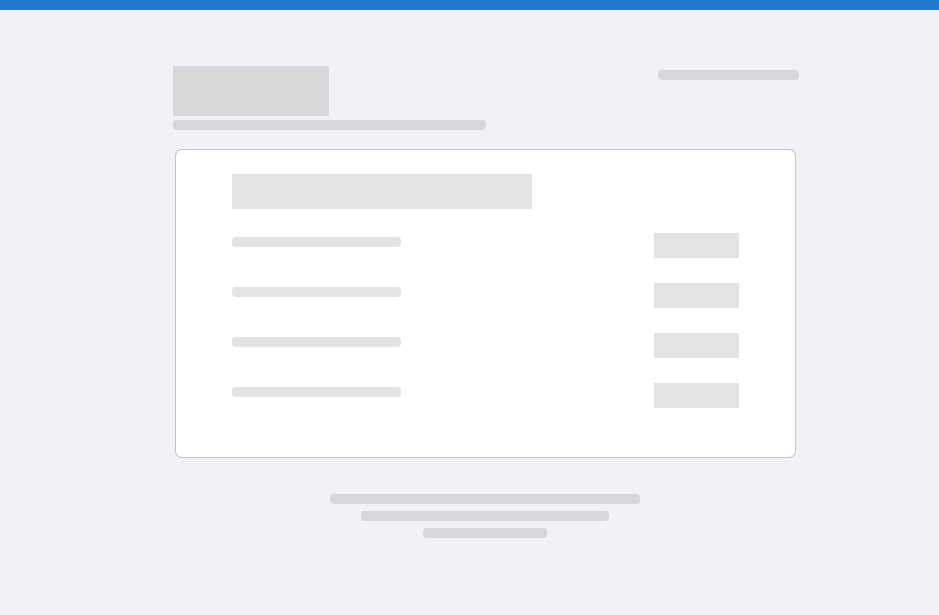 scroll, scrollTop: 0, scrollLeft: 0, axis: both 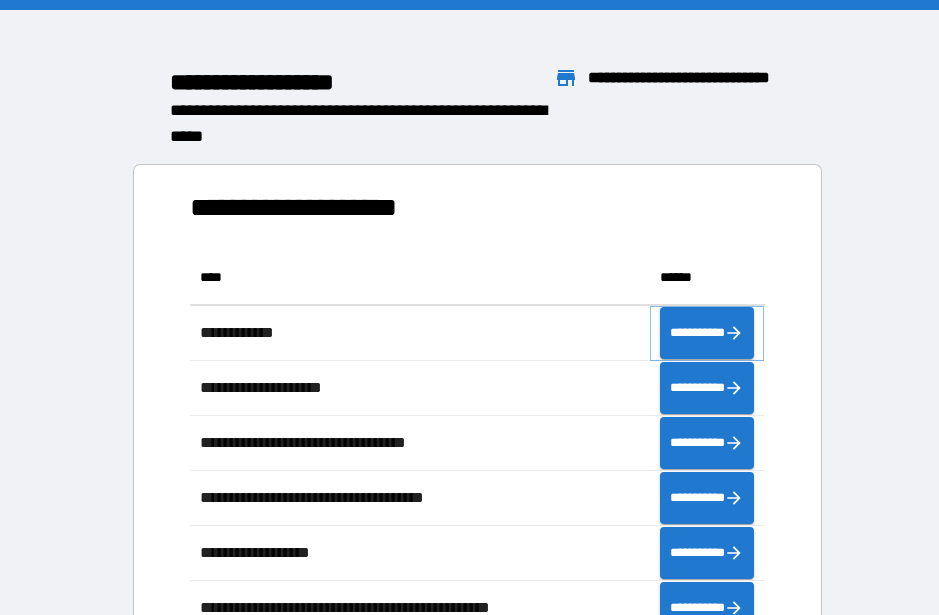 click on "**********" at bounding box center [707, 333] 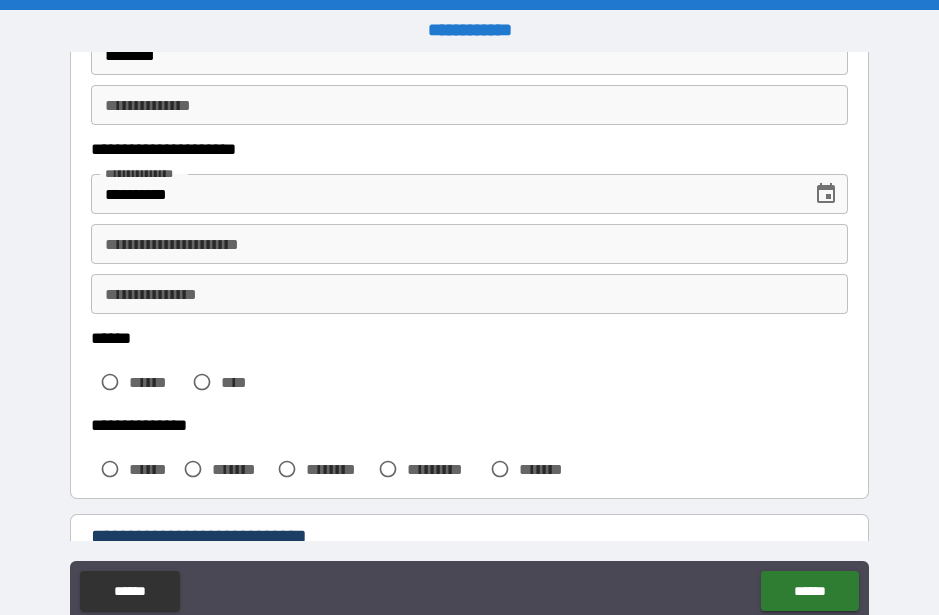 scroll, scrollTop: 270, scrollLeft: 0, axis: vertical 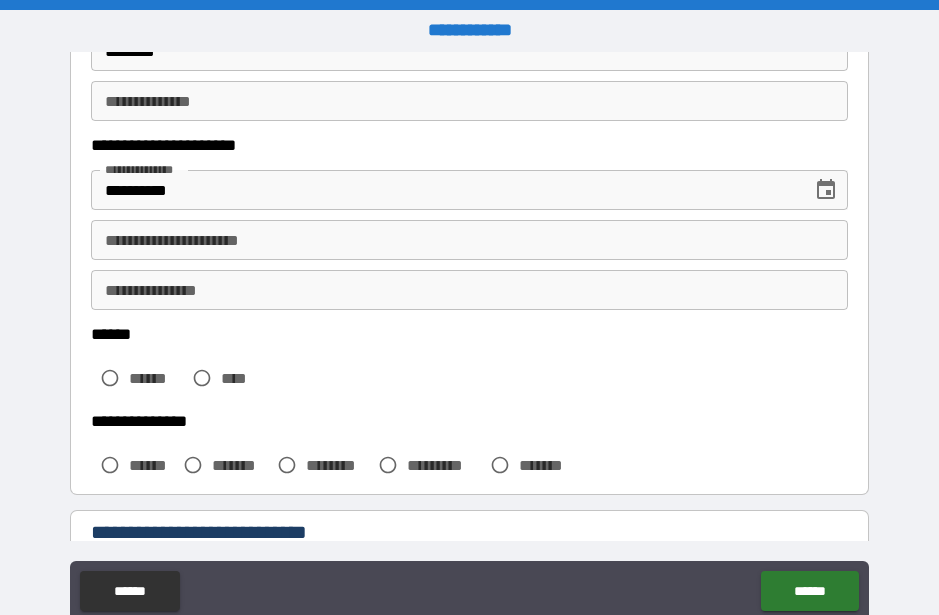 click on "**********" at bounding box center [469, 240] 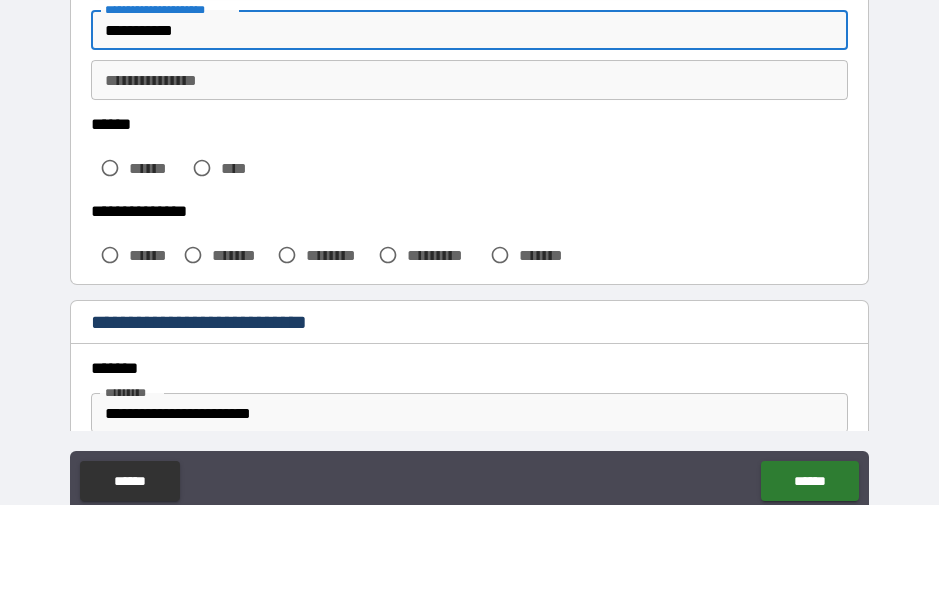 scroll, scrollTop: 381, scrollLeft: 0, axis: vertical 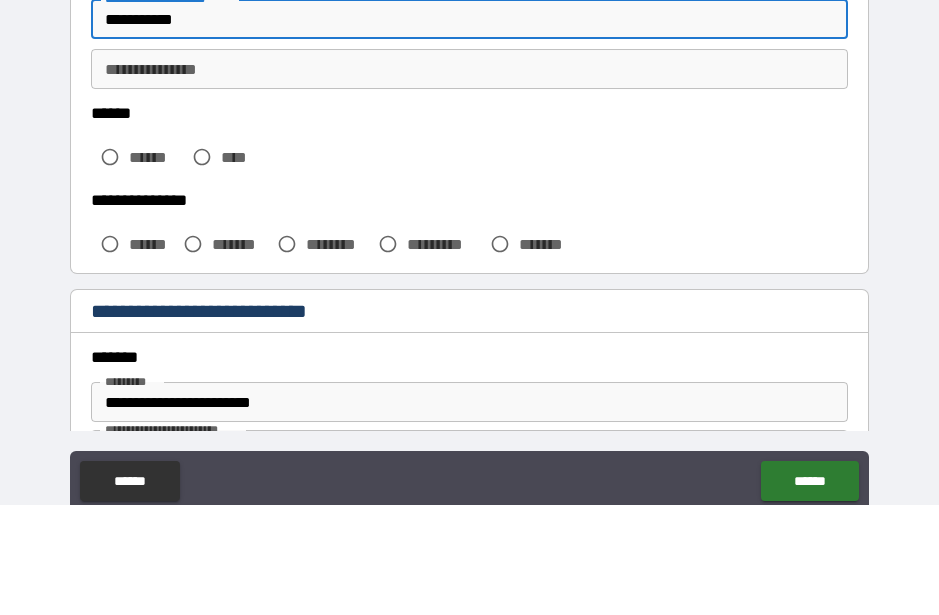type on "**********" 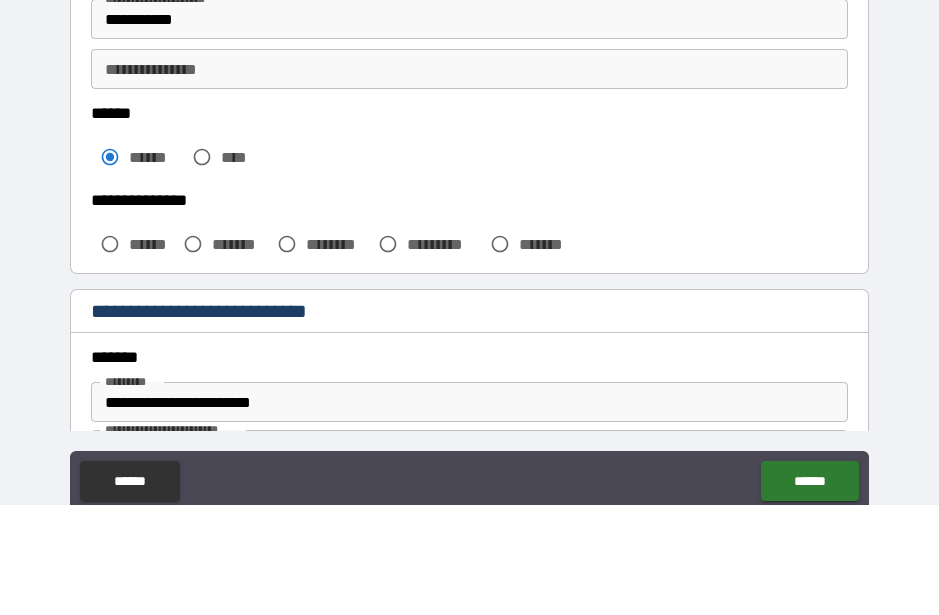scroll, scrollTop: 55, scrollLeft: 0, axis: vertical 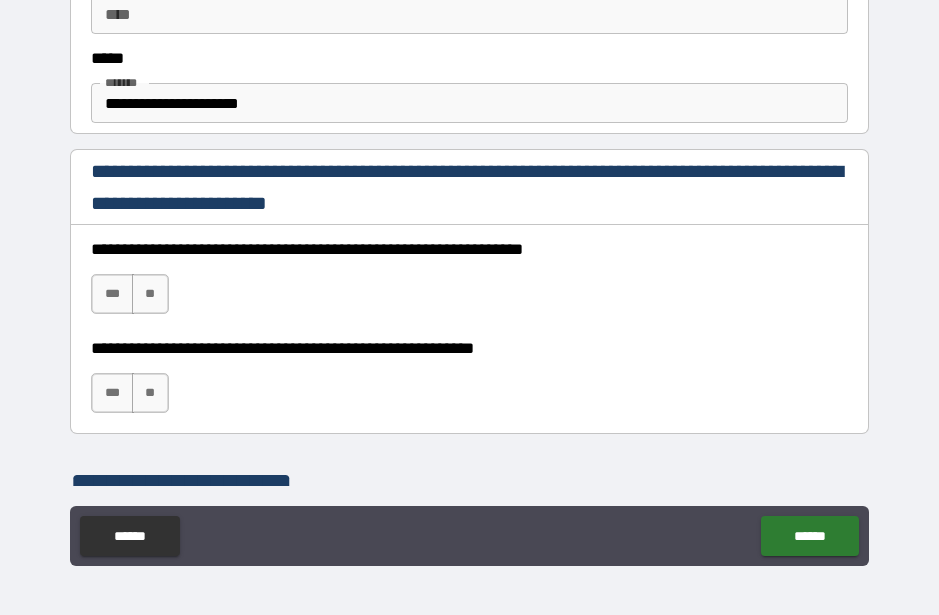click on "***" at bounding box center [112, 294] 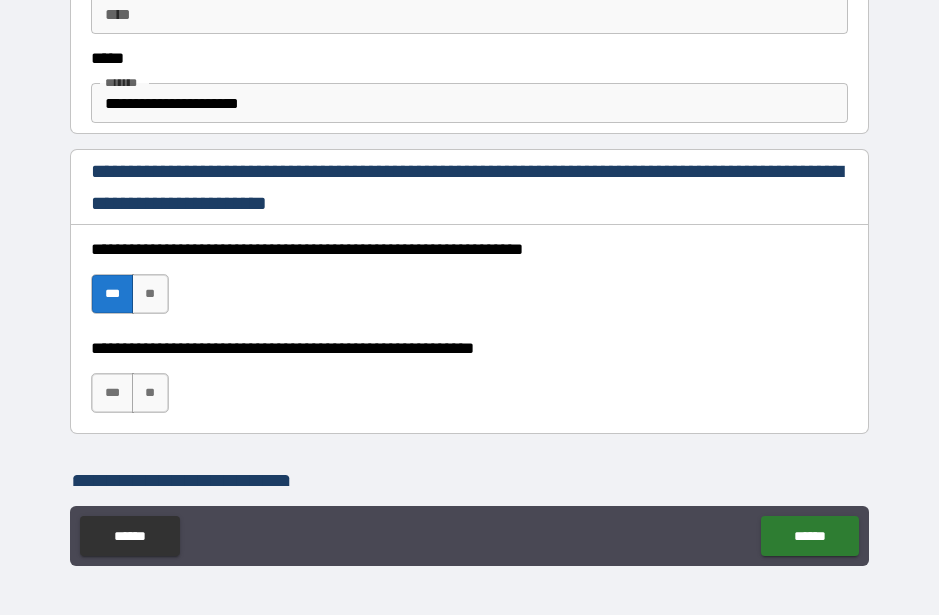 click on "***" at bounding box center [112, 393] 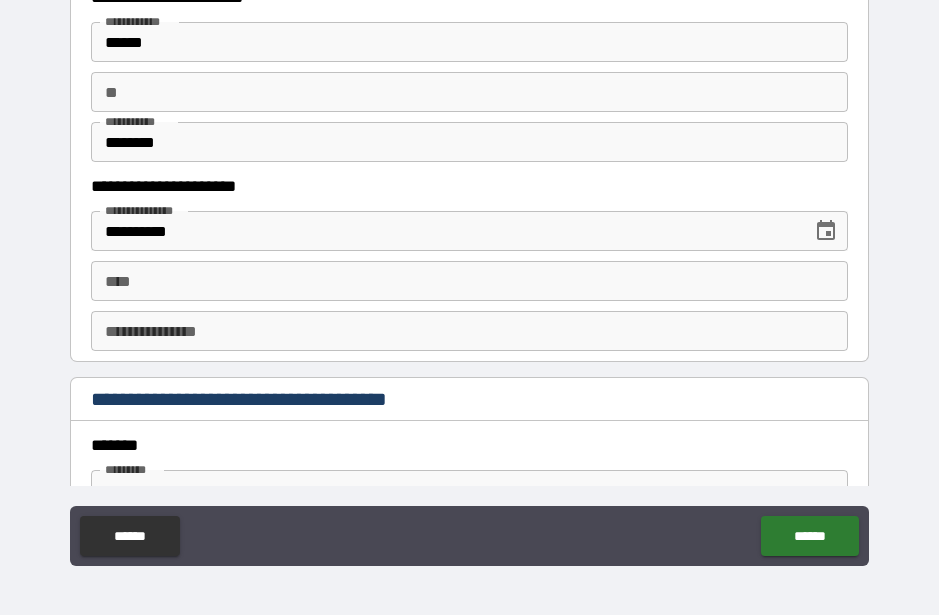 scroll, scrollTop: 1987, scrollLeft: 0, axis: vertical 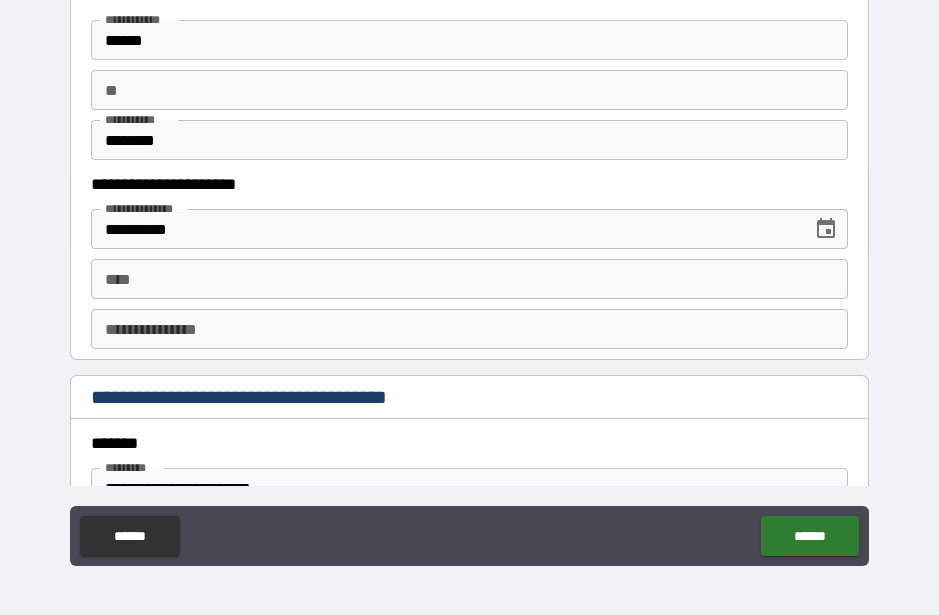 click on "****" at bounding box center [469, 279] 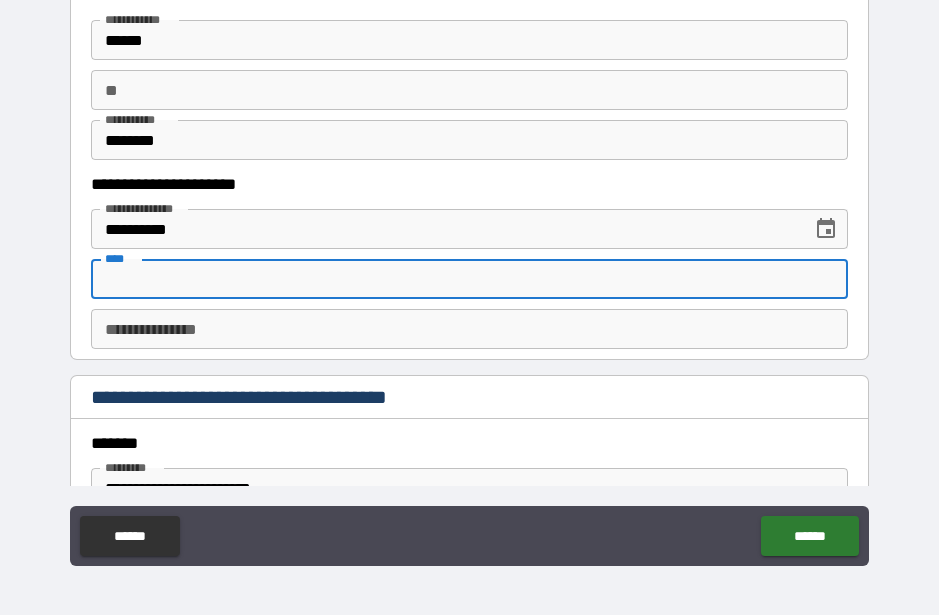 scroll, scrollTop: 54, scrollLeft: 0, axis: vertical 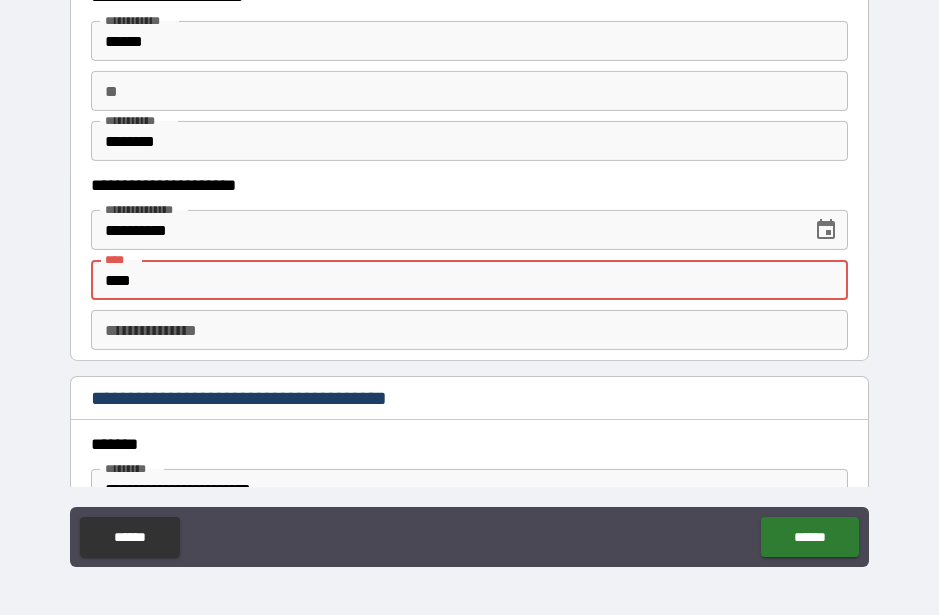 click on "****" at bounding box center (469, 280) 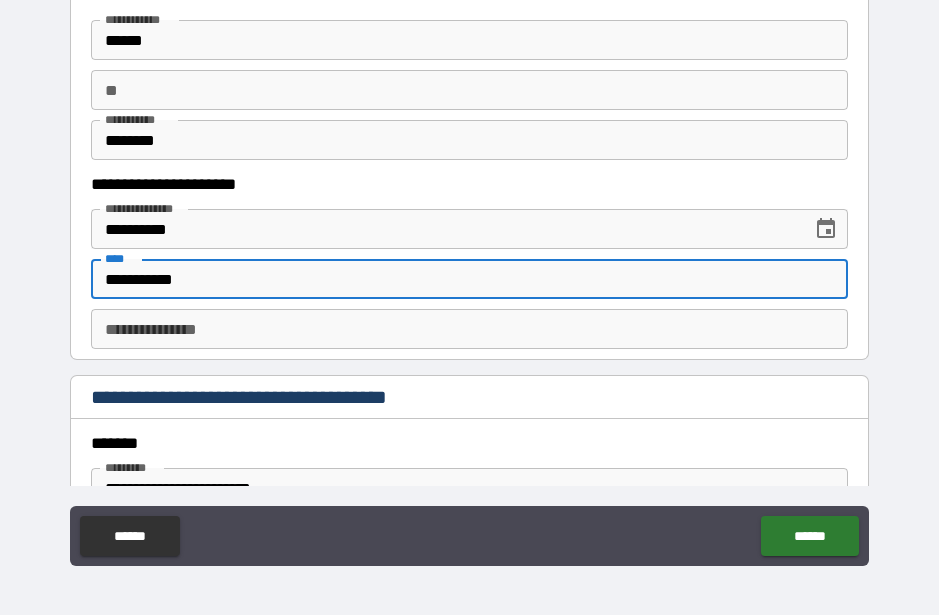 scroll, scrollTop: 54, scrollLeft: 0, axis: vertical 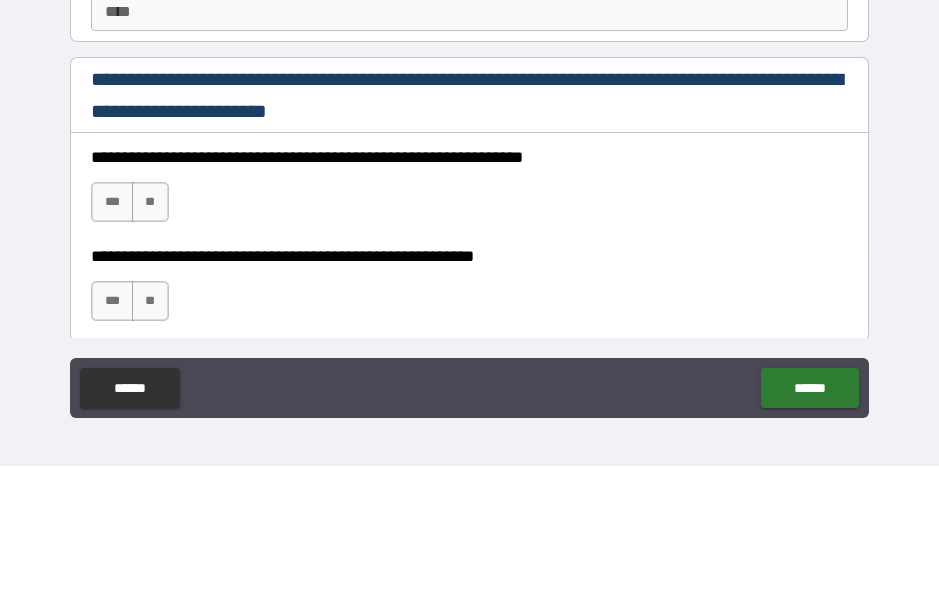type on "**********" 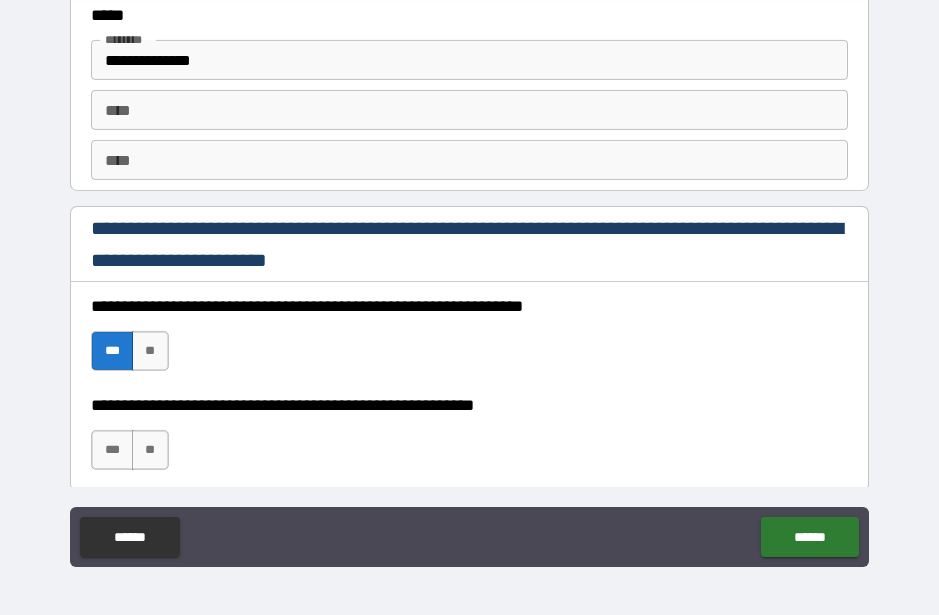 scroll, scrollTop: 55, scrollLeft: 0, axis: vertical 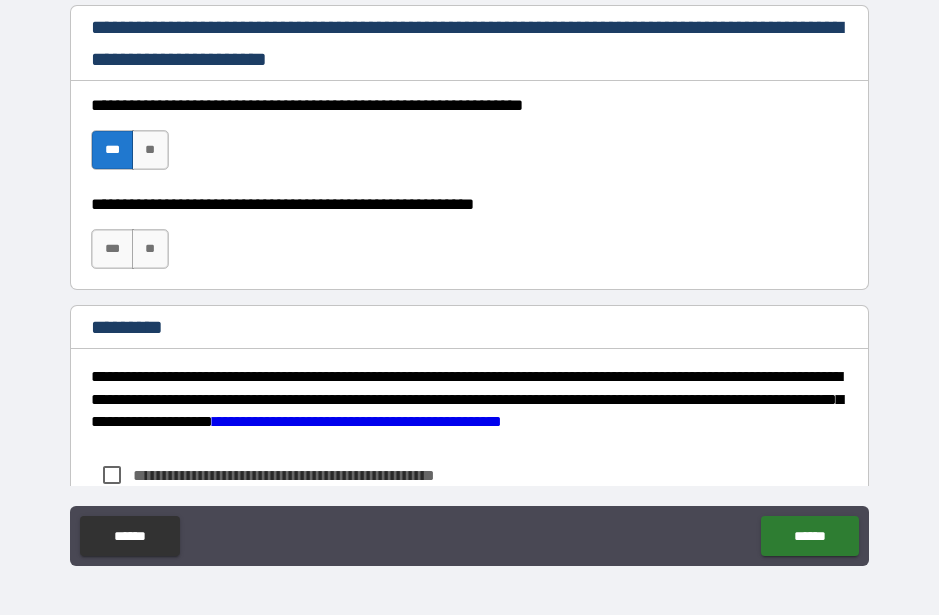 click on "***" at bounding box center (112, 249) 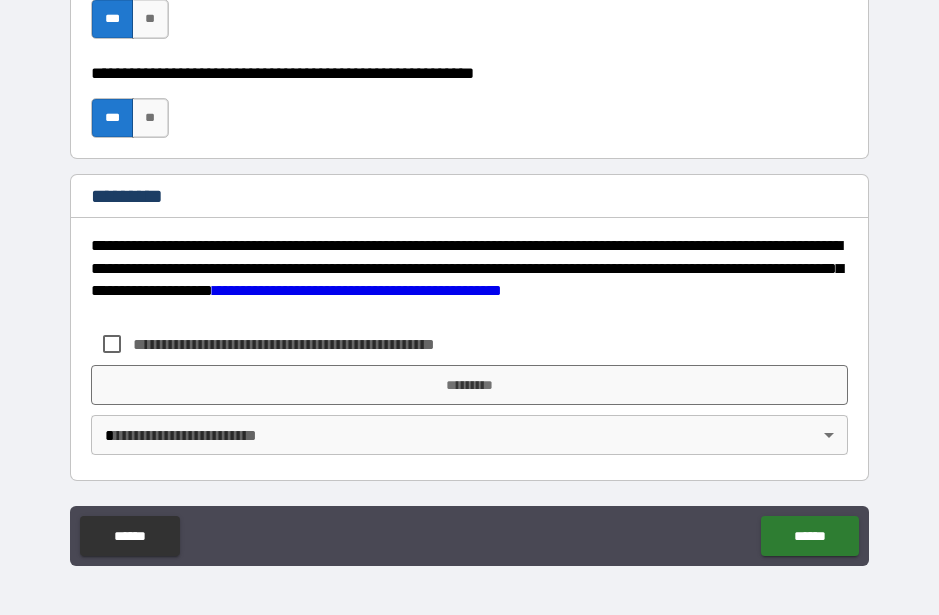 scroll, scrollTop: 3117, scrollLeft: 0, axis: vertical 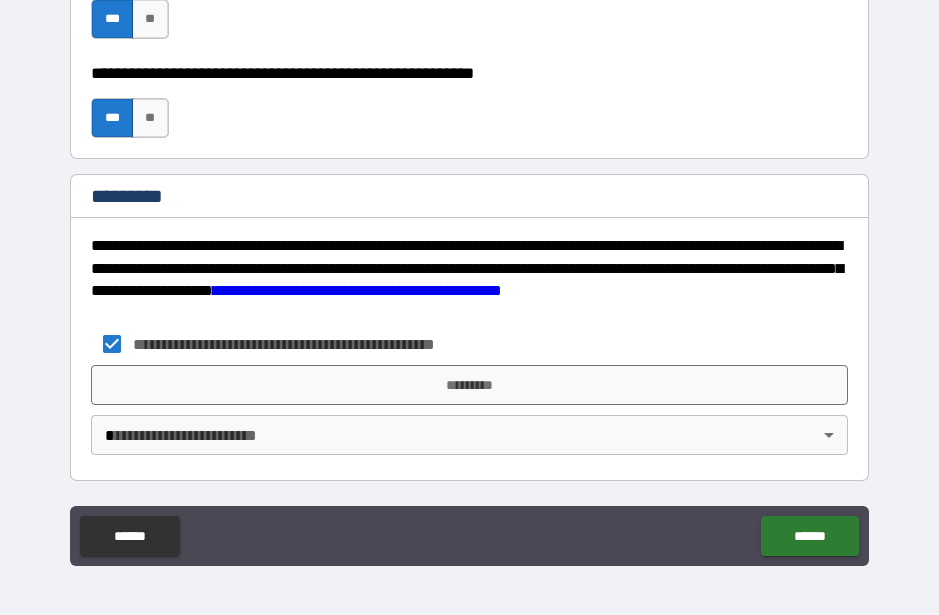 click on "*********" at bounding box center (469, 385) 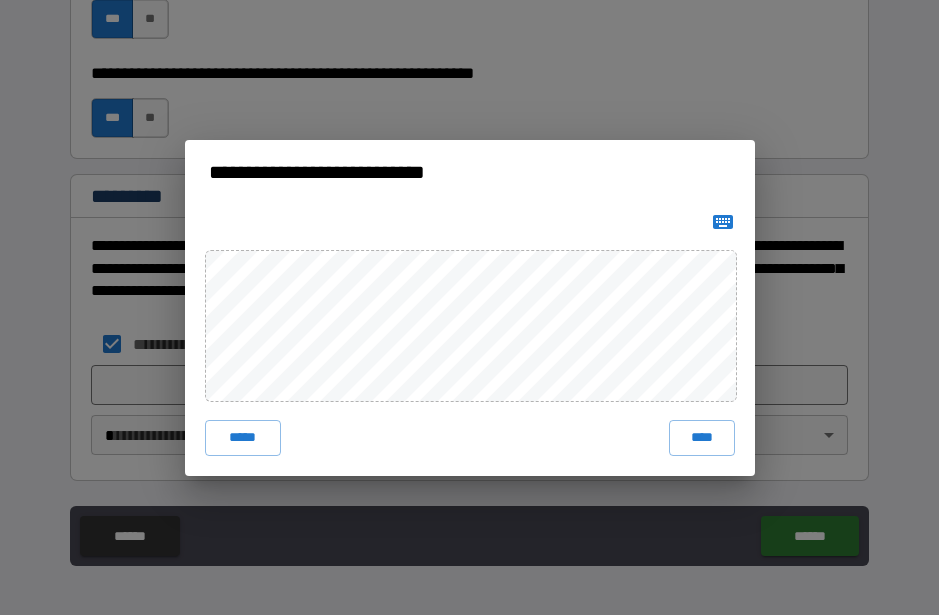 click on "****" at bounding box center (702, 438) 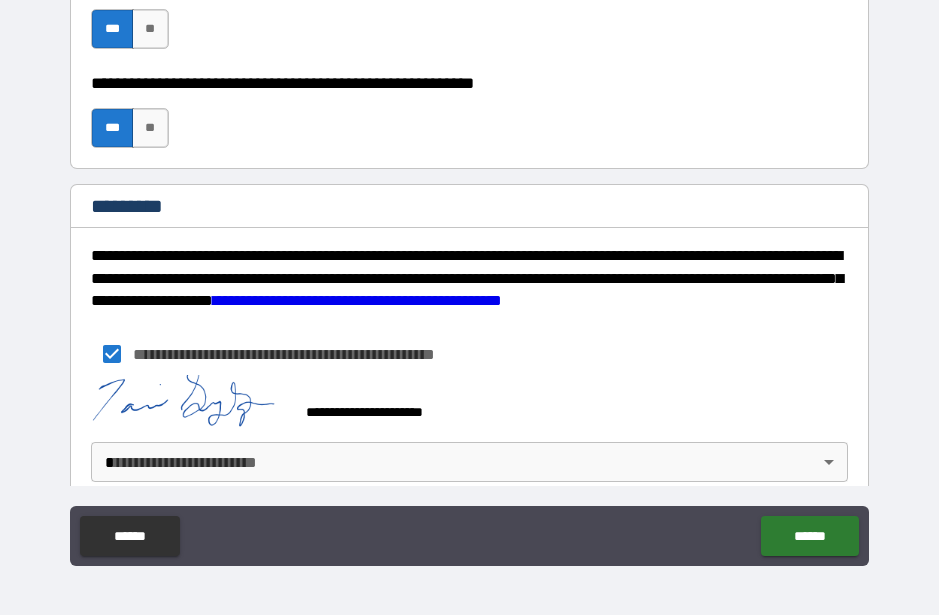 click on "******" at bounding box center (809, 536) 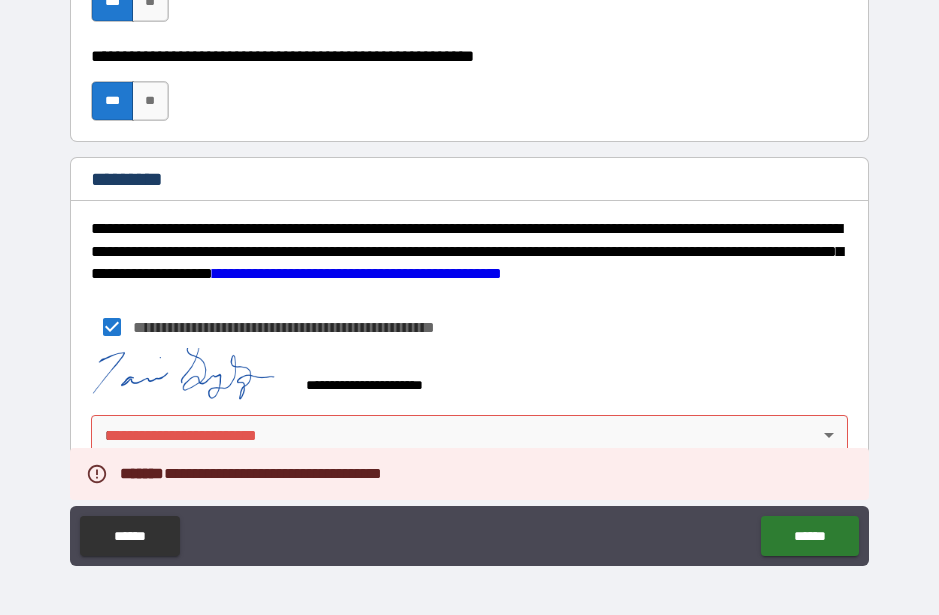 scroll, scrollTop: 3134, scrollLeft: 0, axis: vertical 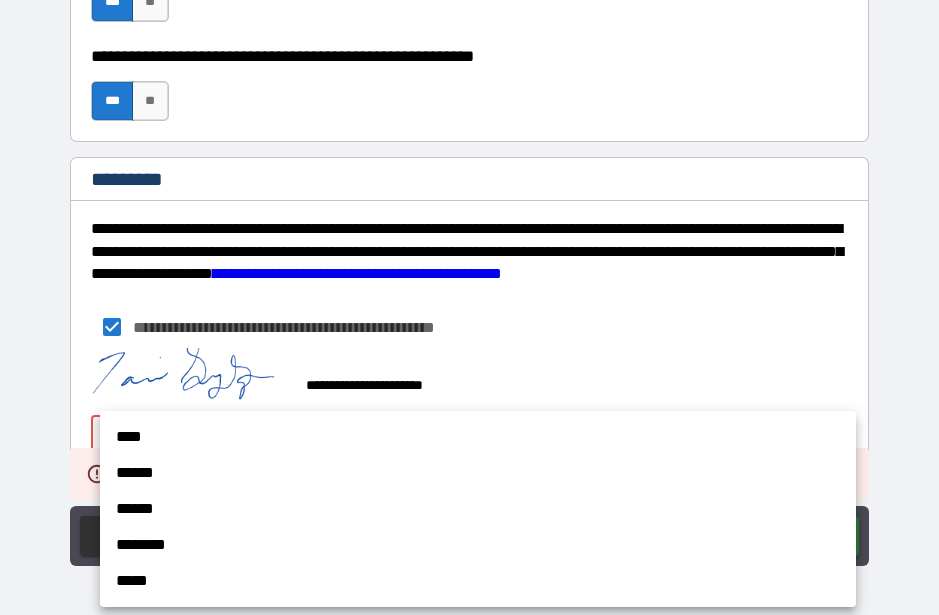 click on "****" at bounding box center (478, 437) 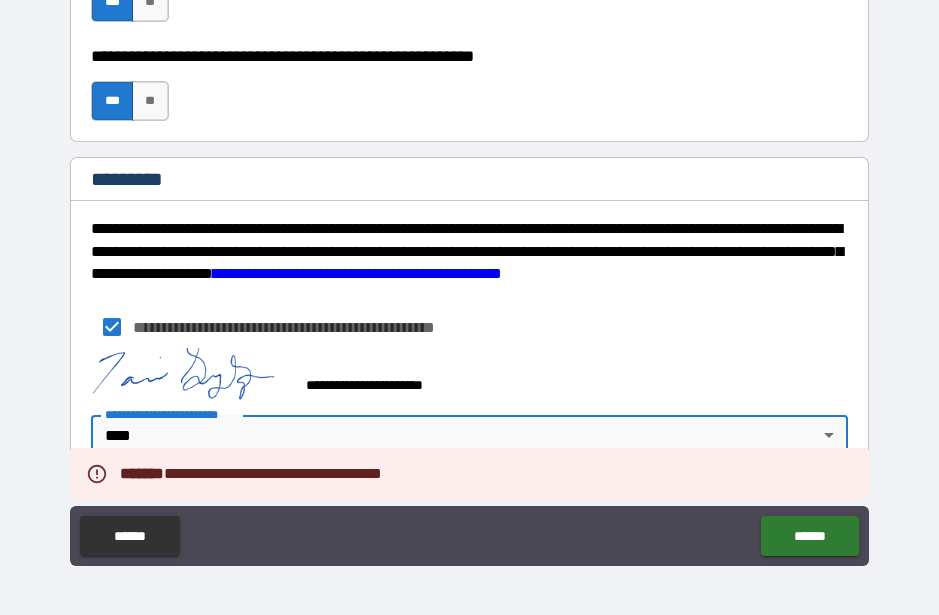 click on "******" at bounding box center (809, 536) 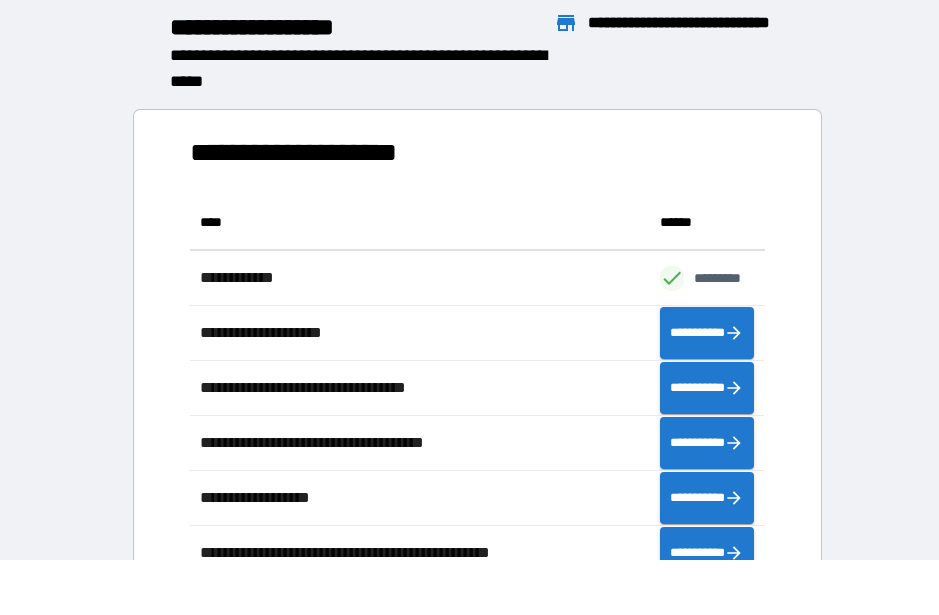 scroll, scrollTop: 1, scrollLeft: 1, axis: both 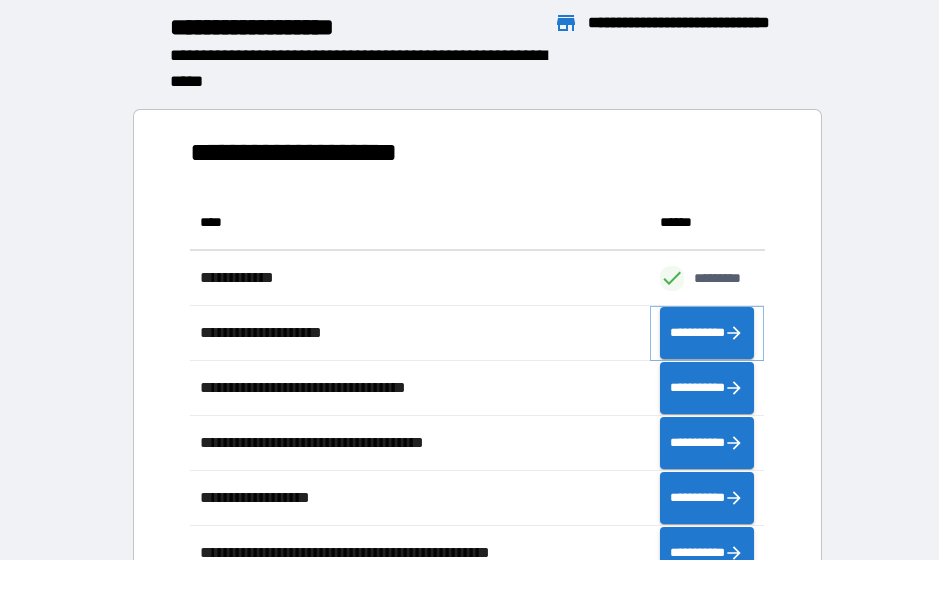 click on "**********" at bounding box center (707, 333) 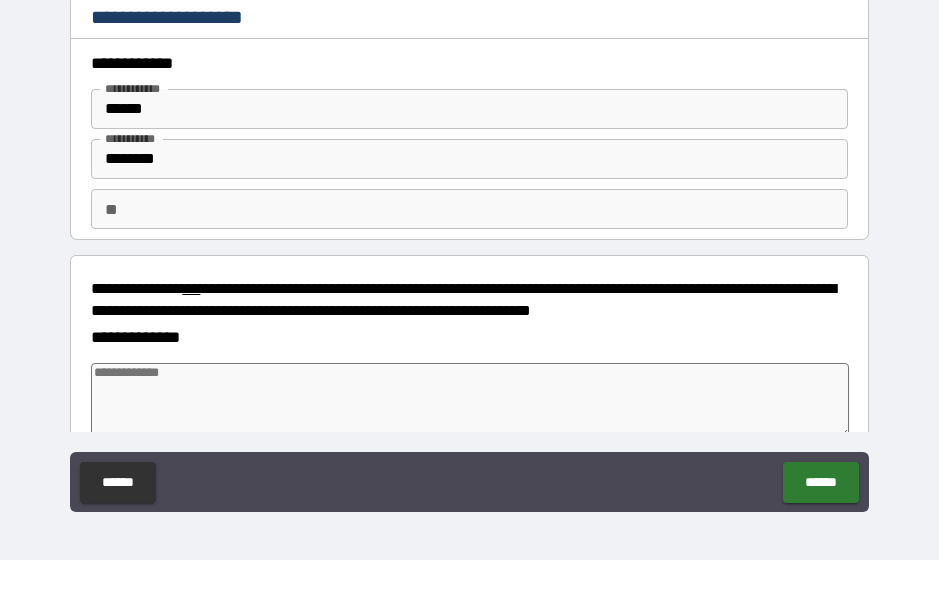 type on "*" 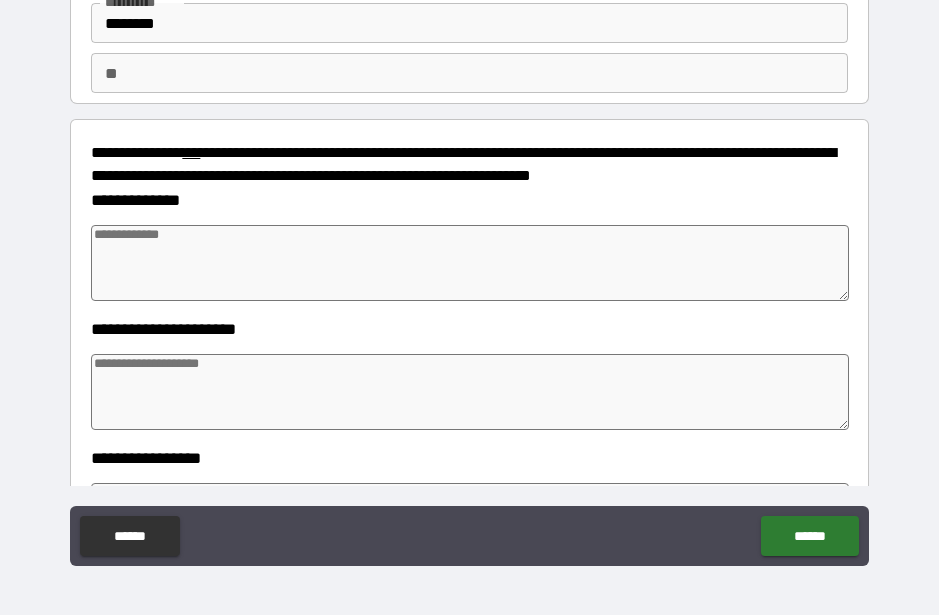 scroll, scrollTop: 141, scrollLeft: 0, axis: vertical 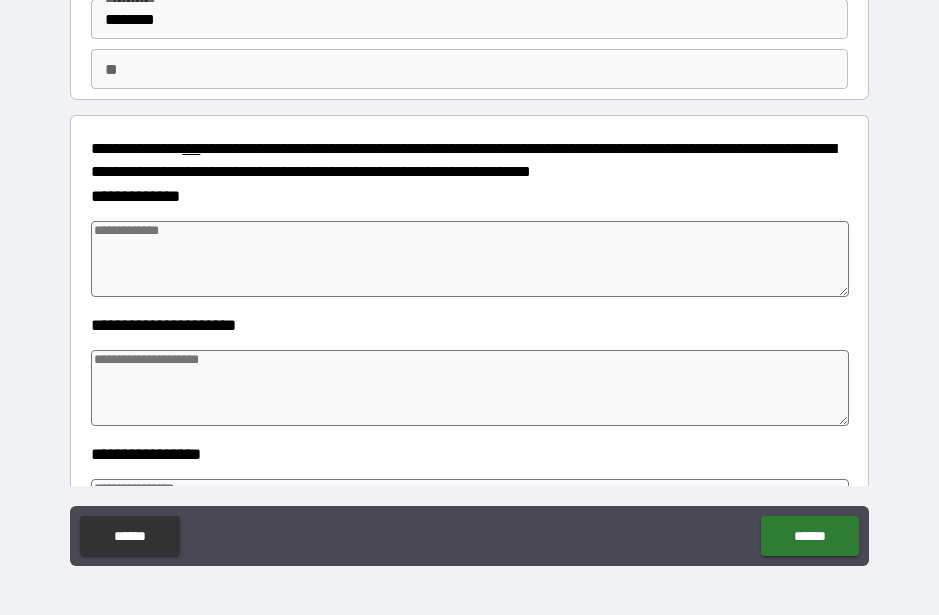 click at bounding box center (469, 259) 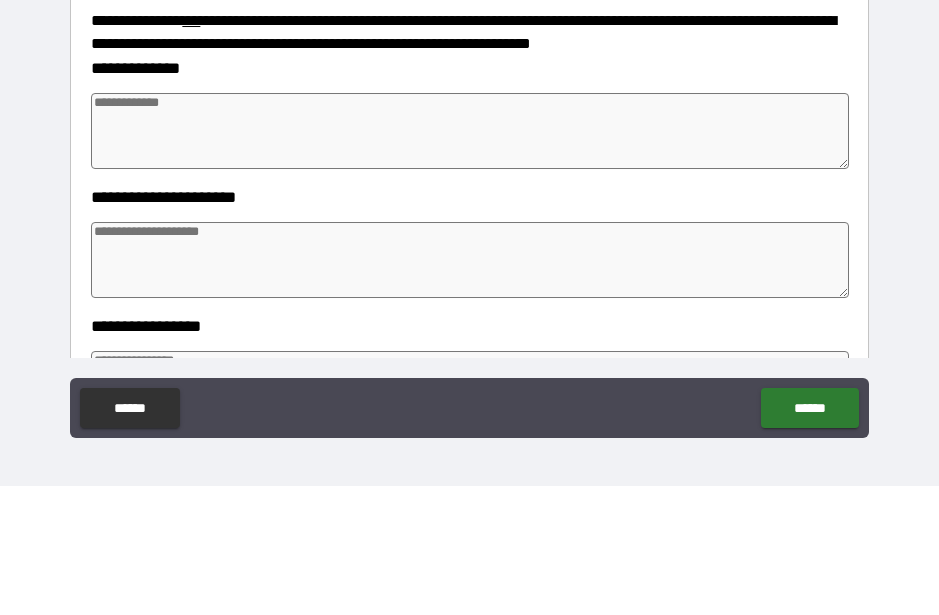 type on "*" 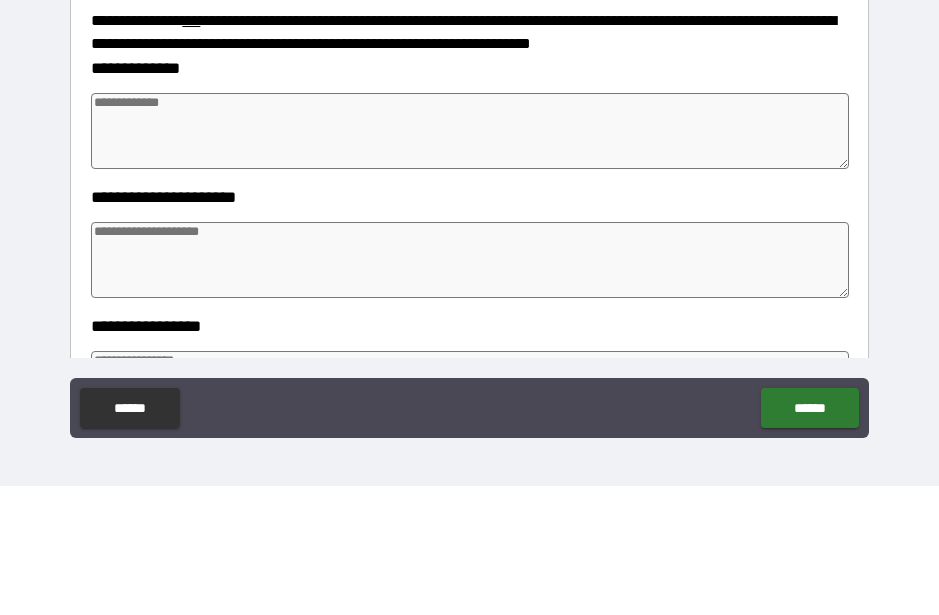 type on "*" 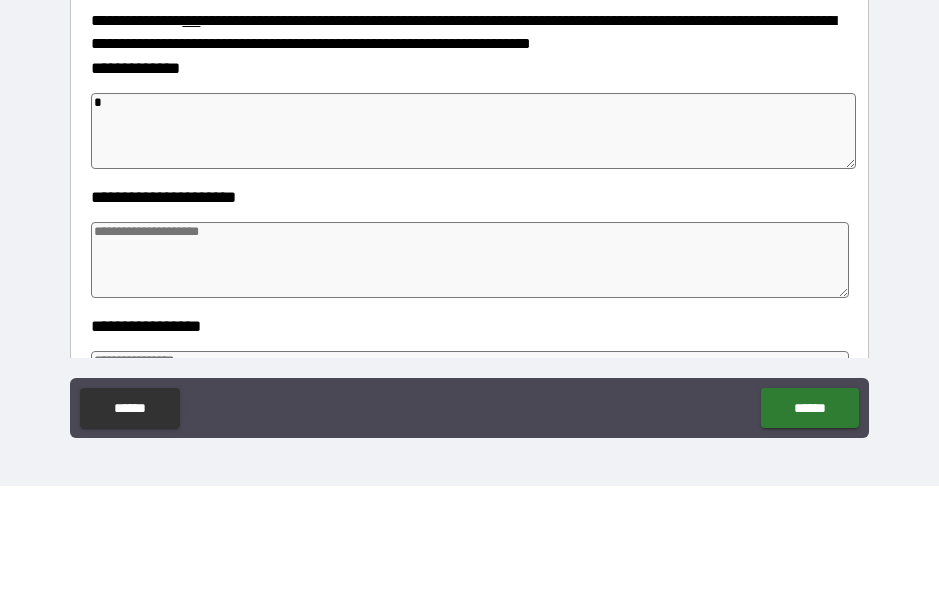type on "**" 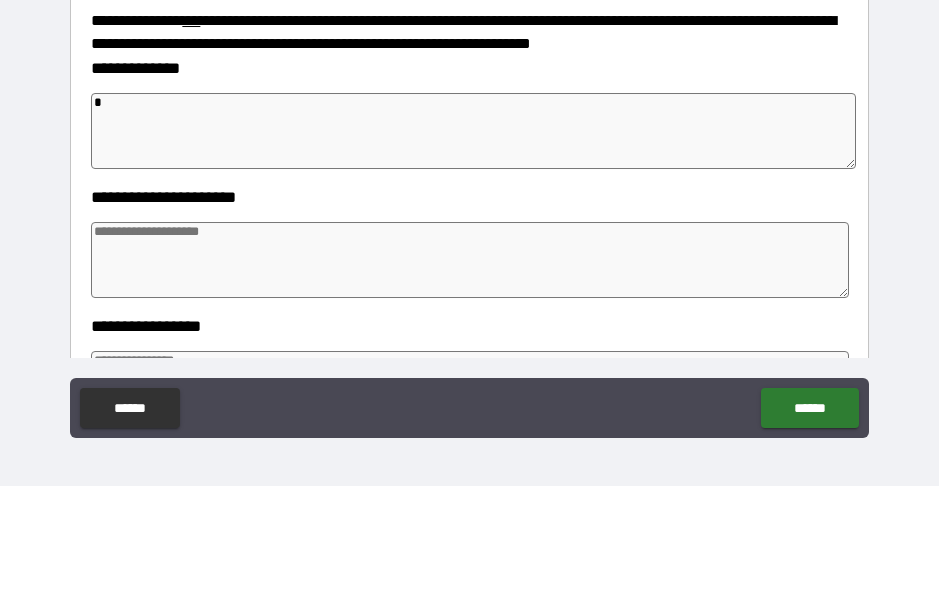 type on "*" 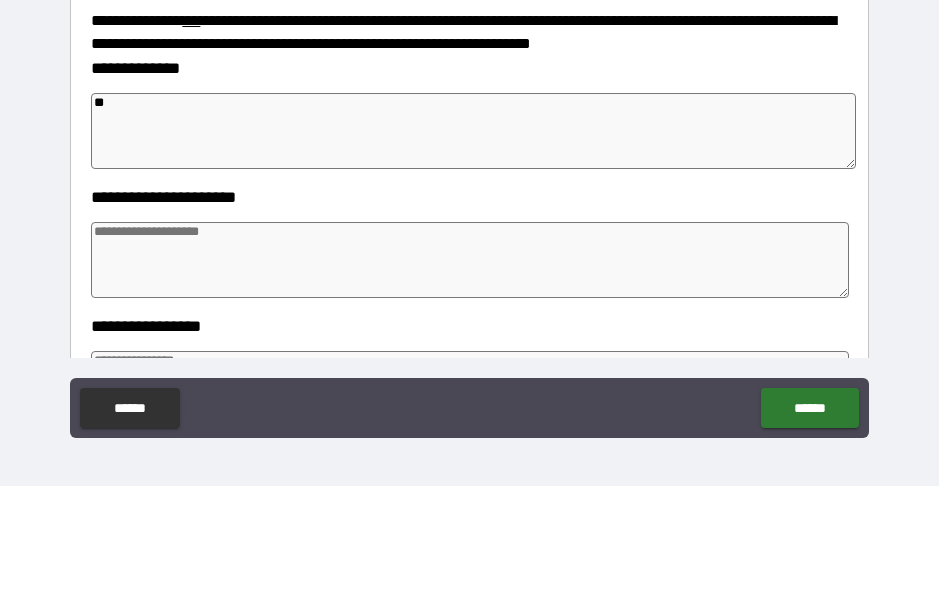 type on "*" 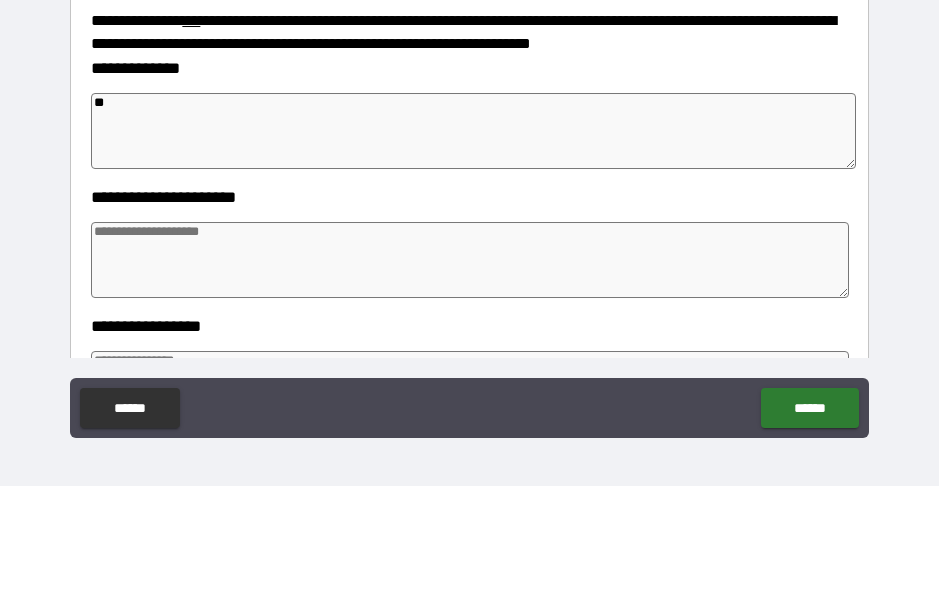 type on "*" 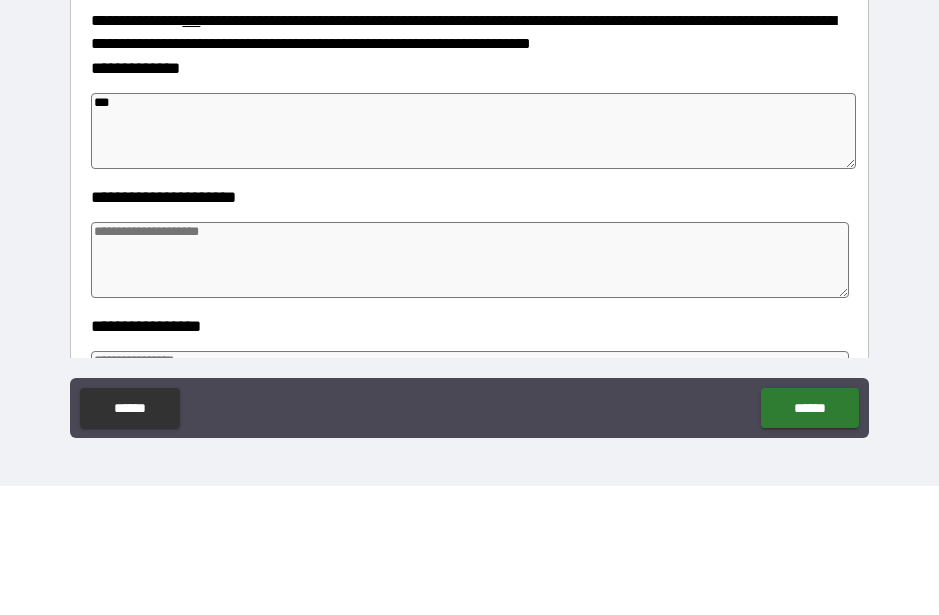 type on "*" 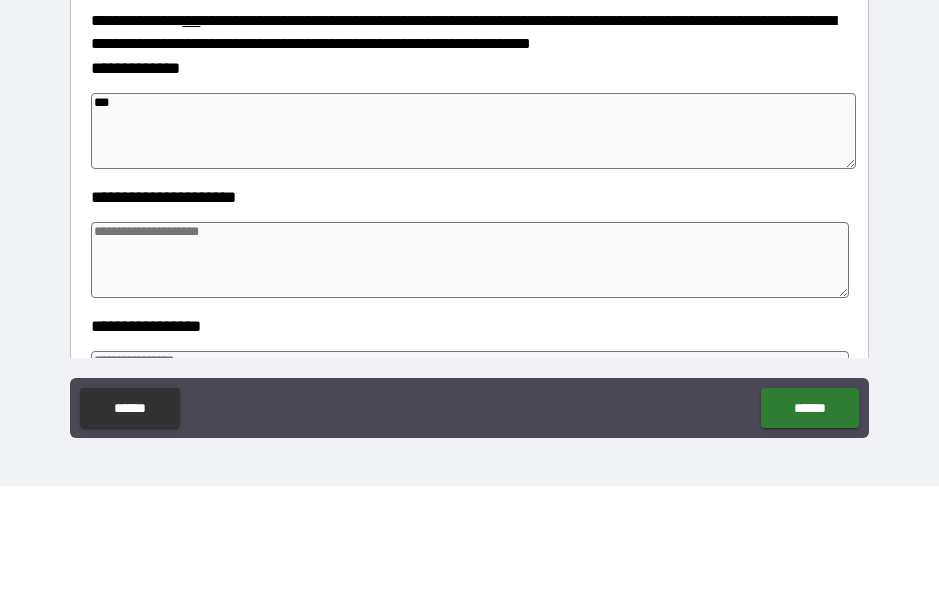 type on "****" 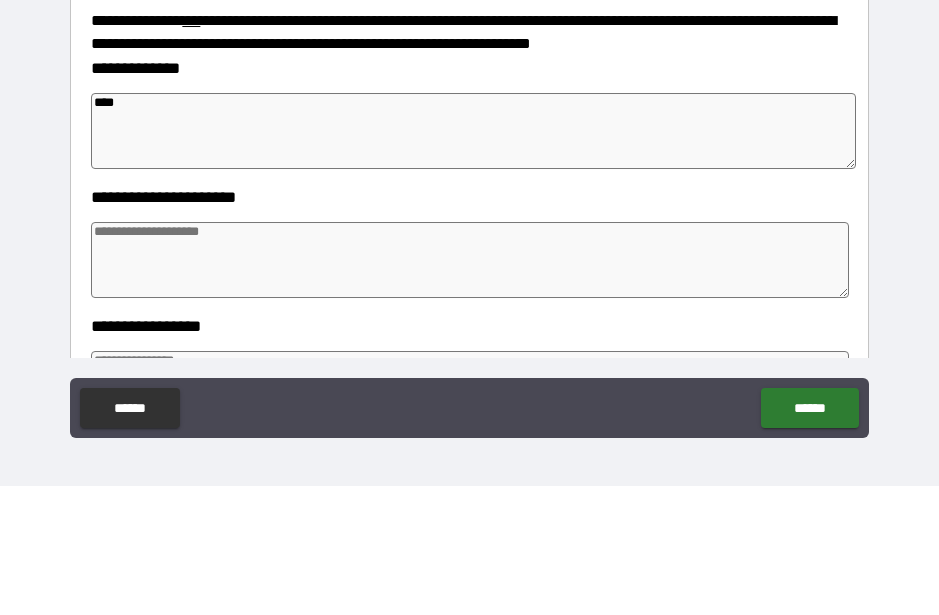 type on "*" 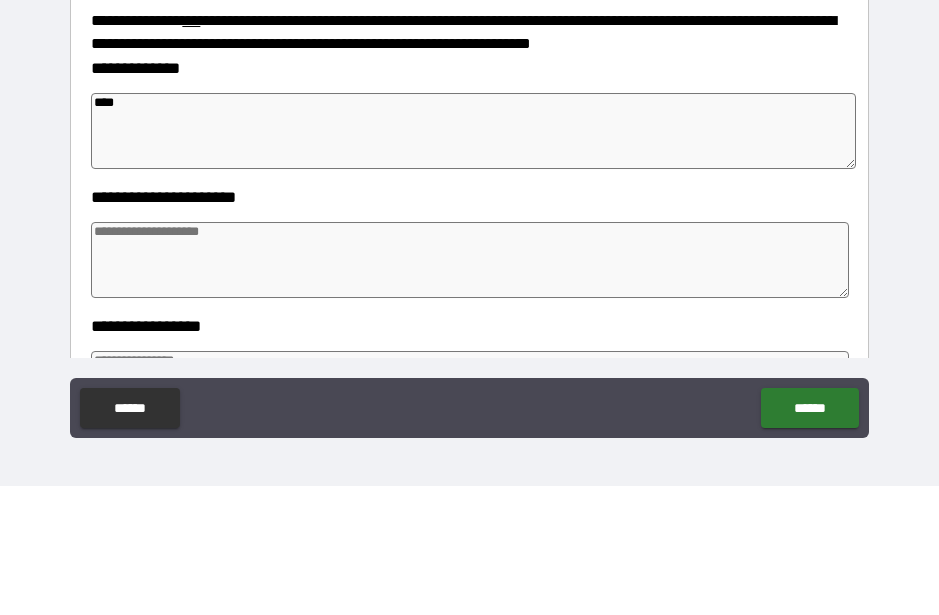 type on "*" 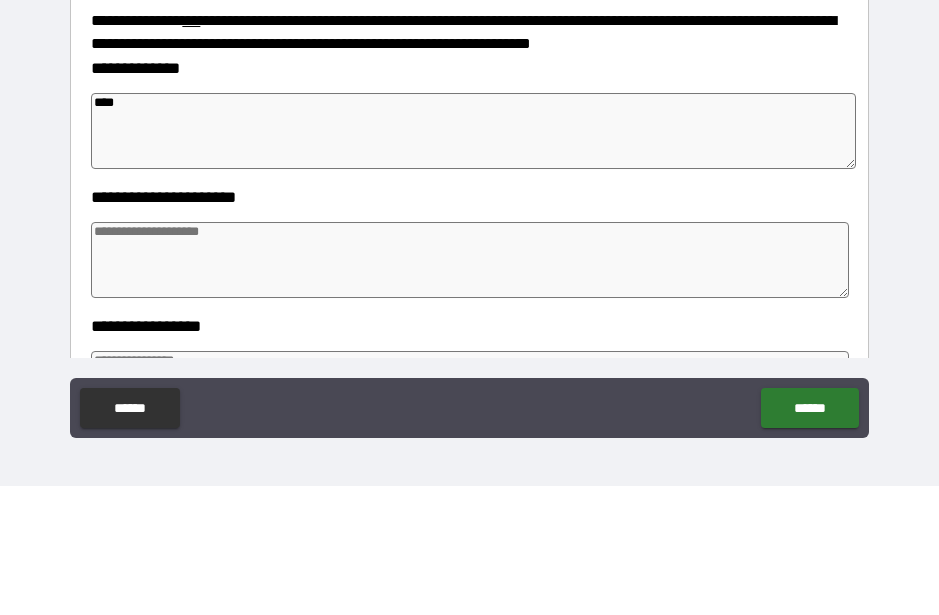 type on "*" 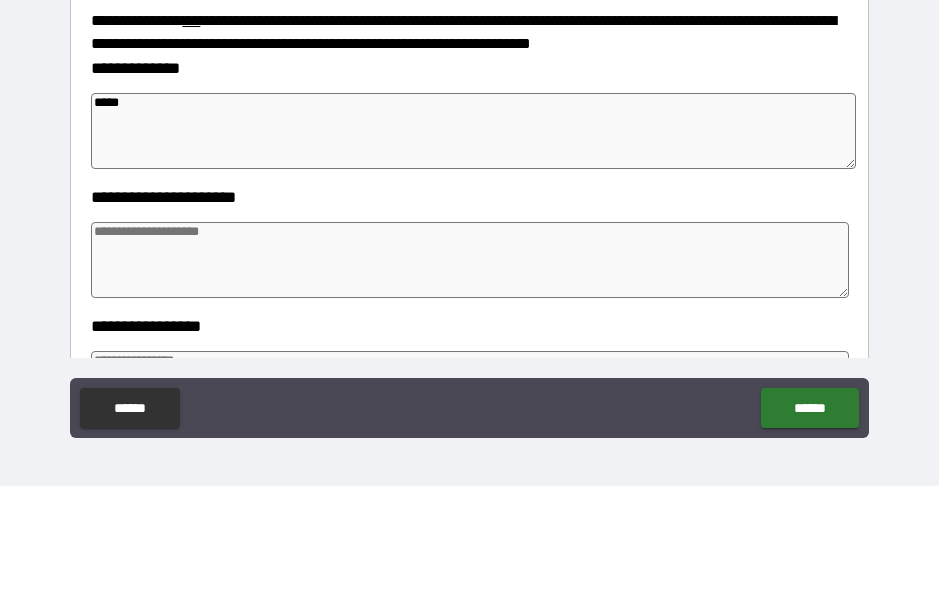 type on "*" 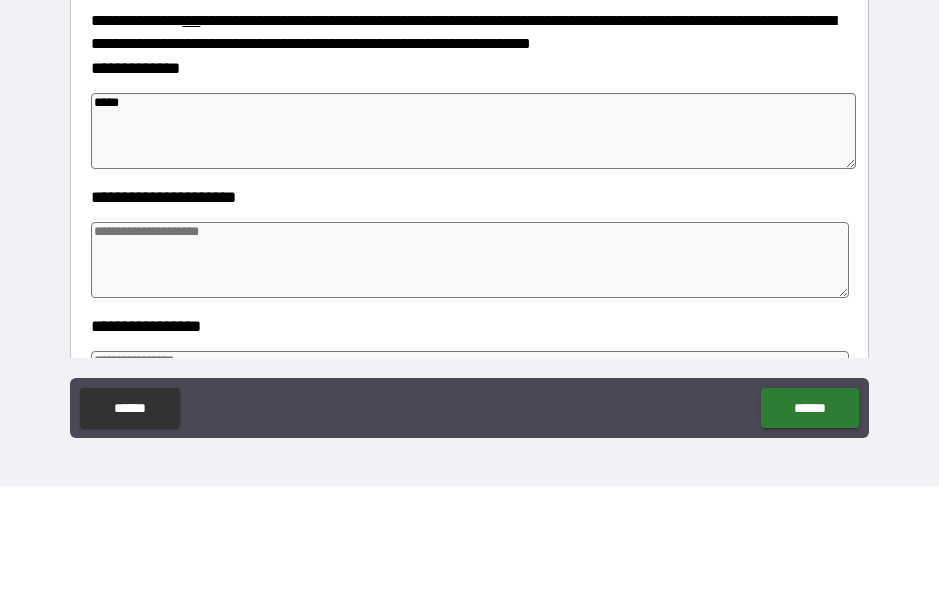 type on "*" 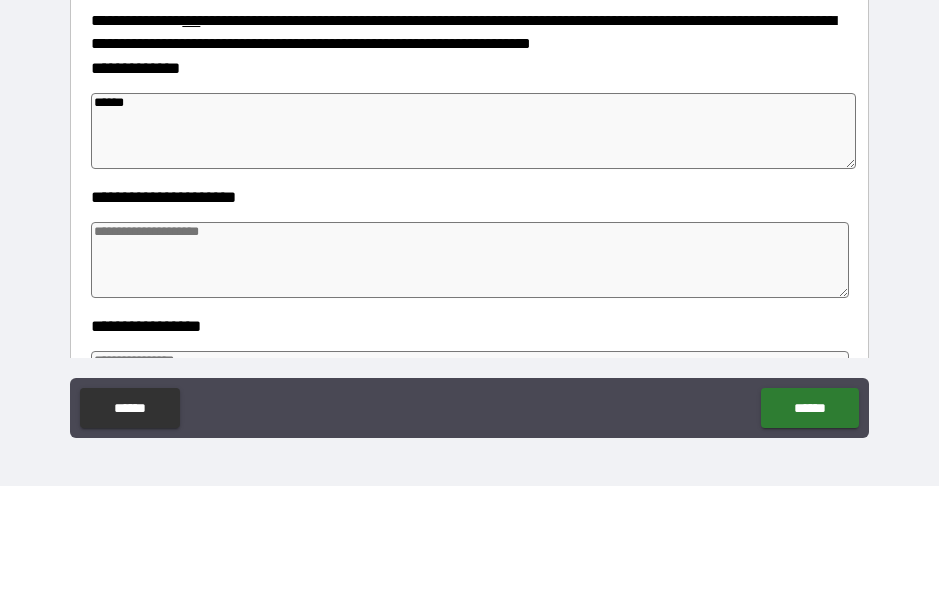 type on "*" 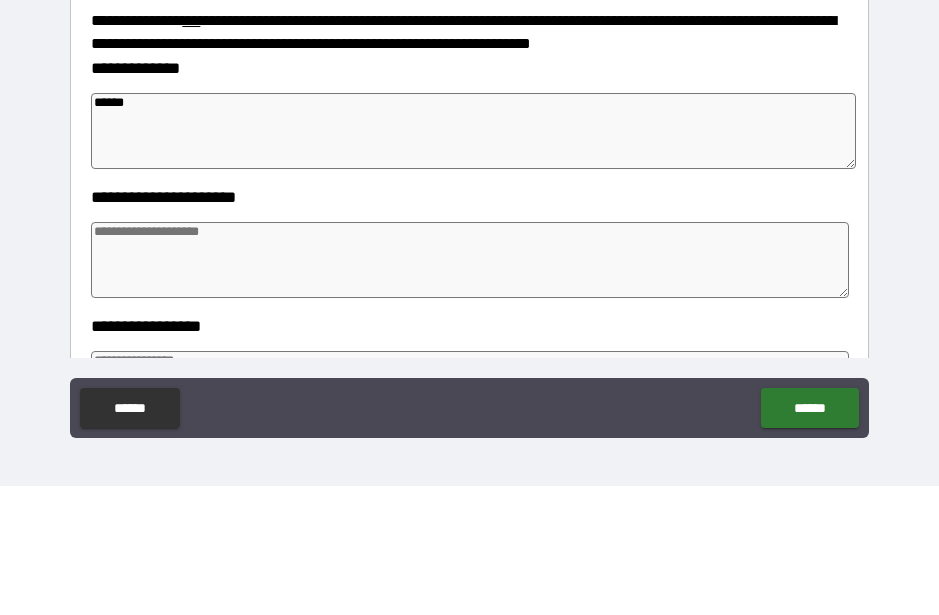 type on "*******" 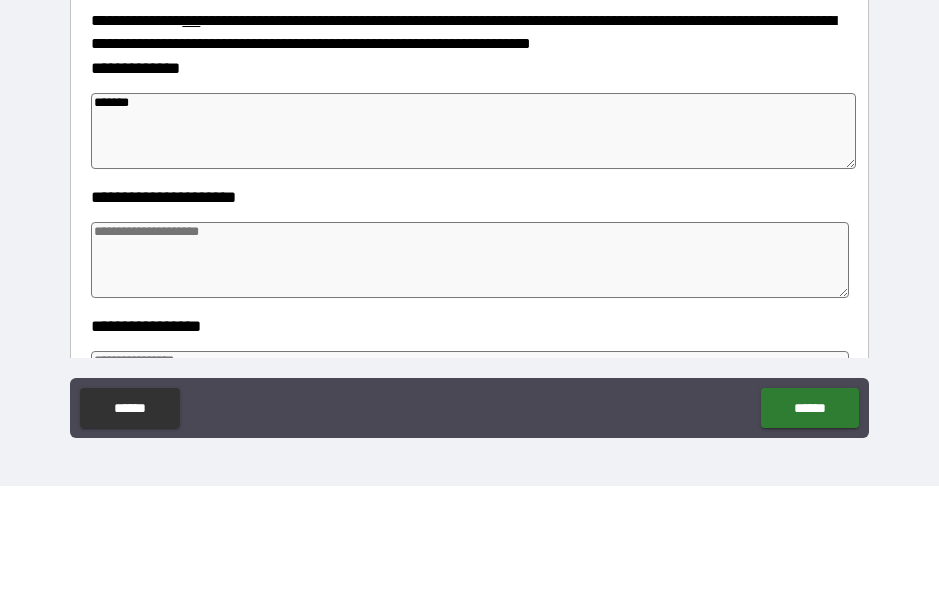 type on "*" 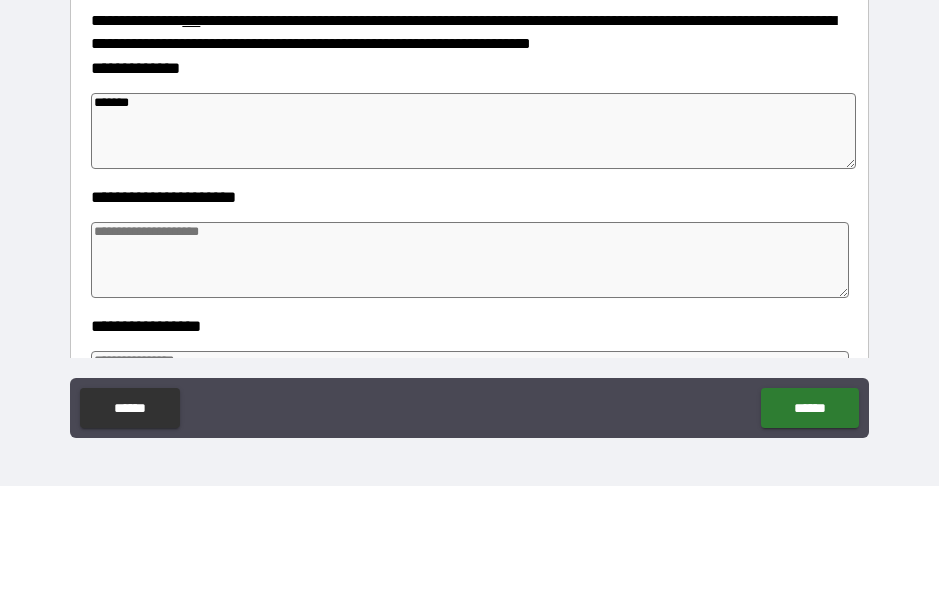 type on "*" 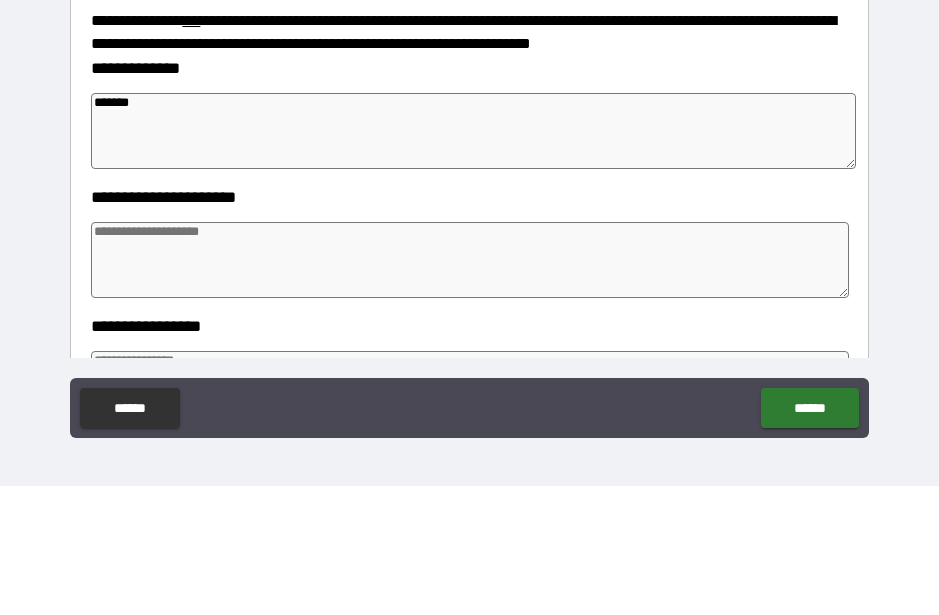 type on "*" 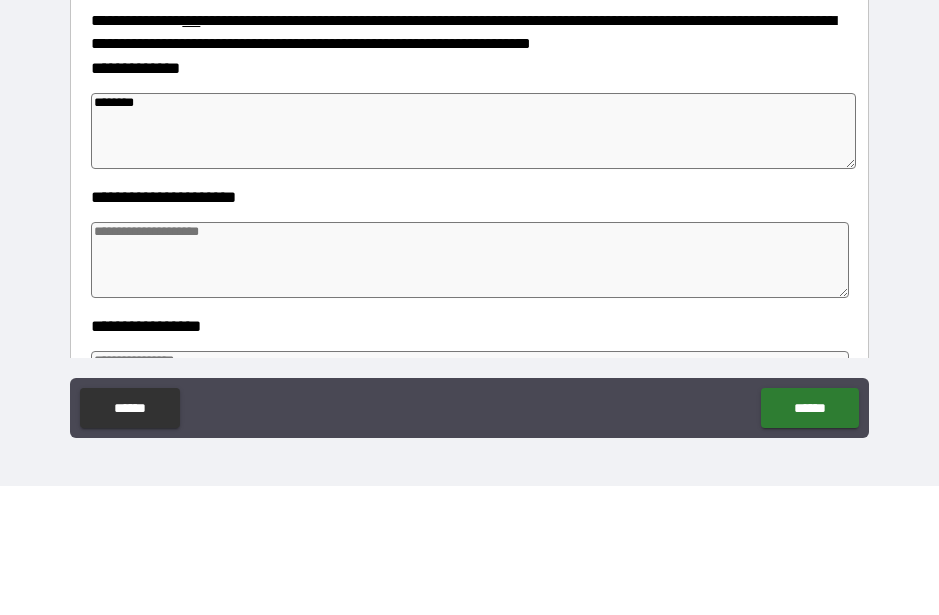 type on "*" 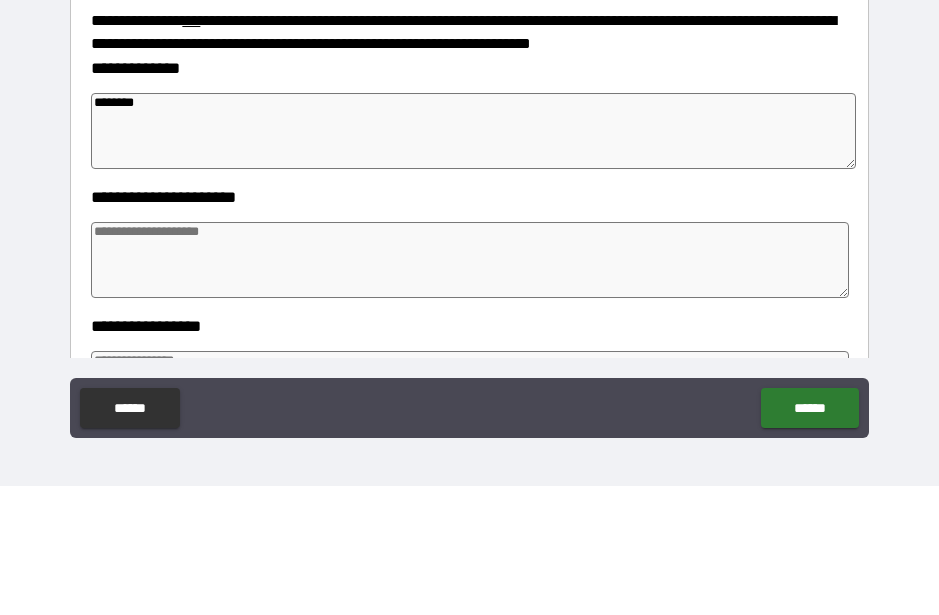 type on "*" 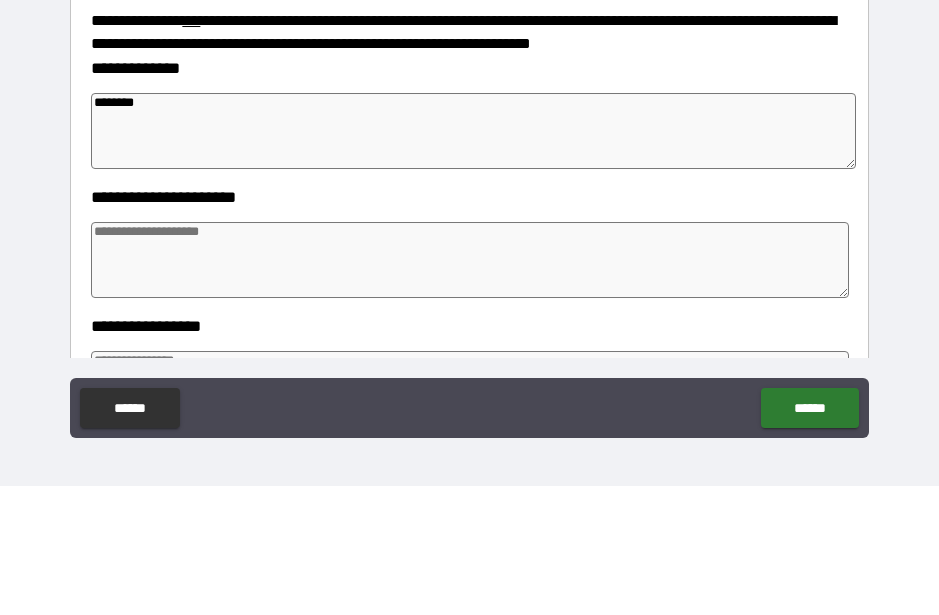 type on "*" 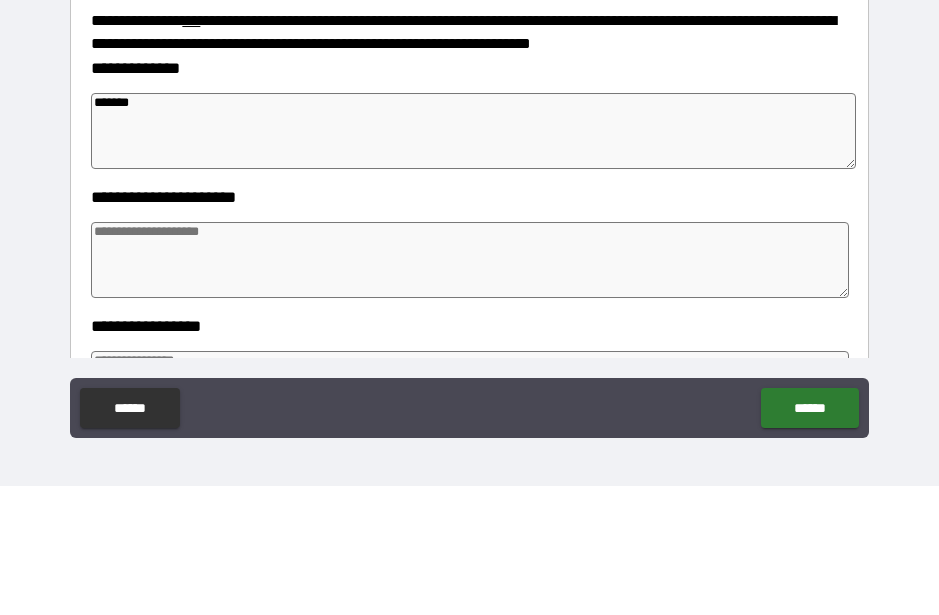 type on "*" 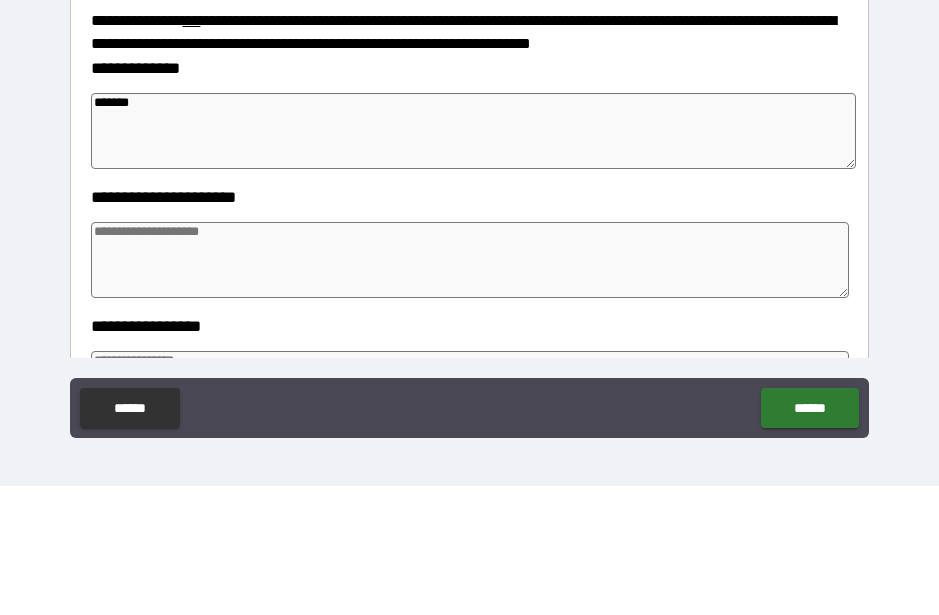 type on "*" 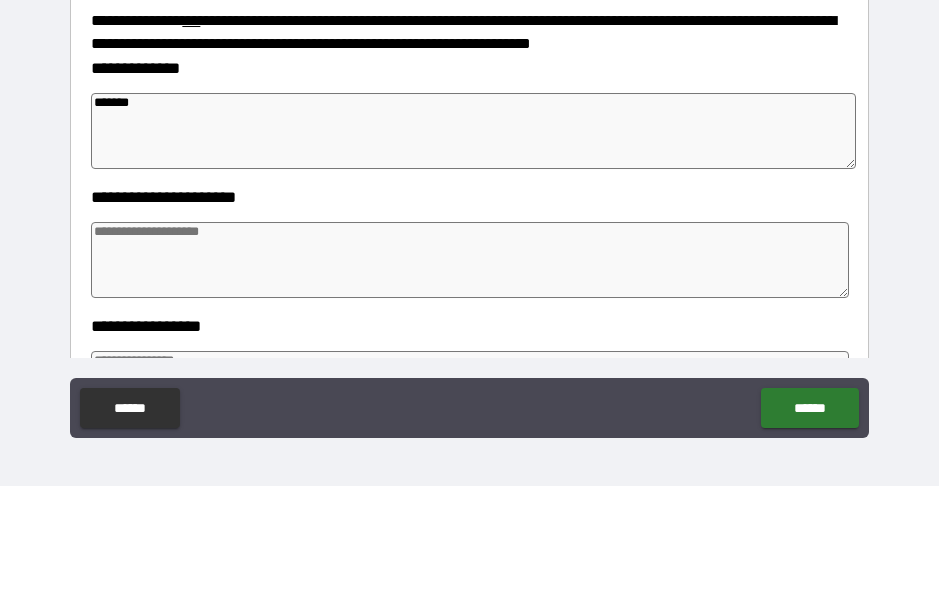 type on "*" 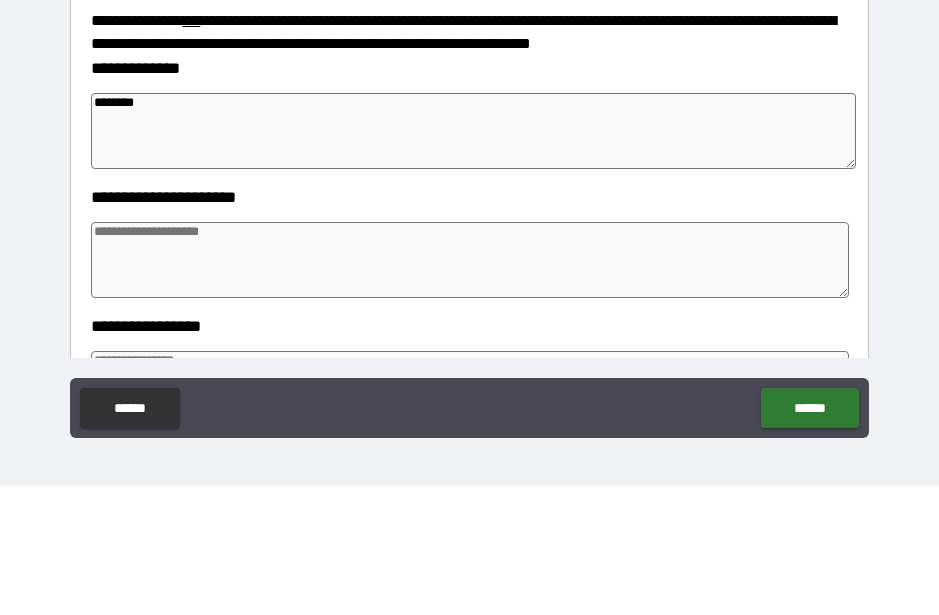 type on "*" 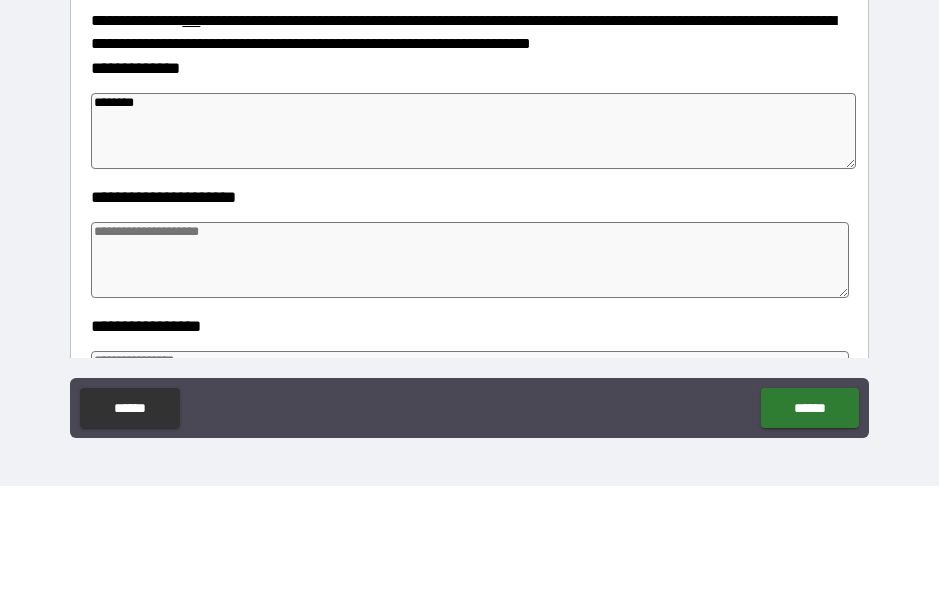 type on "*********" 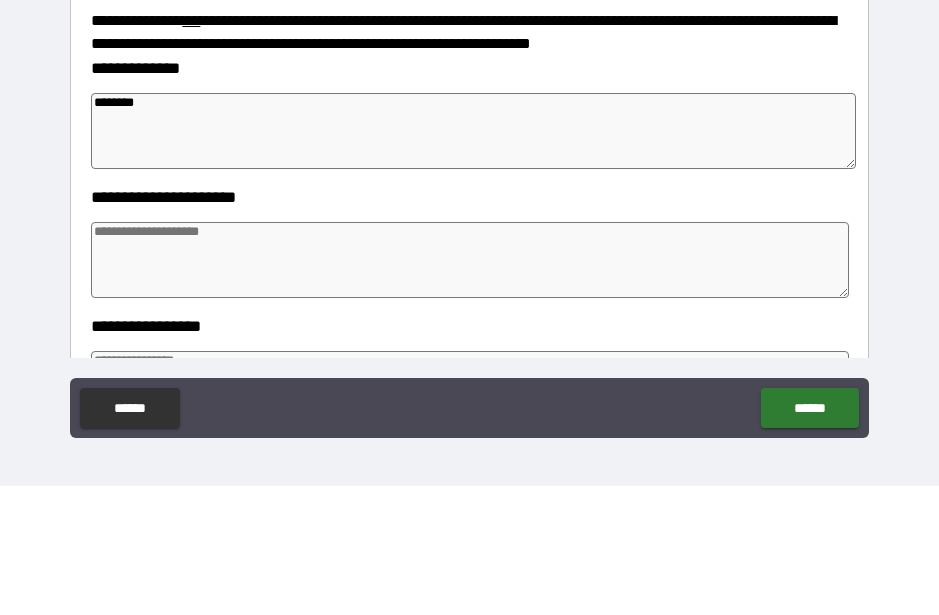 type on "*" 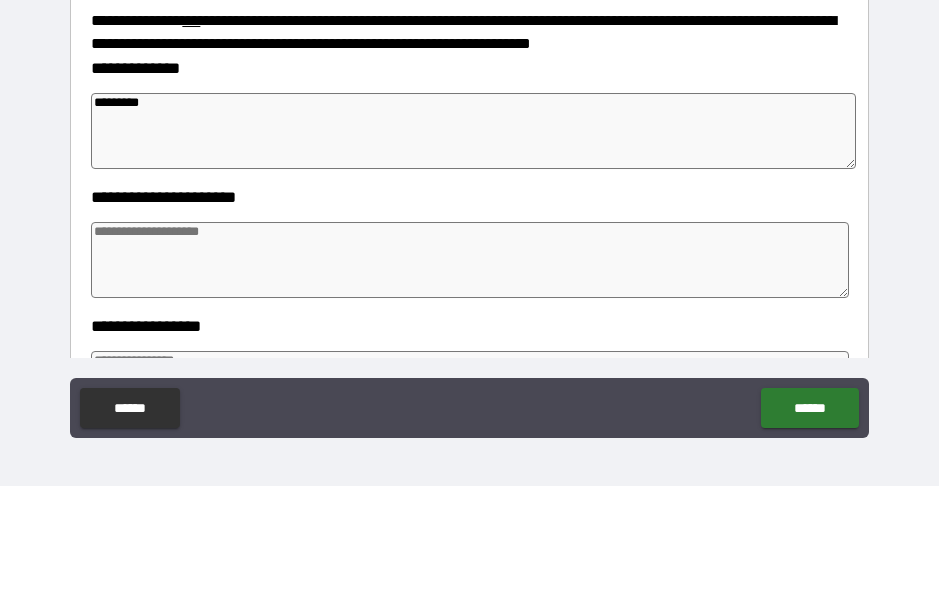 type on "*" 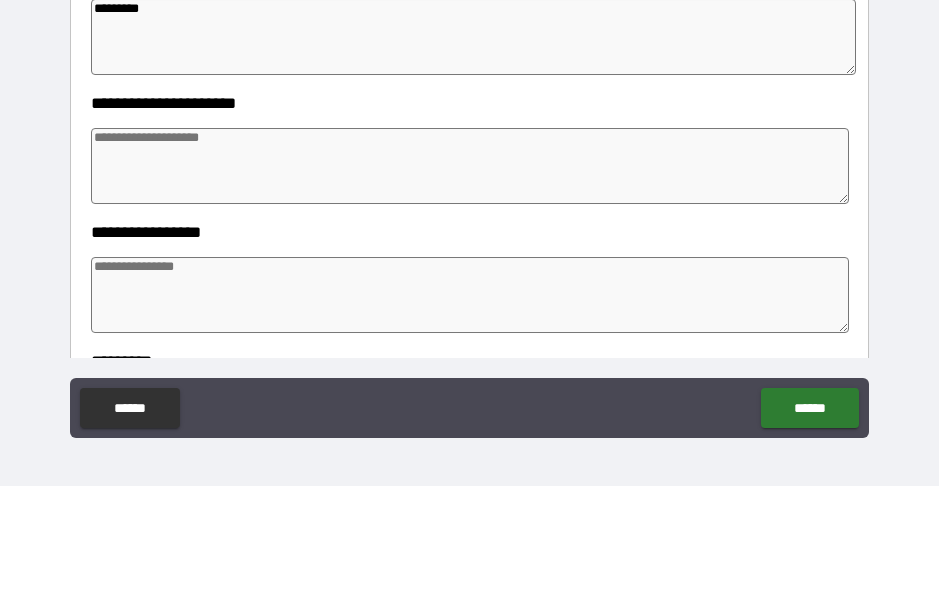 scroll, scrollTop: 236, scrollLeft: 0, axis: vertical 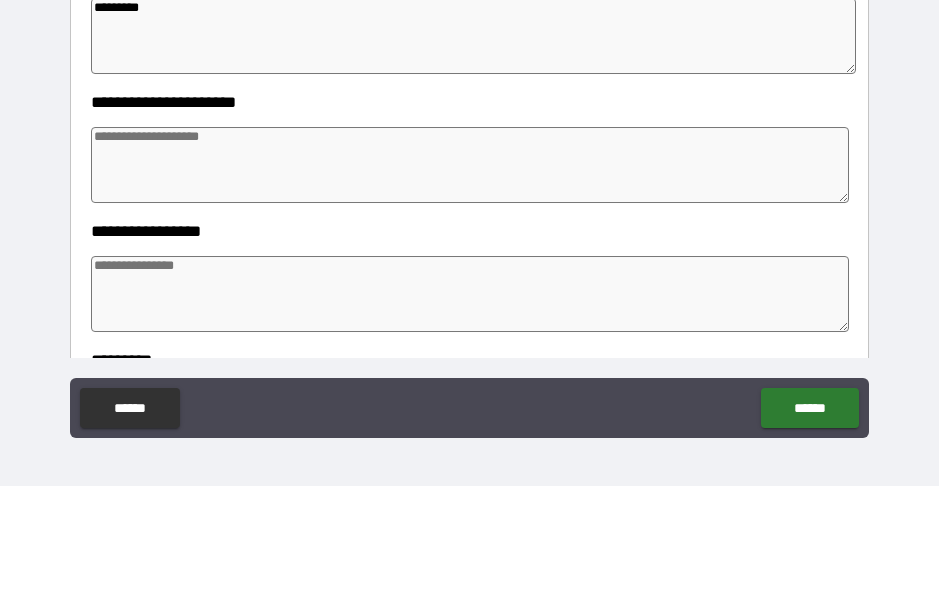 type on "*********" 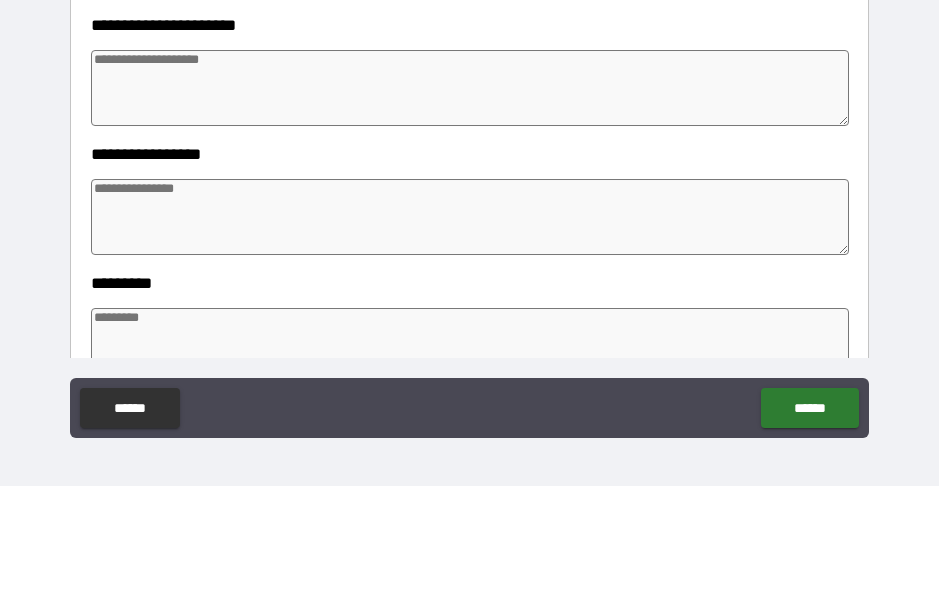 scroll, scrollTop: 315, scrollLeft: 0, axis: vertical 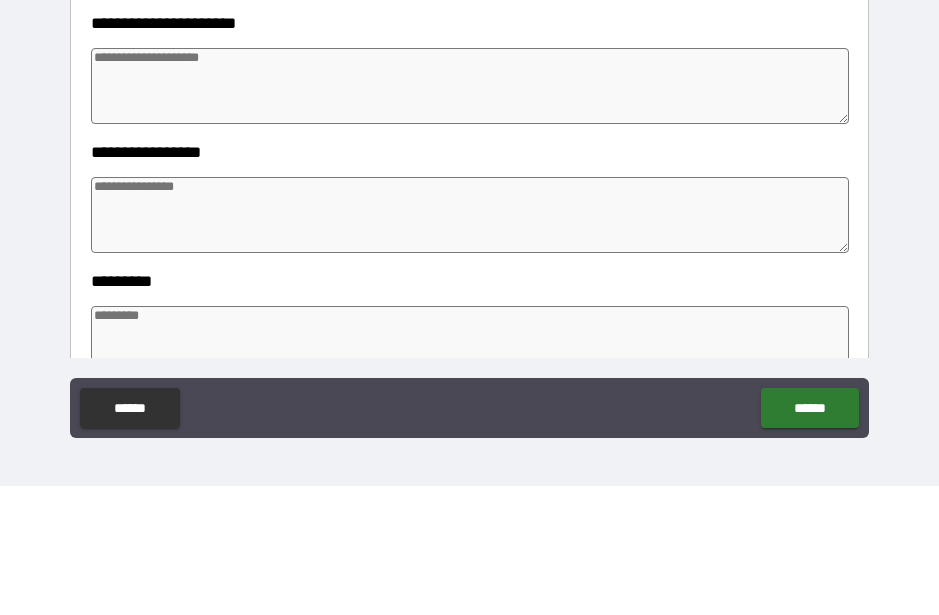 click at bounding box center (469, 344) 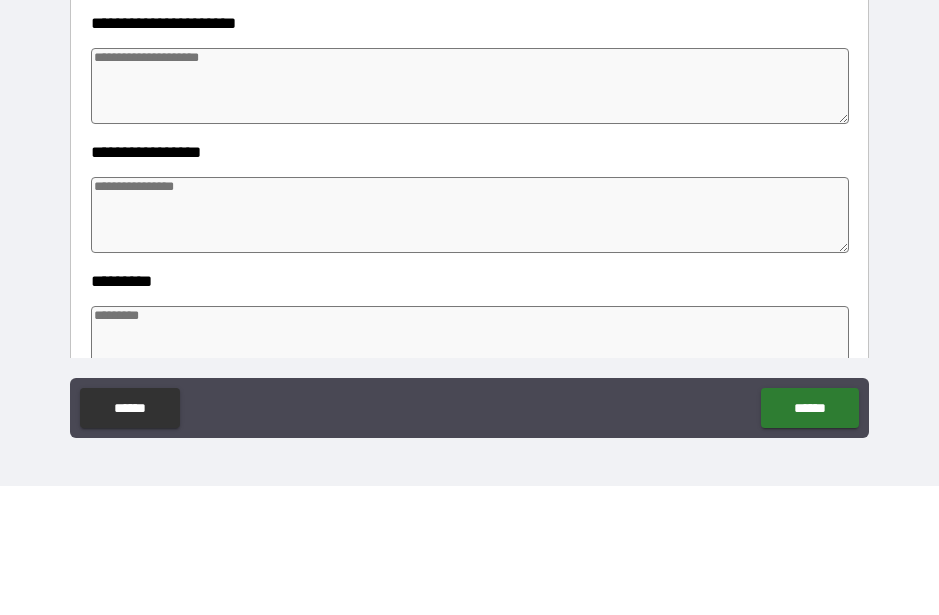 type on "*" 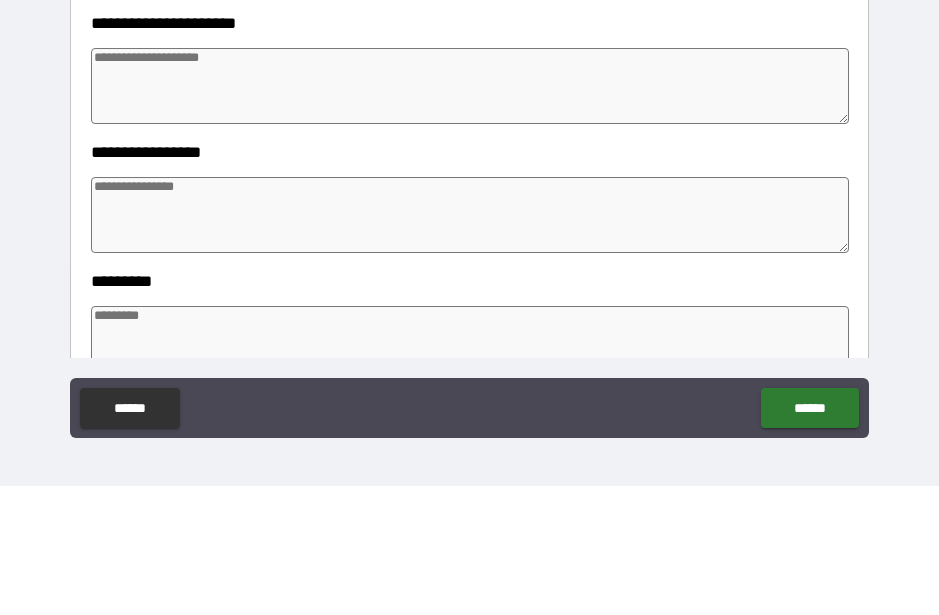 type on "*" 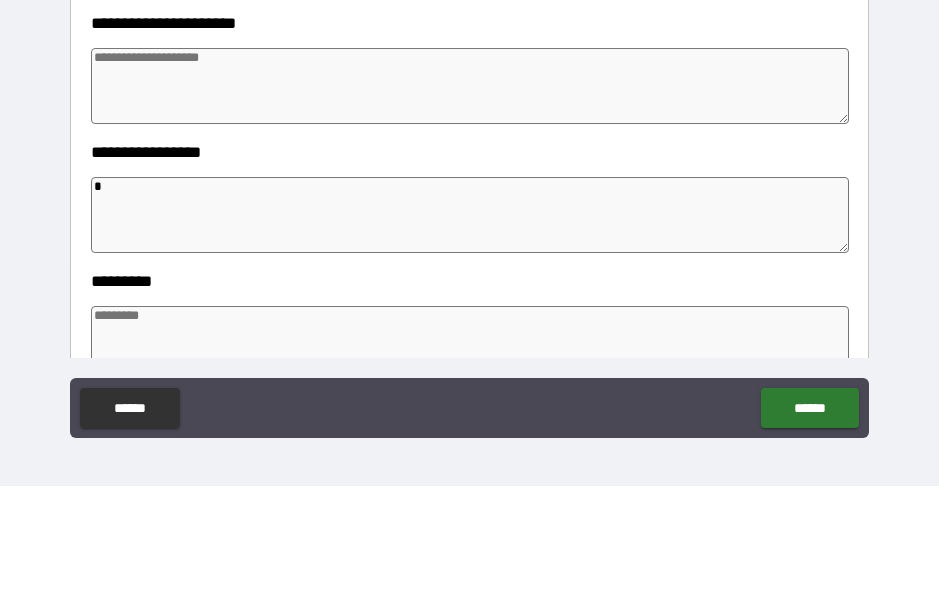 type on "*" 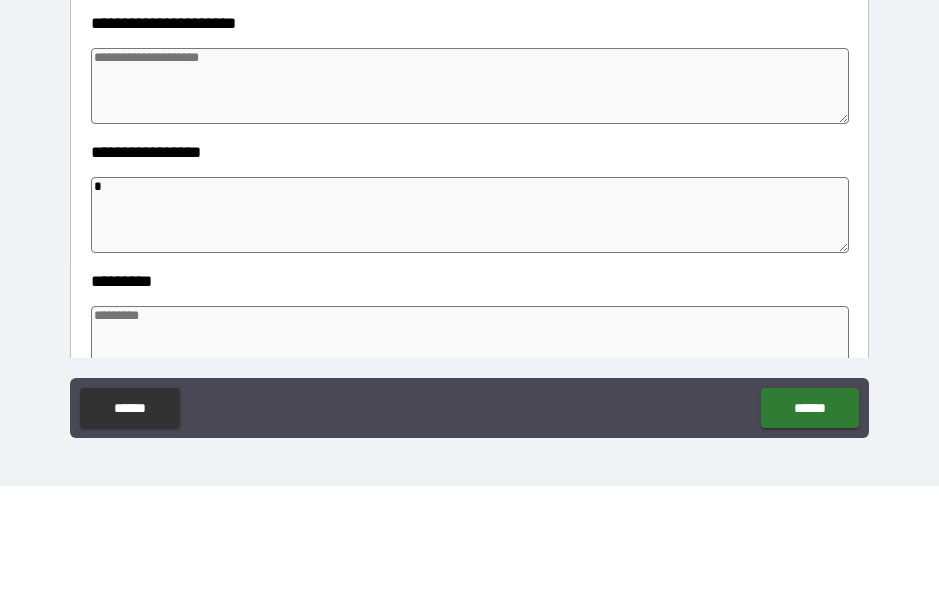 type on "*" 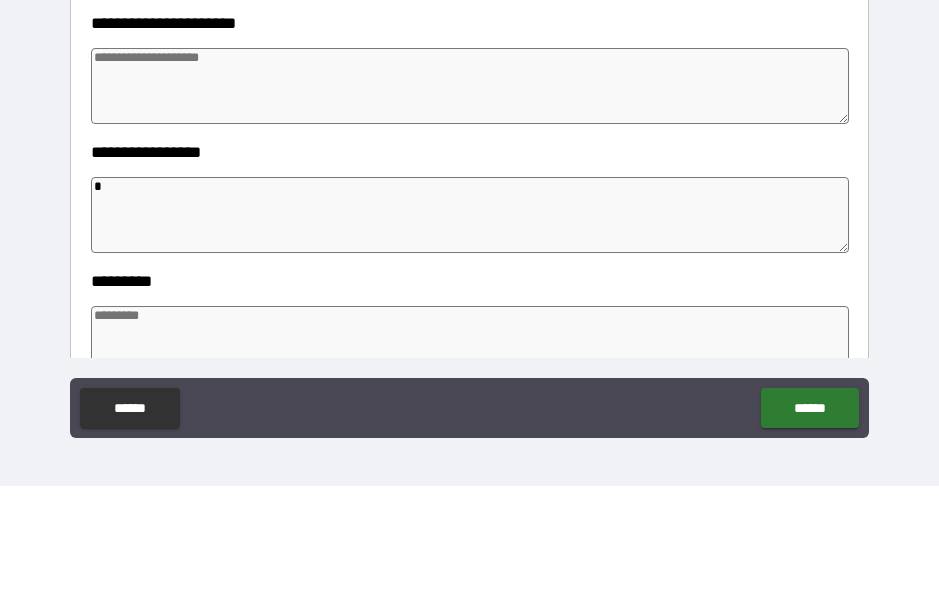 type on "*" 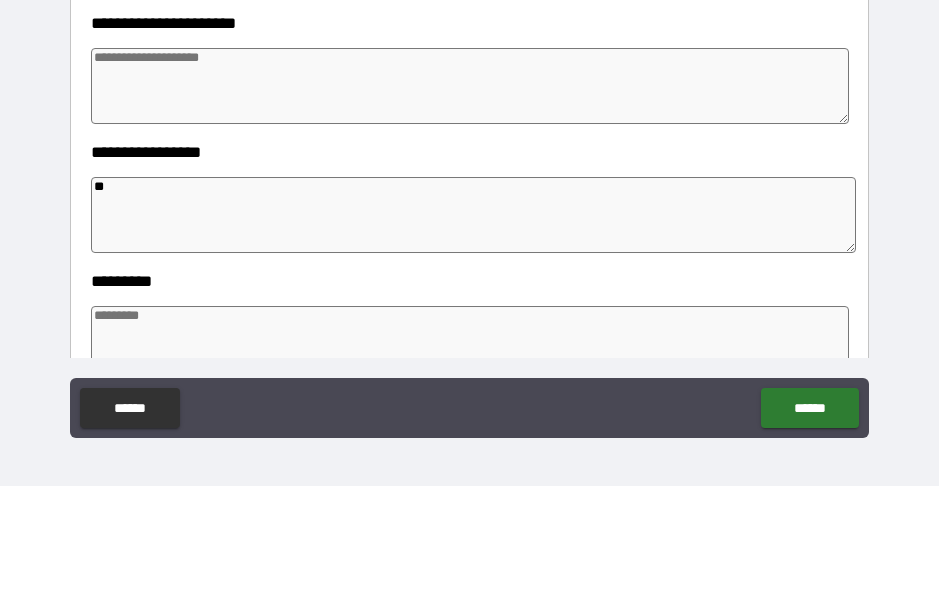 type on "*" 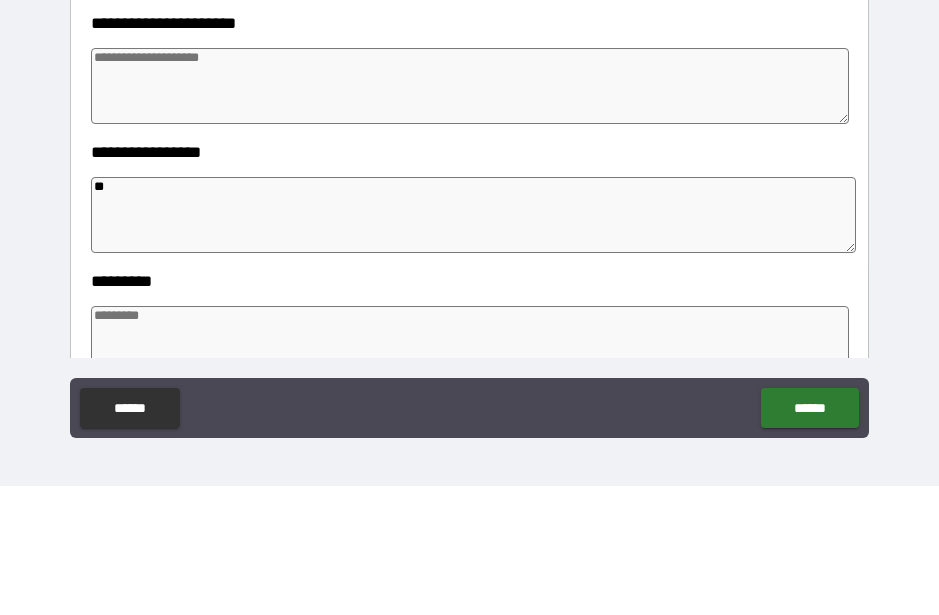 type on "*" 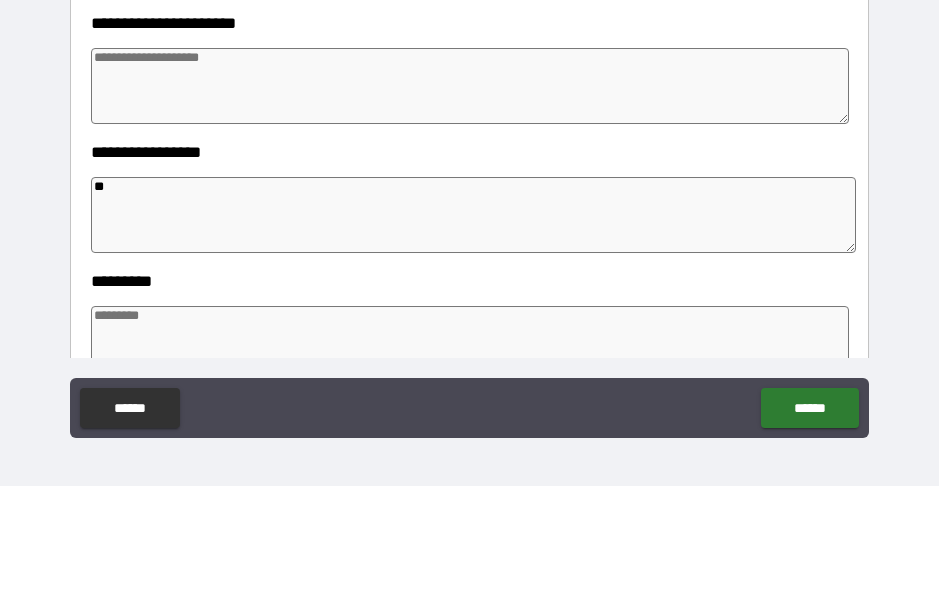 type on "***" 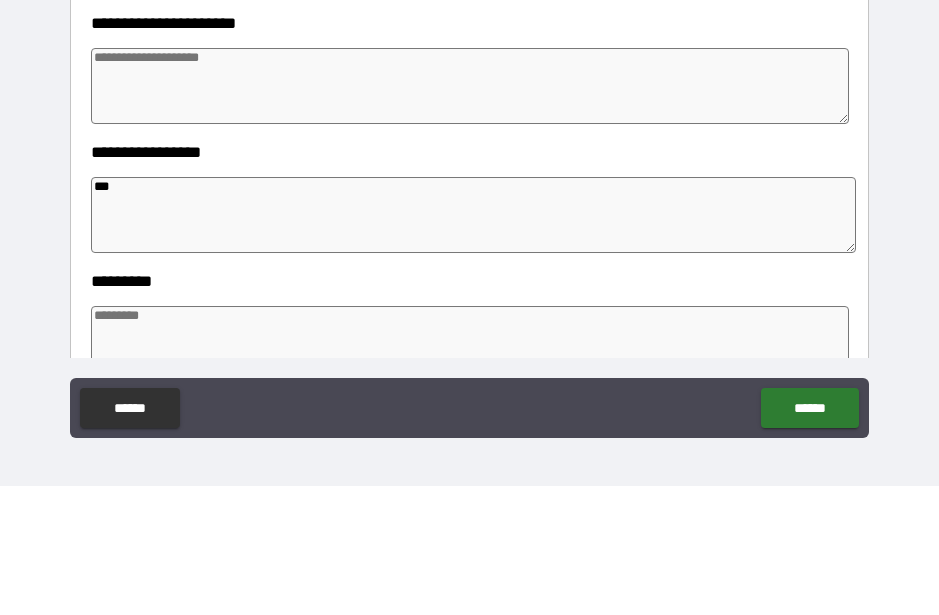 type on "*" 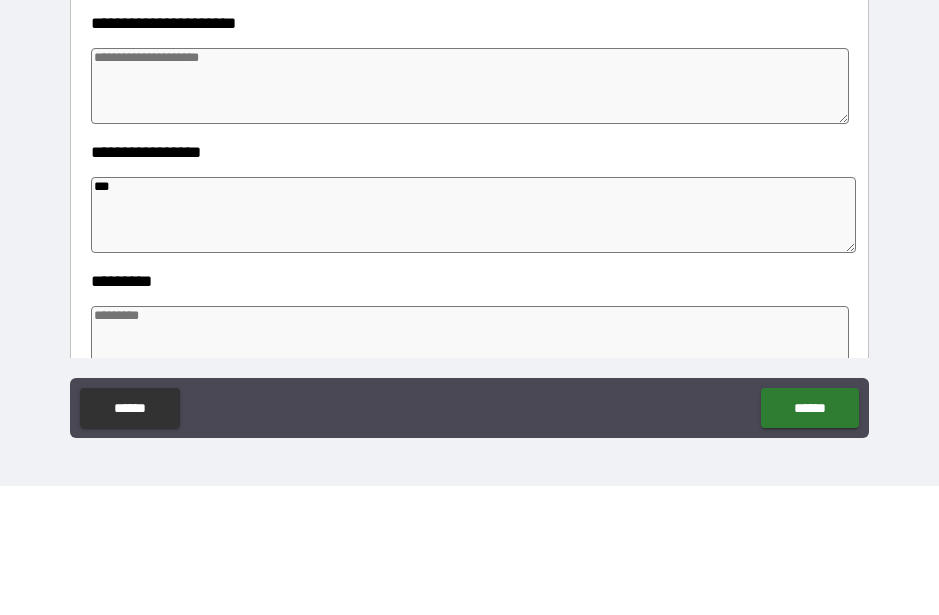 type on "*" 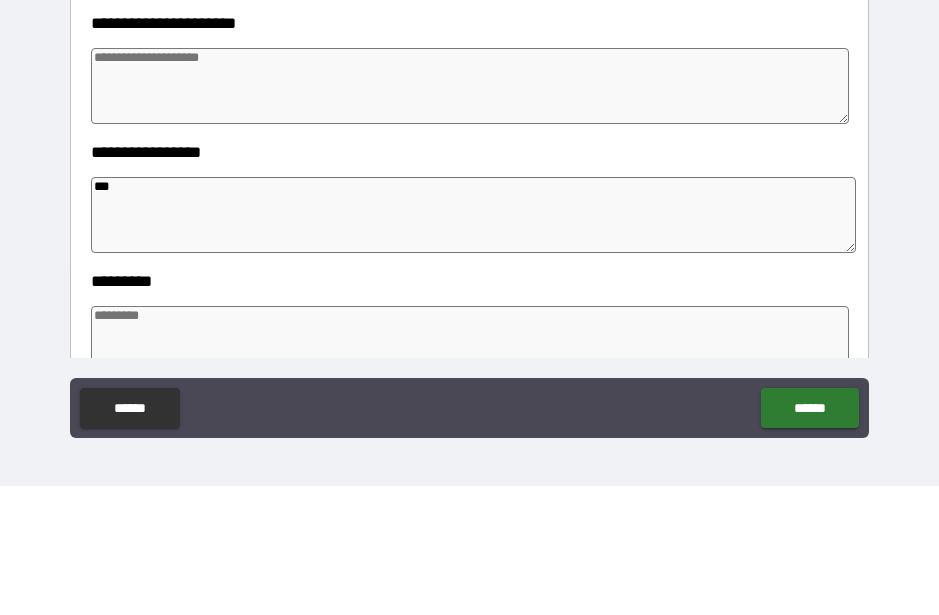 type on "*" 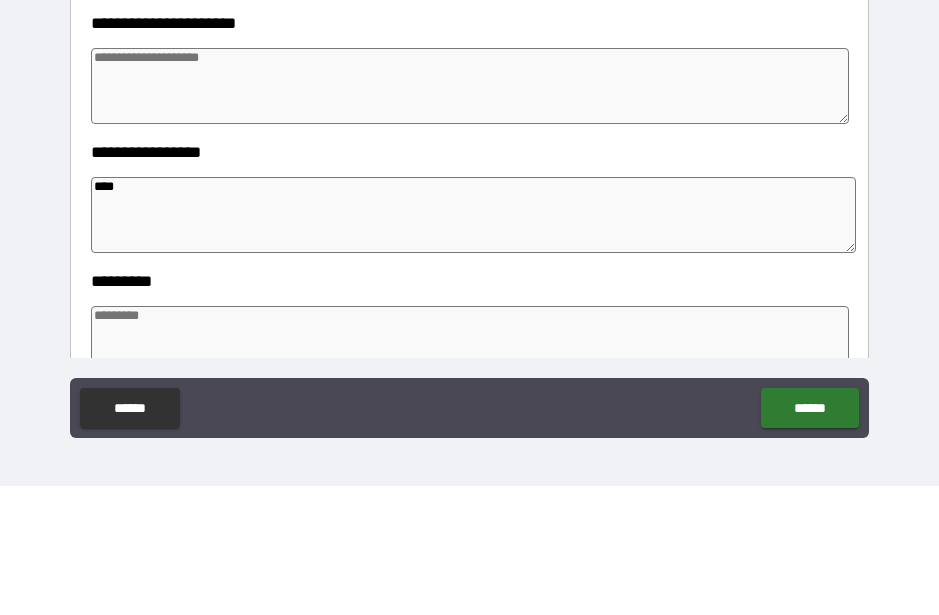 type on "*" 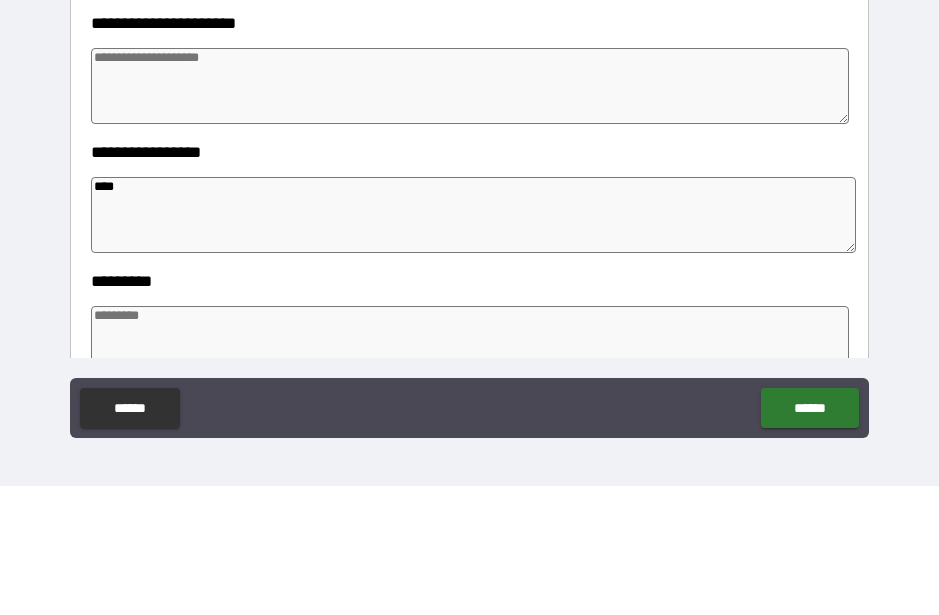 type on "*" 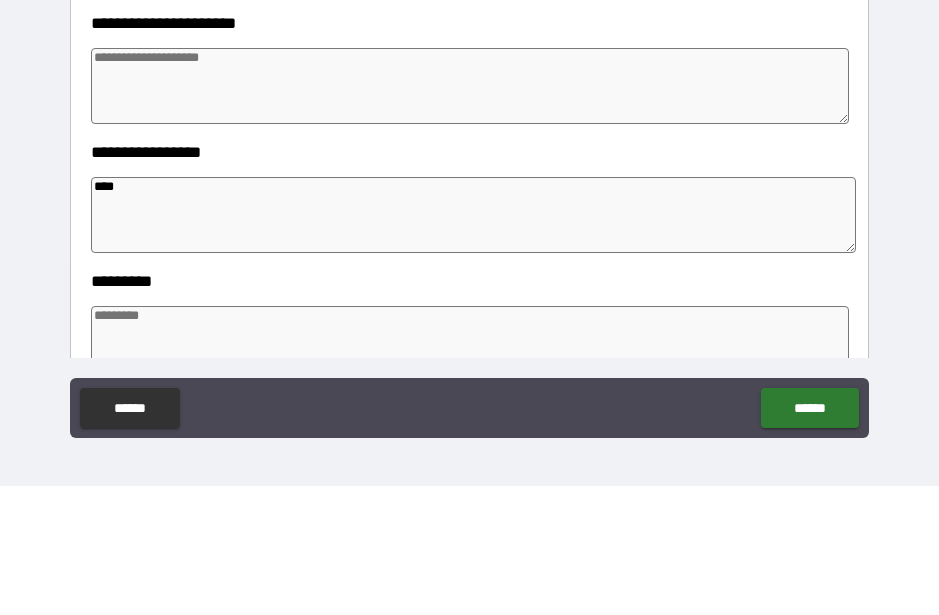 type on "*" 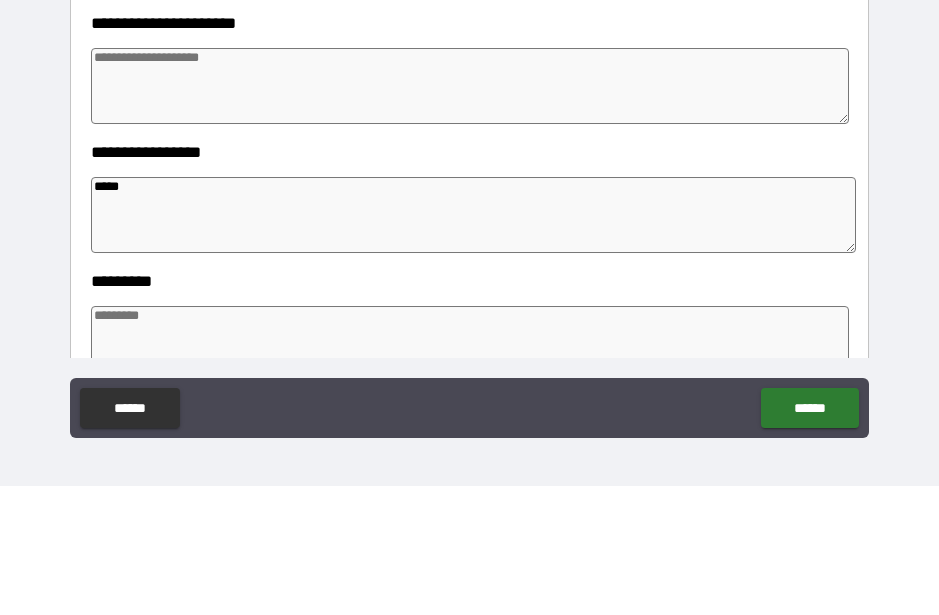 type on "*" 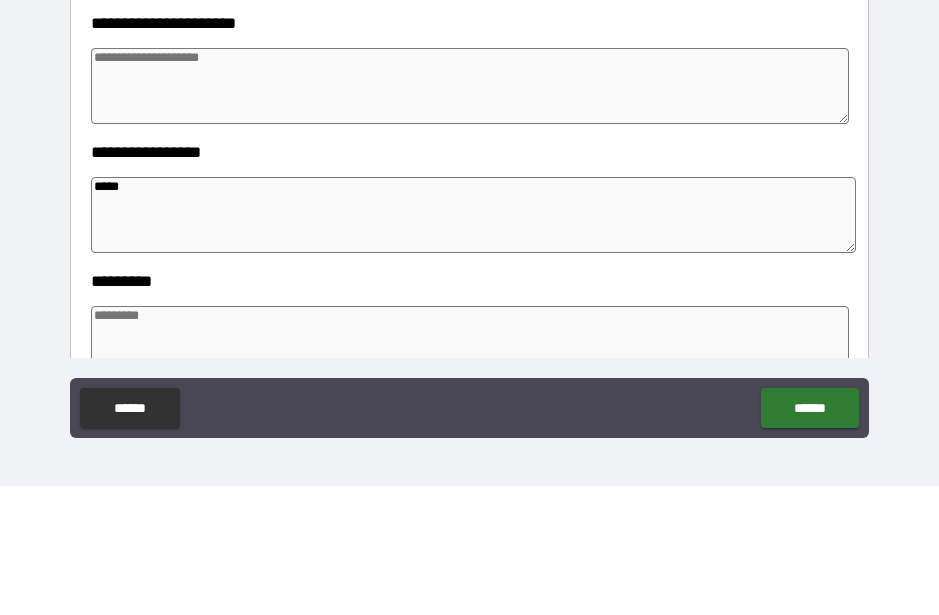 type on "*" 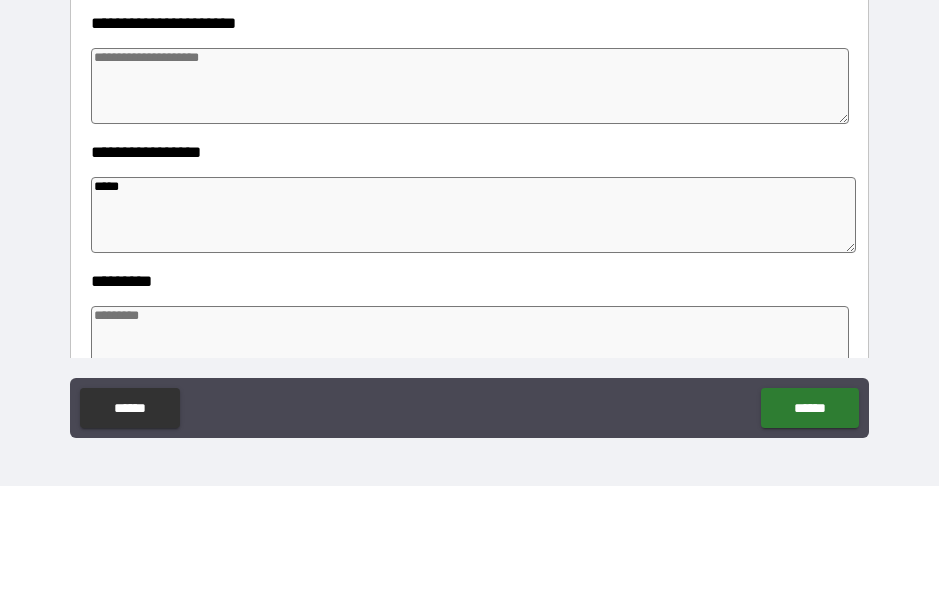 type on "*" 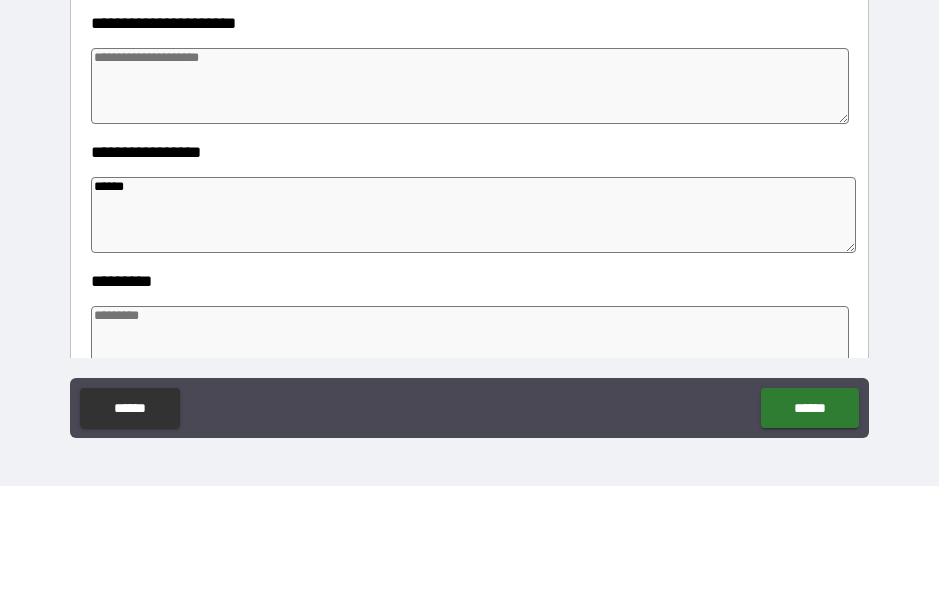 type on "*" 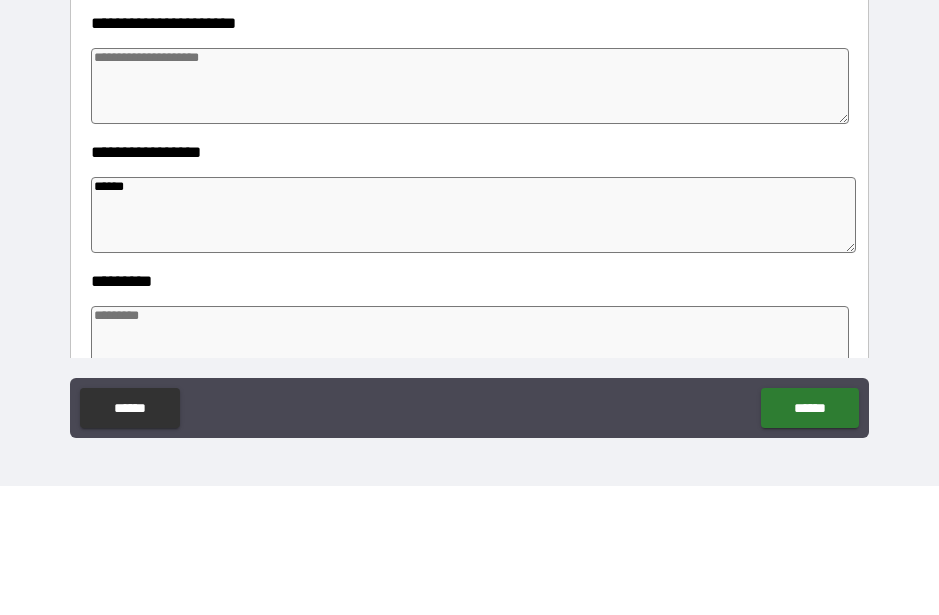 type on "*" 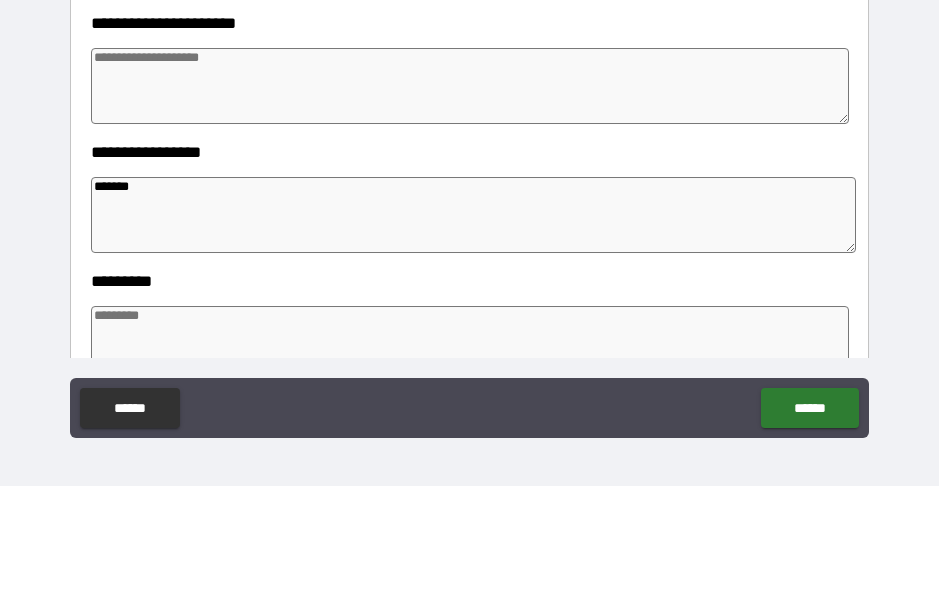 type on "*" 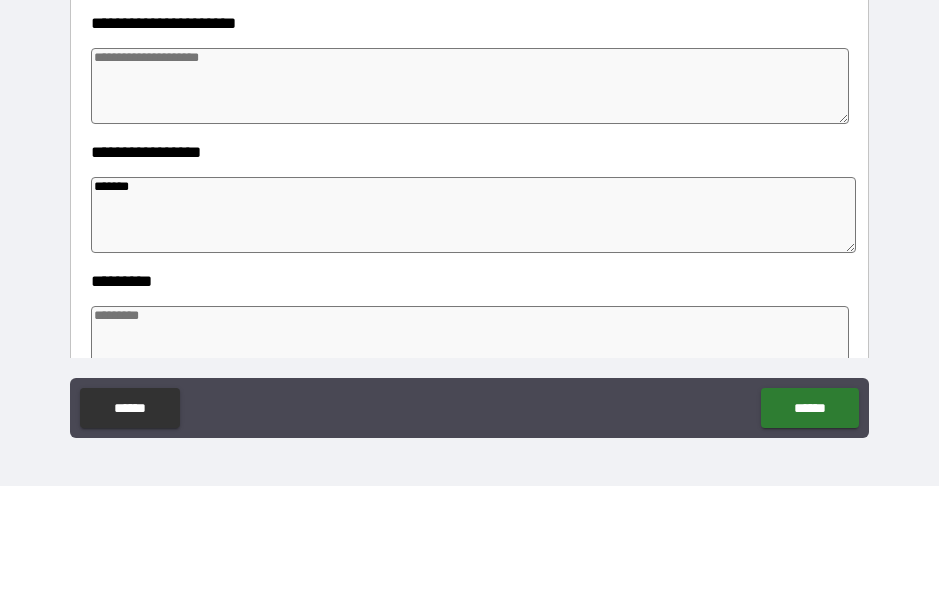 type on "*" 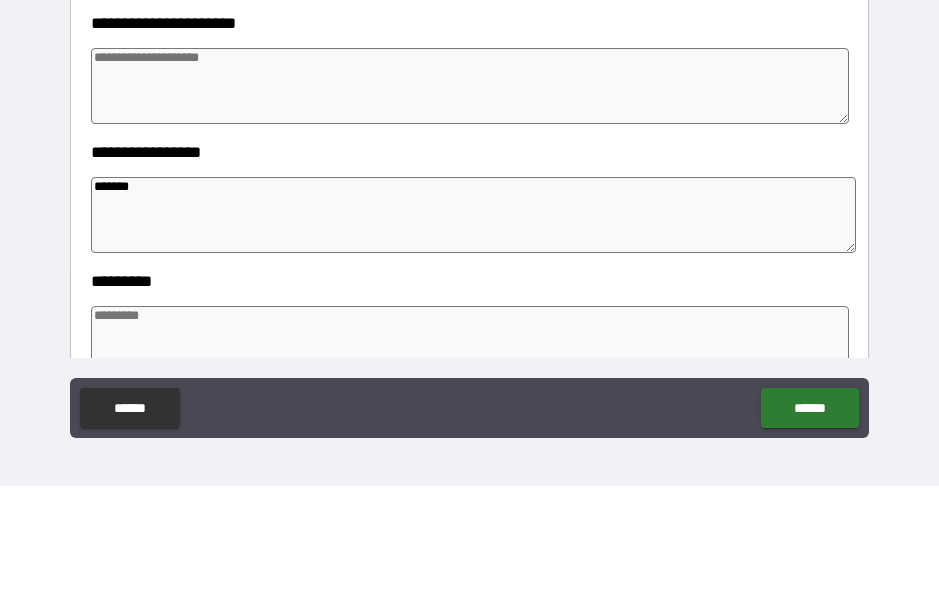 type on "*" 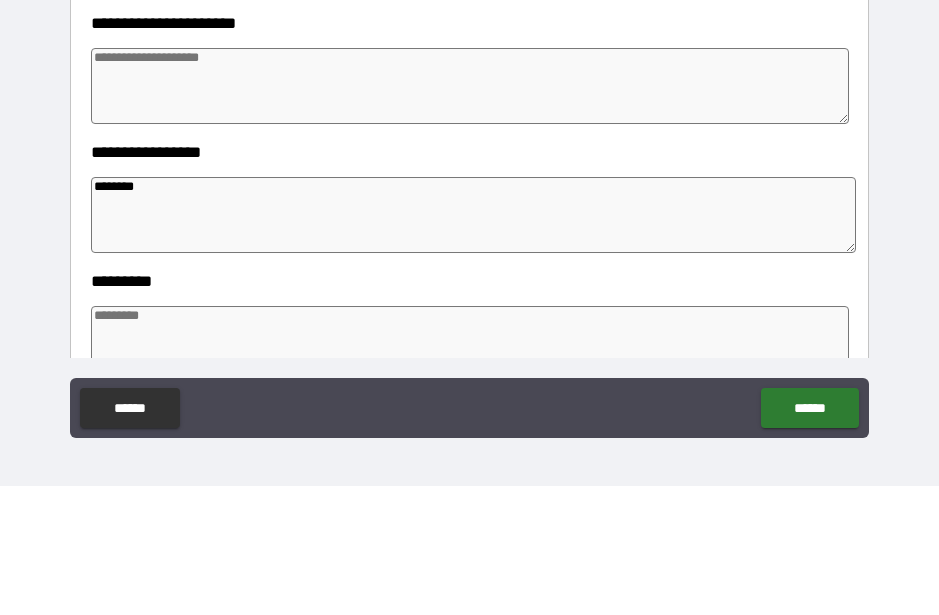 type on "*" 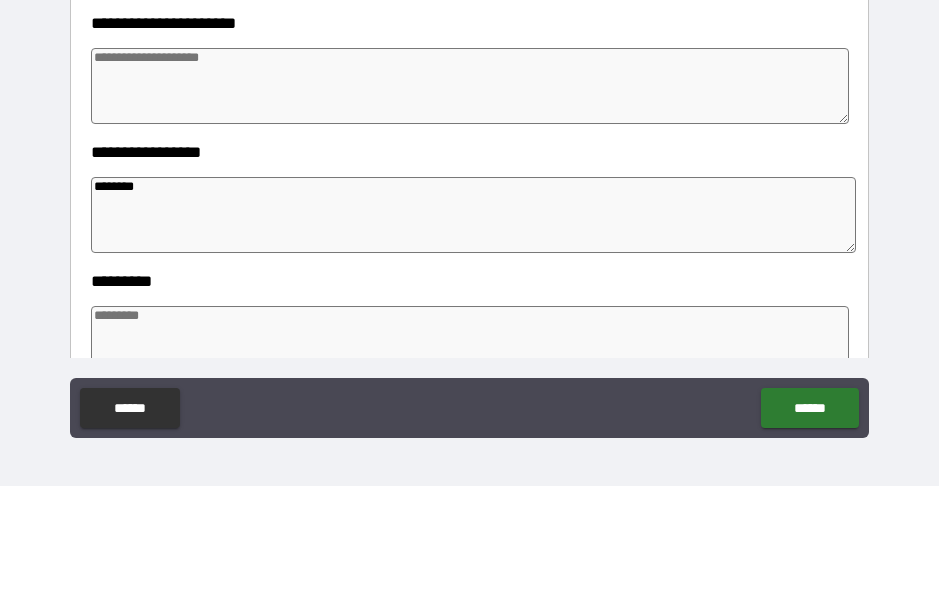 type on "*" 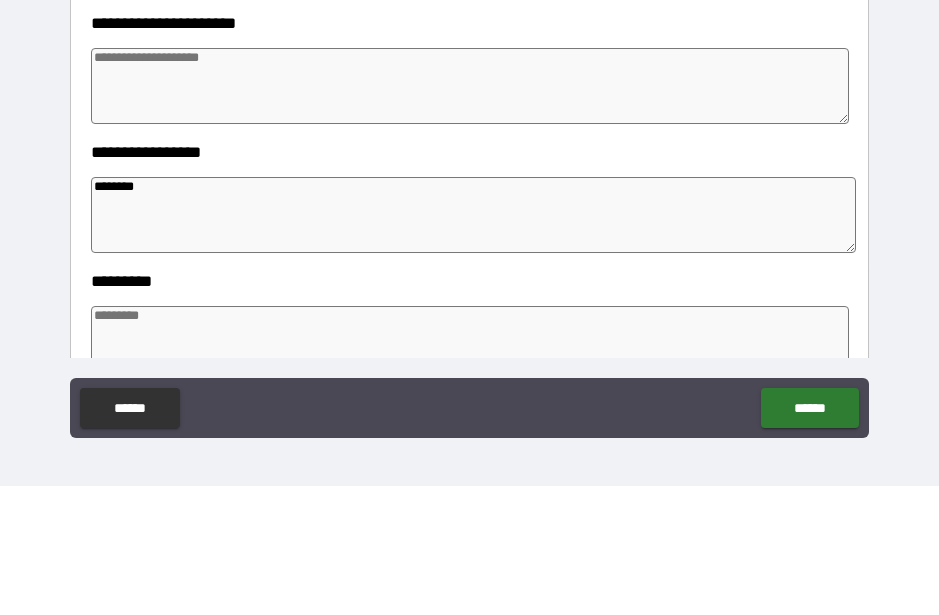 type on "*" 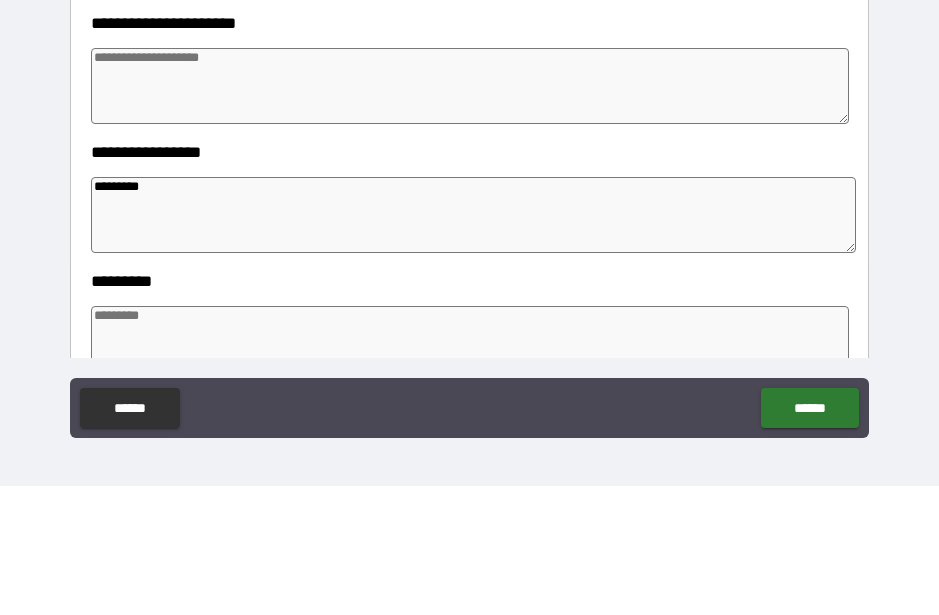 type on "*" 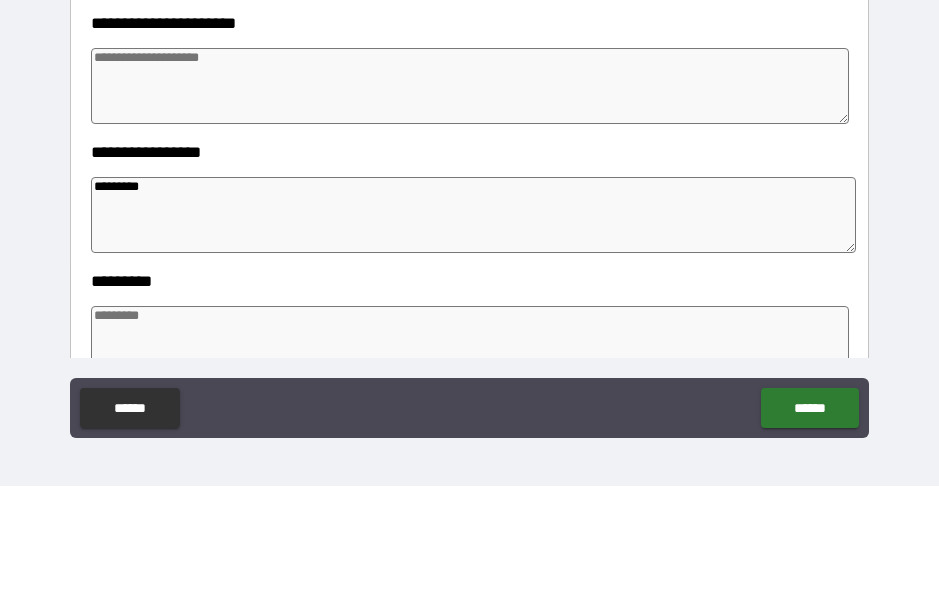 type on "*" 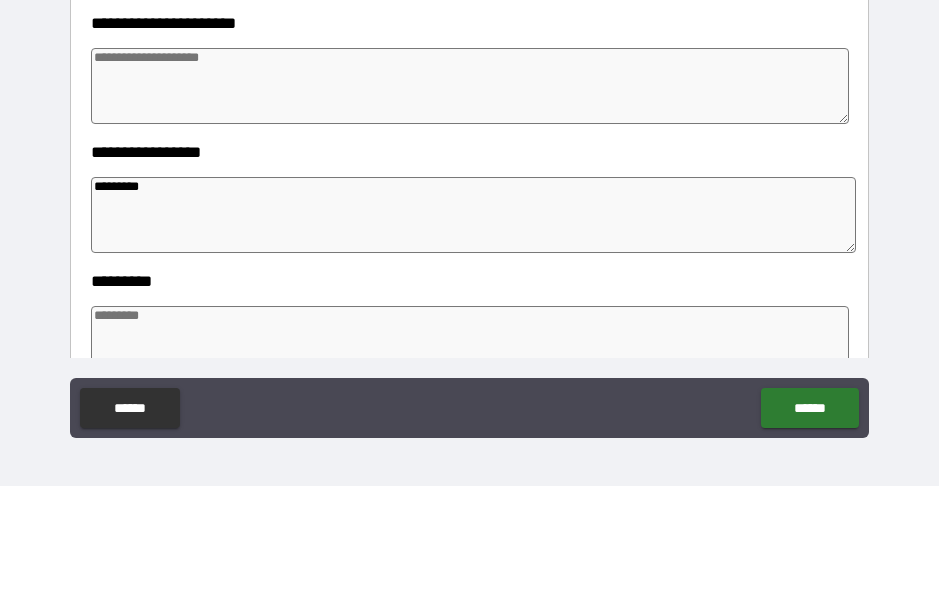 type on "*" 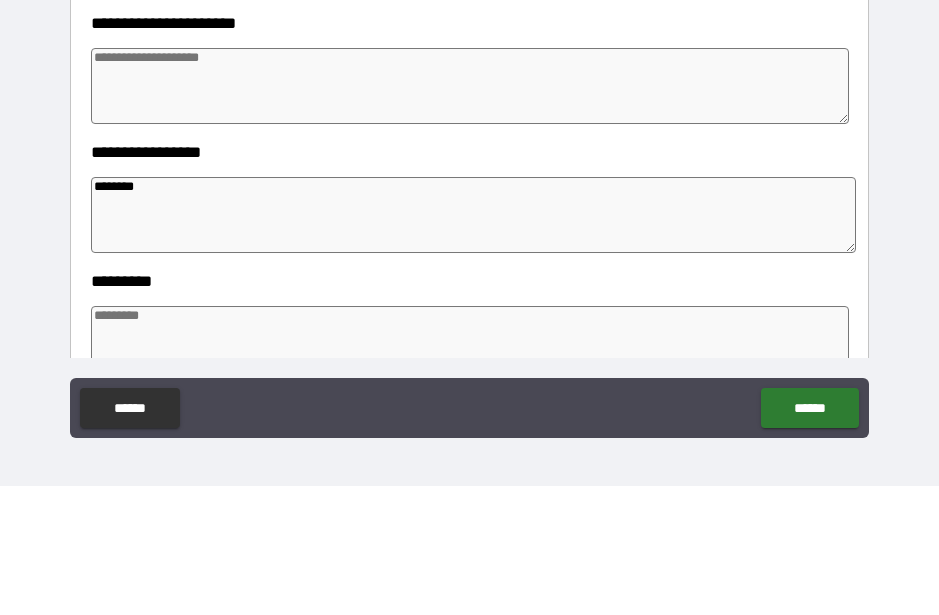 type on "*" 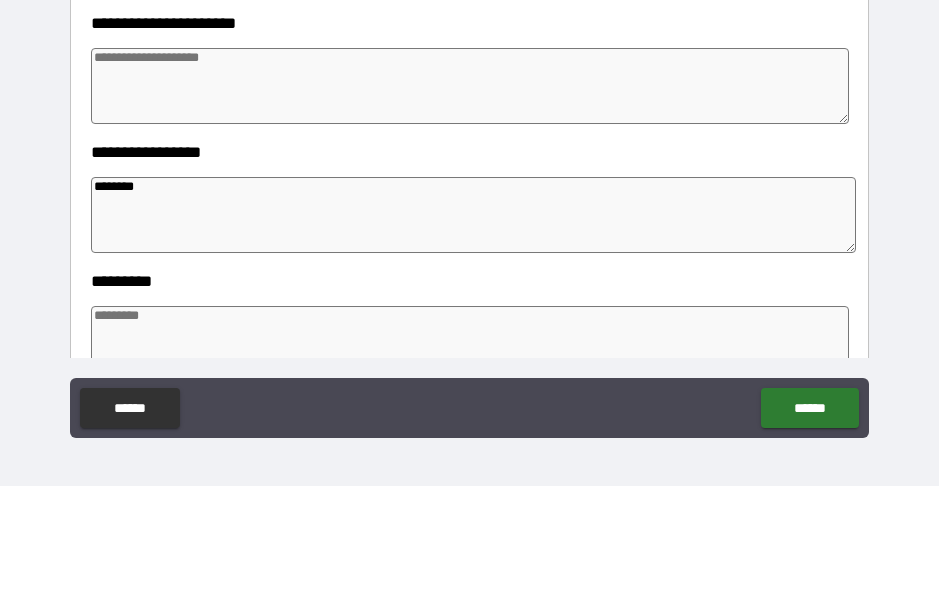 type on "*" 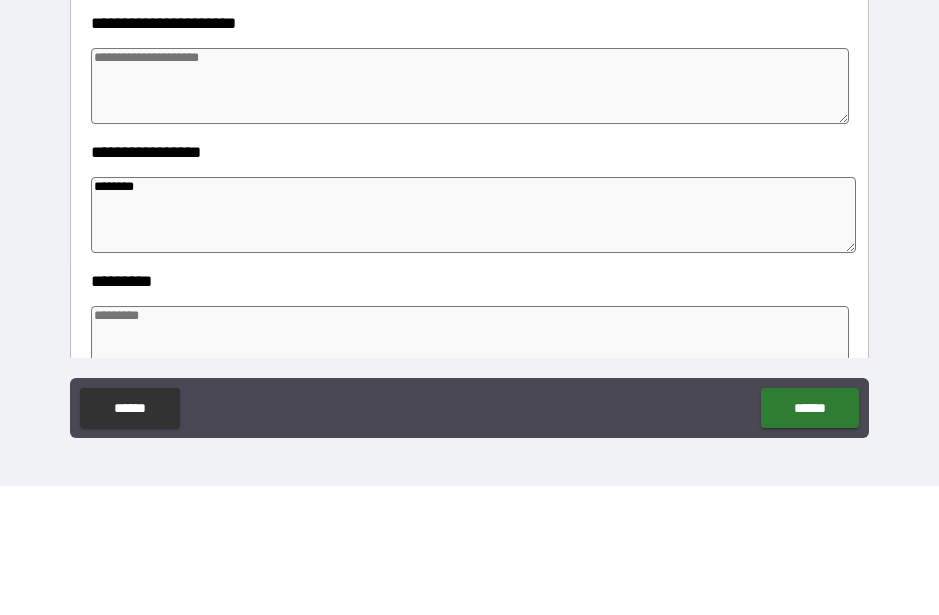 type on "*" 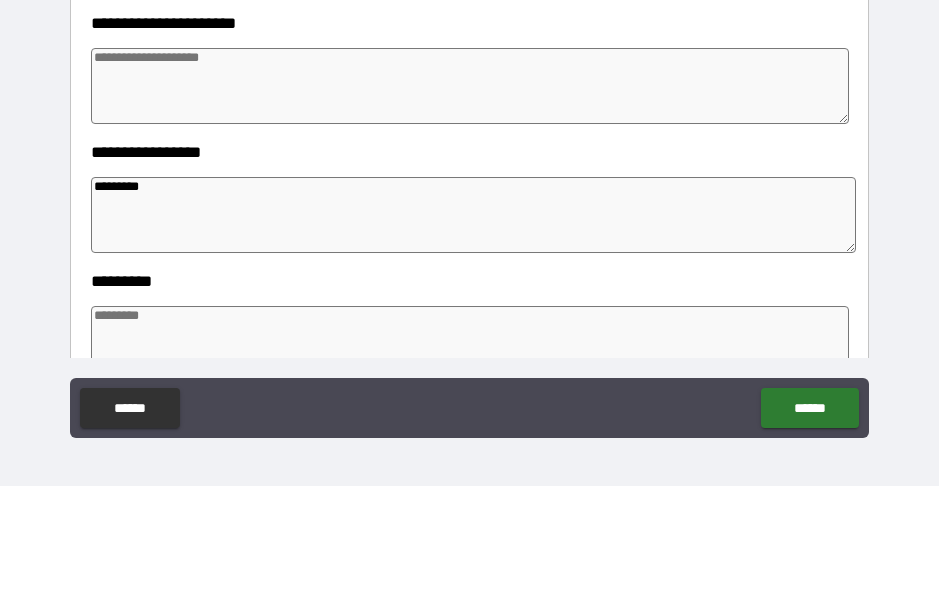 type on "*" 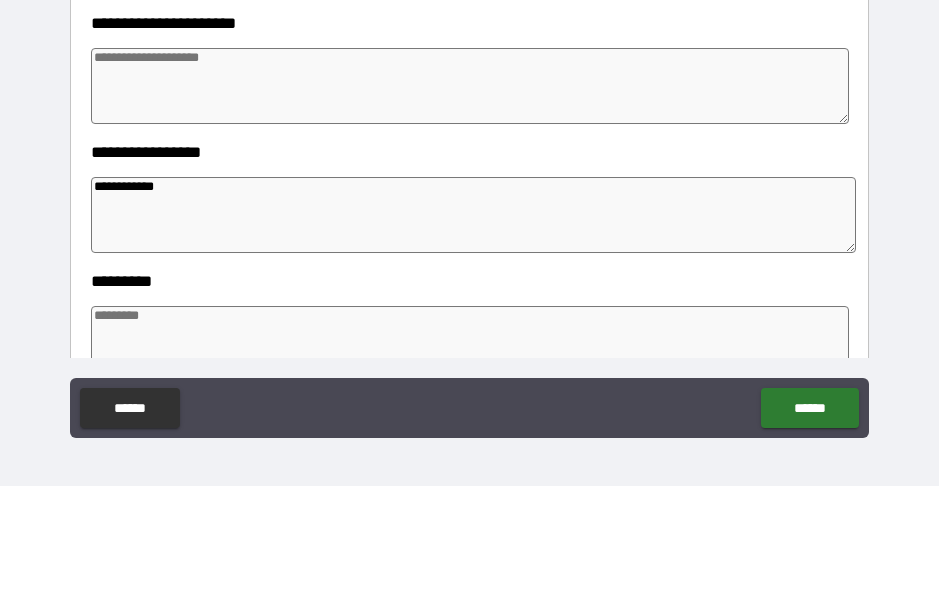 click at bounding box center [469, 215] 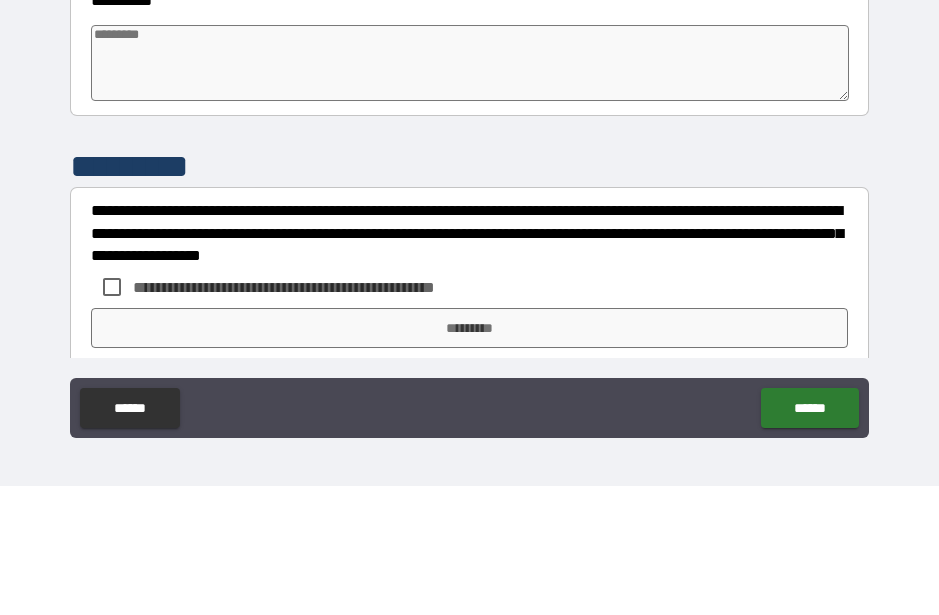 scroll, scrollTop: 598, scrollLeft: 0, axis: vertical 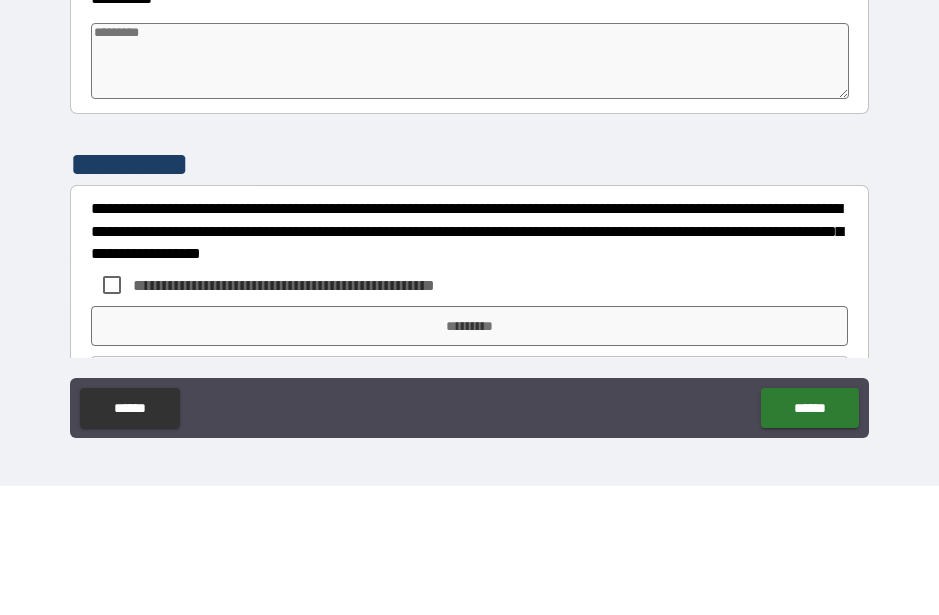 click at bounding box center (469, 190) 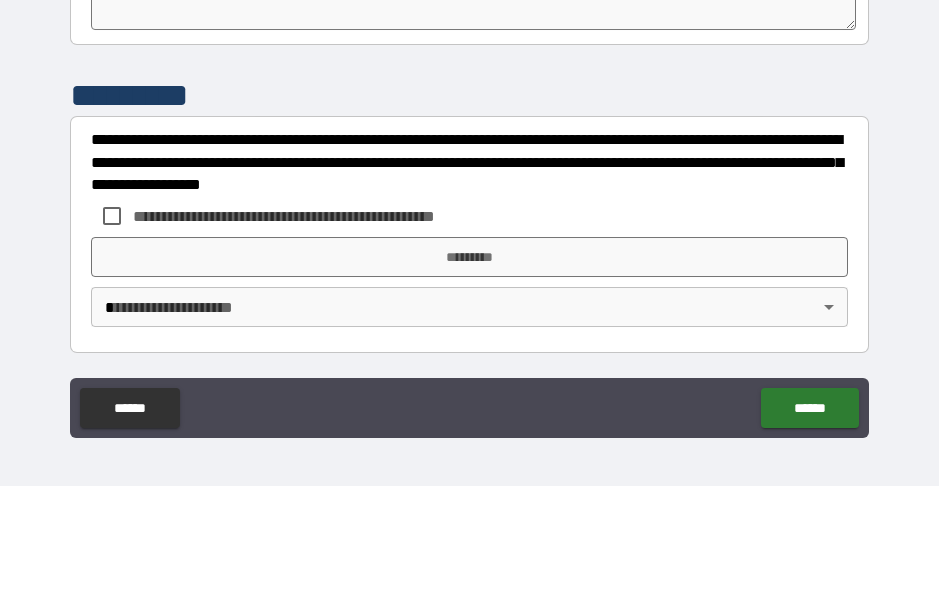 scroll, scrollTop: 667, scrollLeft: 0, axis: vertical 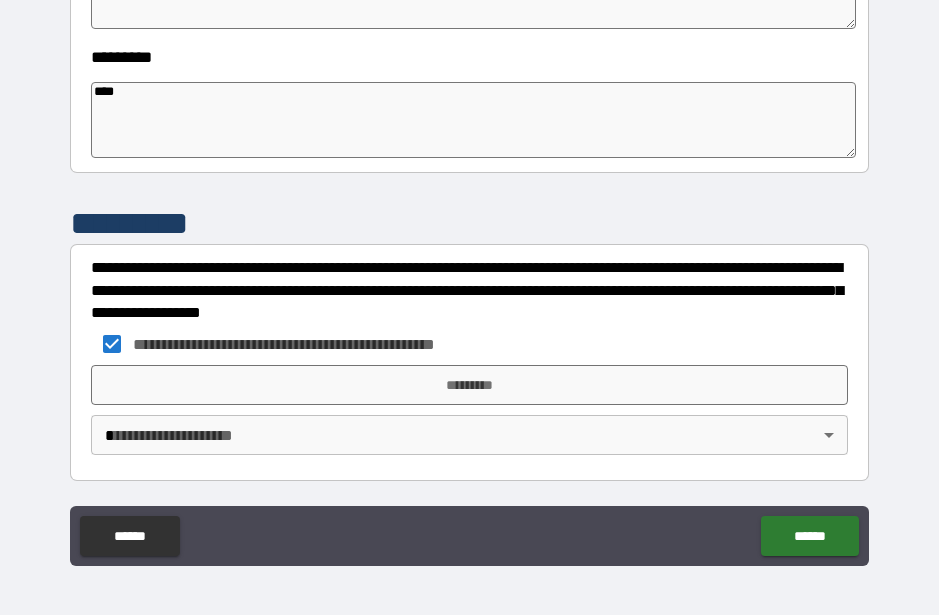 click on "*********" at bounding box center (469, 385) 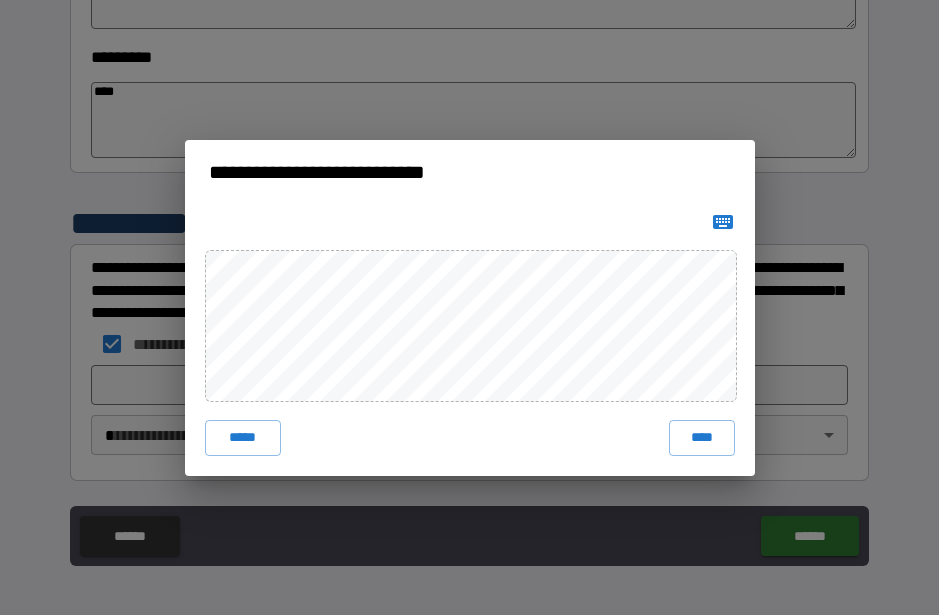 click on "****" at bounding box center (702, 438) 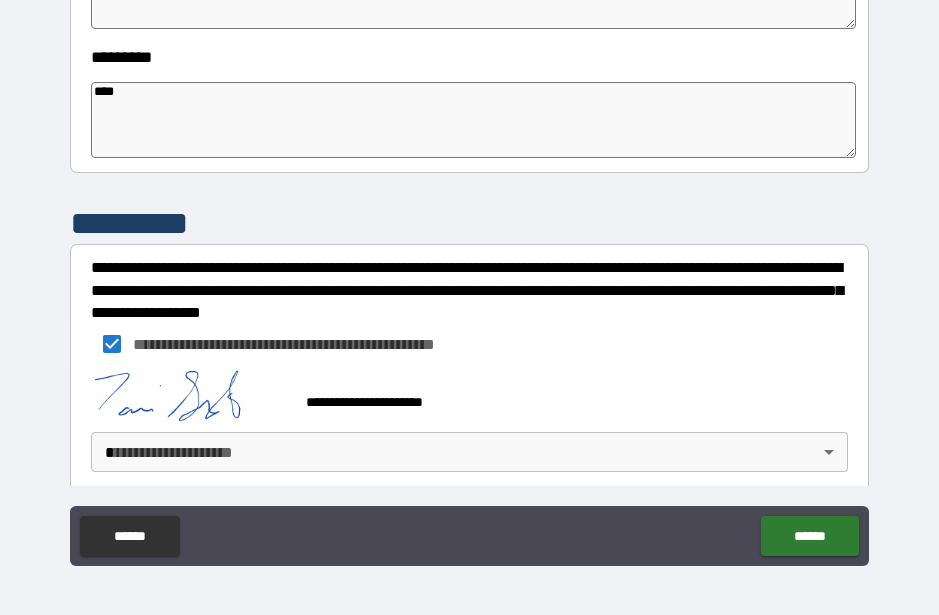 scroll, scrollTop: 657, scrollLeft: 0, axis: vertical 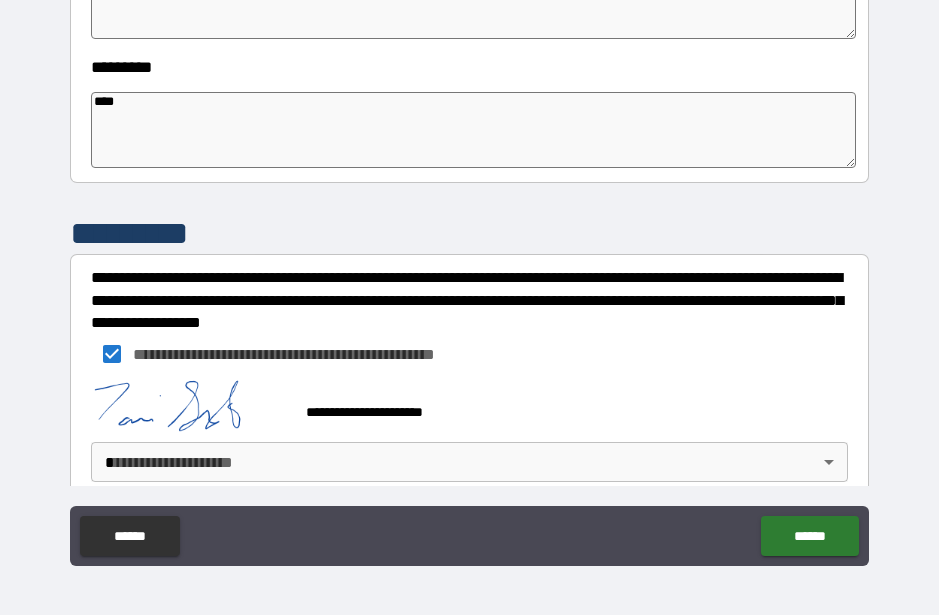 click on "**********" at bounding box center (469, 280) 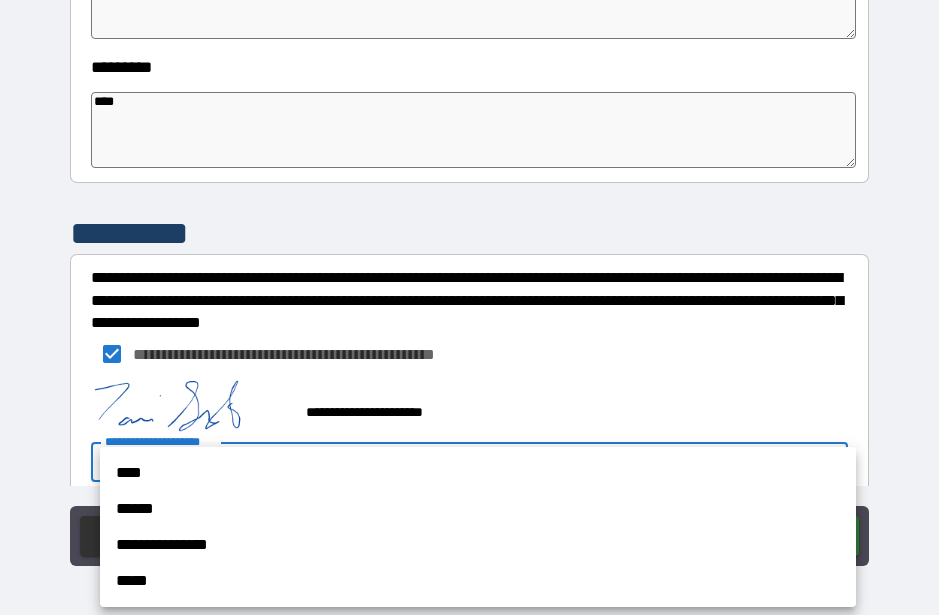 click on "****" at bounding box center (478, 473) 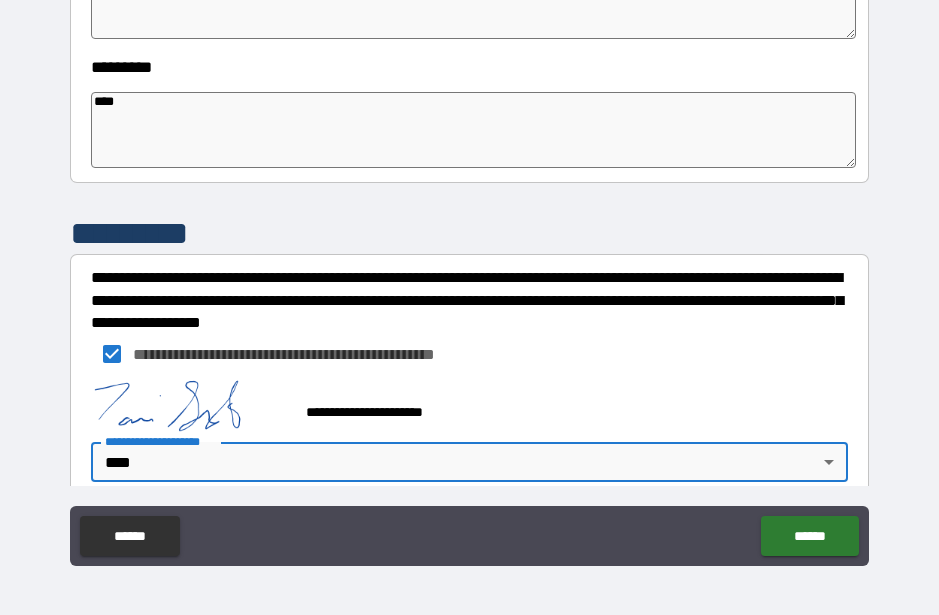 click on "******" at bounding box center (809, 536) 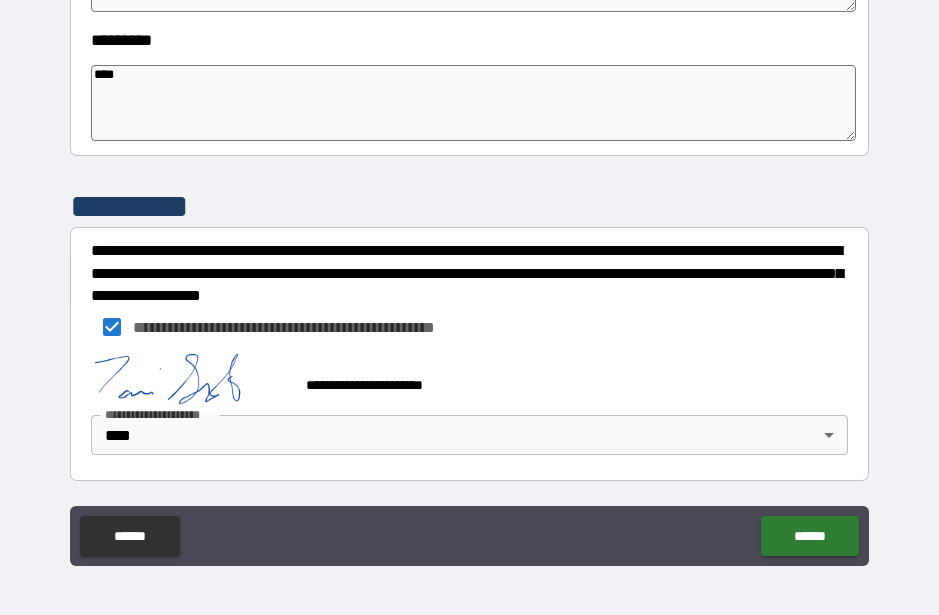 scroll, scrollTop: 684, scrollLeft: 0, axis: vertical 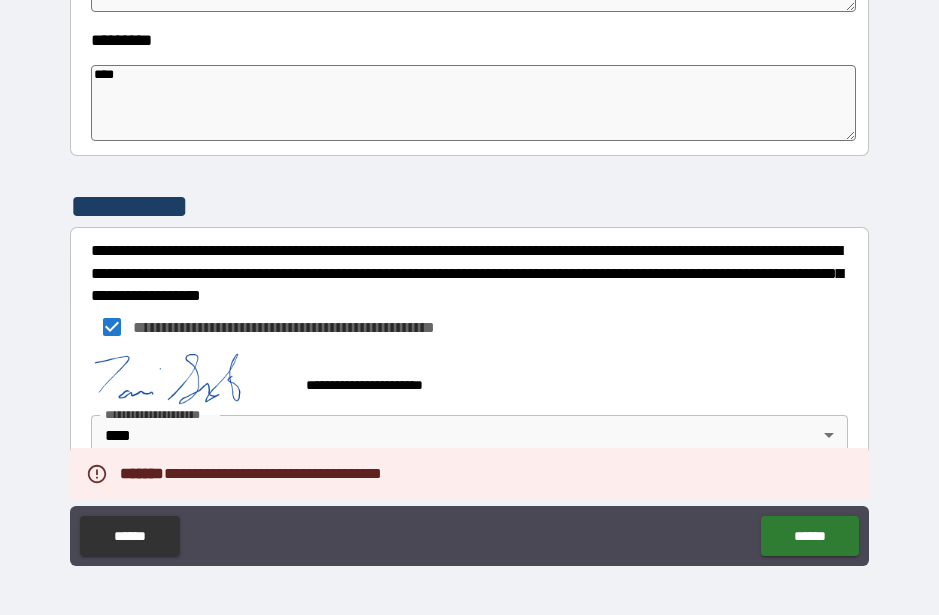 click on "******" at bounding box center (809, 536) 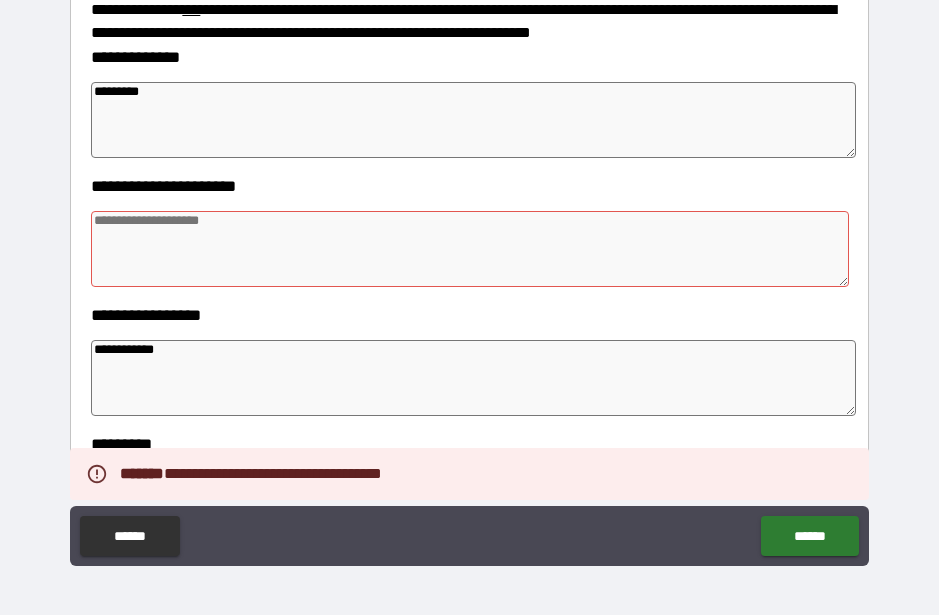scroll, scrollTop: 264, scrollLeft: 0, axis: vertical 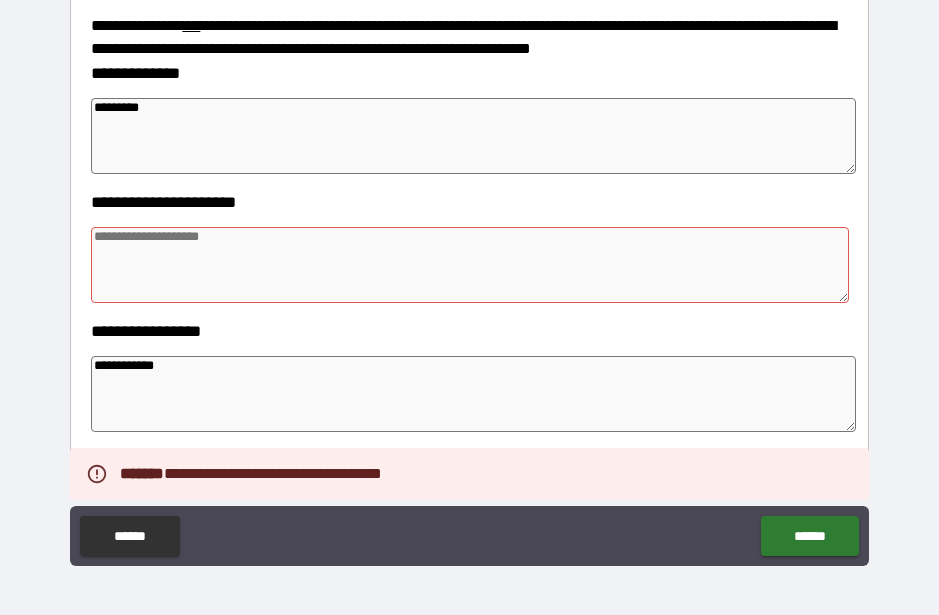 click at bounding box center (469, 265) 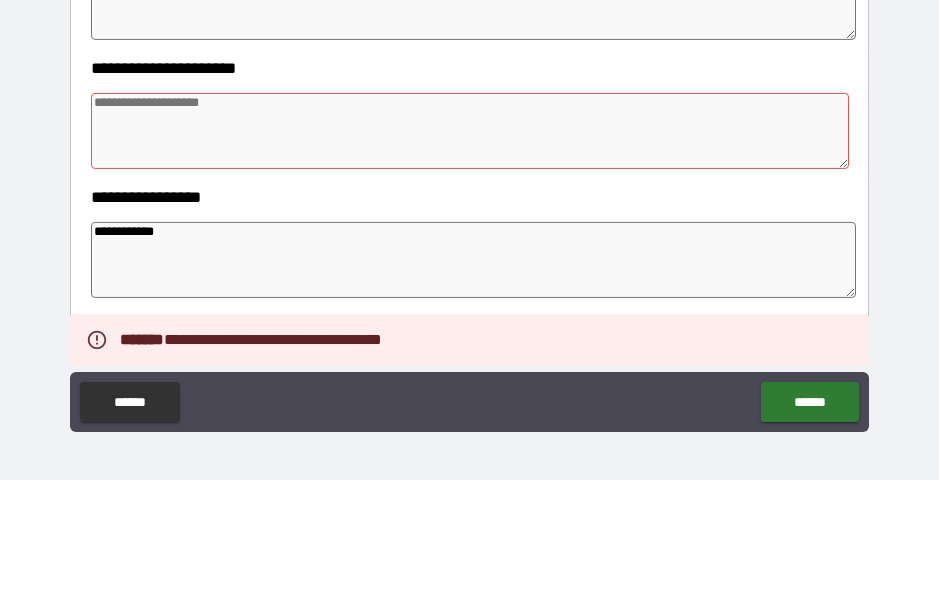 scroll, scrollTop: 55, scrollLeft: 0, axis: vertical 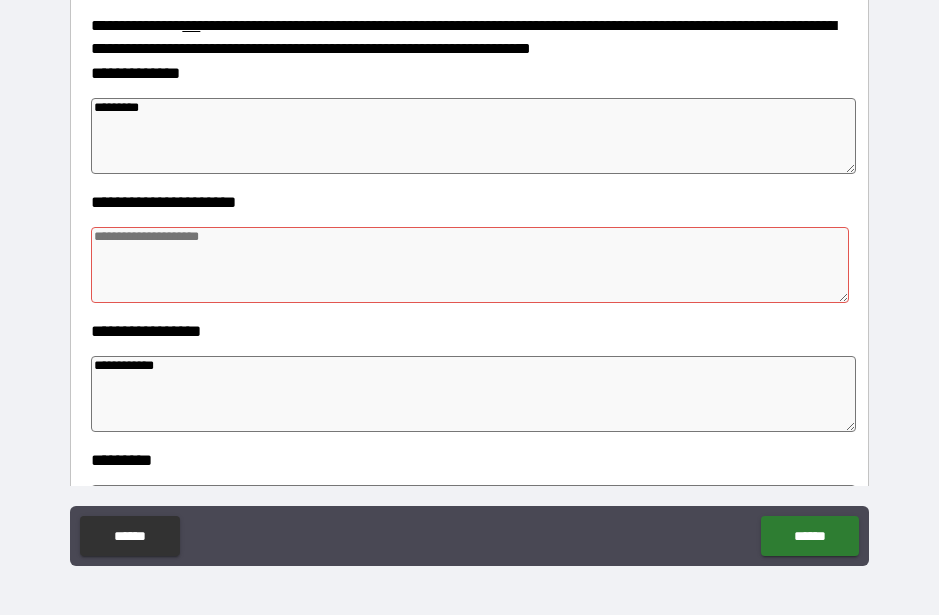 click at bounding box center [469, 265] 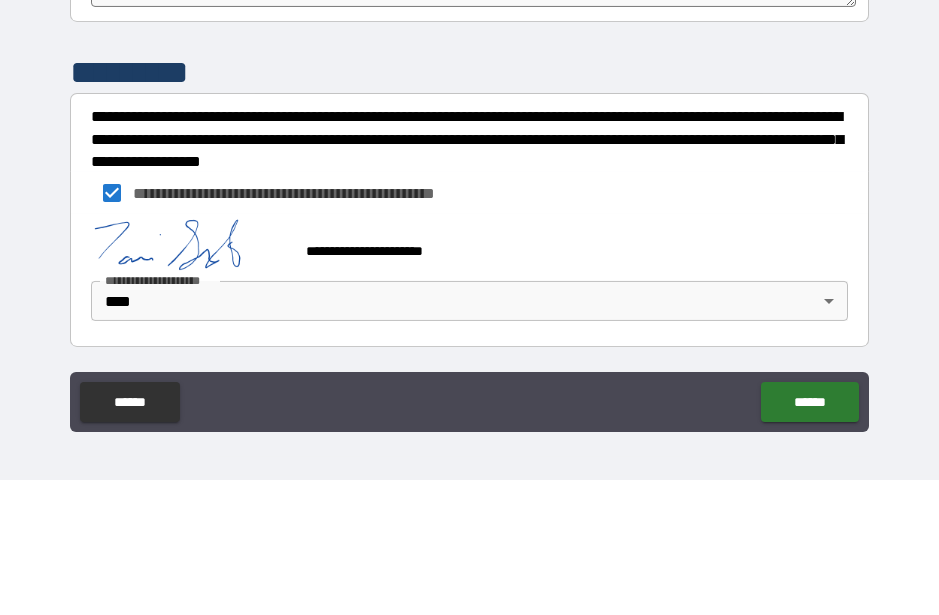 scroll, scrollTop: 684, scrollLeft: 0, axis: vertical 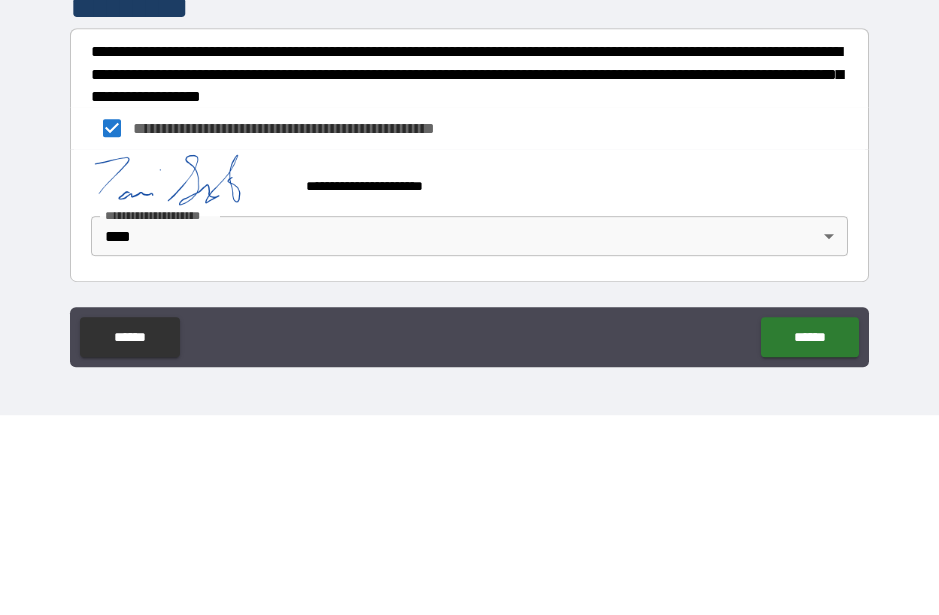 click on "**********" at bounding box center (469, 283) 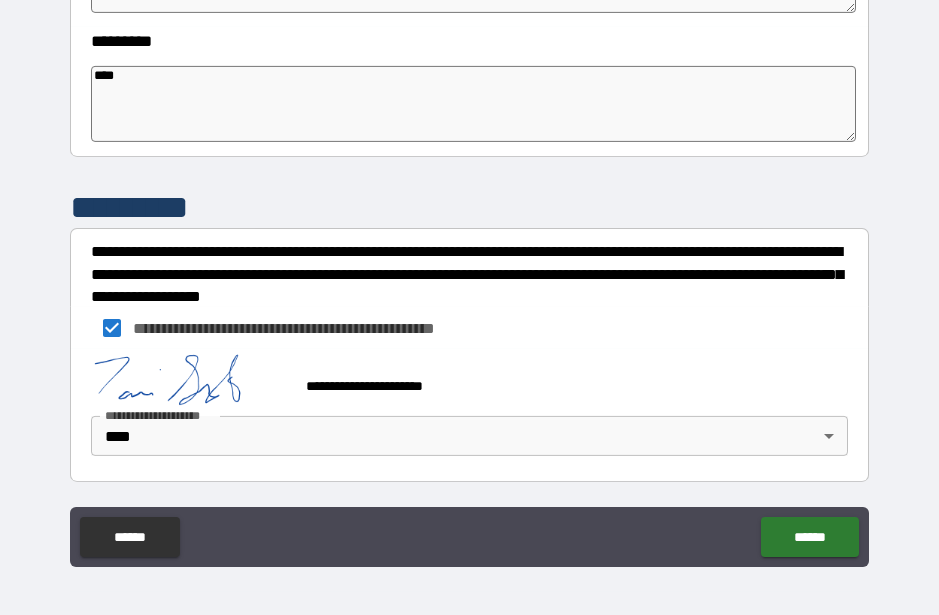 click on "******" at bounding box center [809, 537] 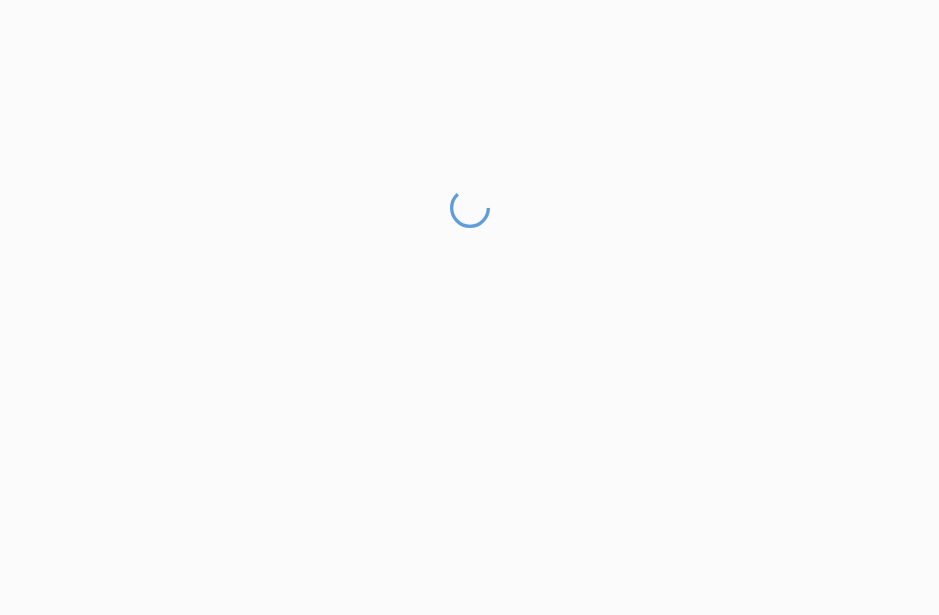 scroll, scrollTop: 55, scrollLeft: 0, axis: vertical 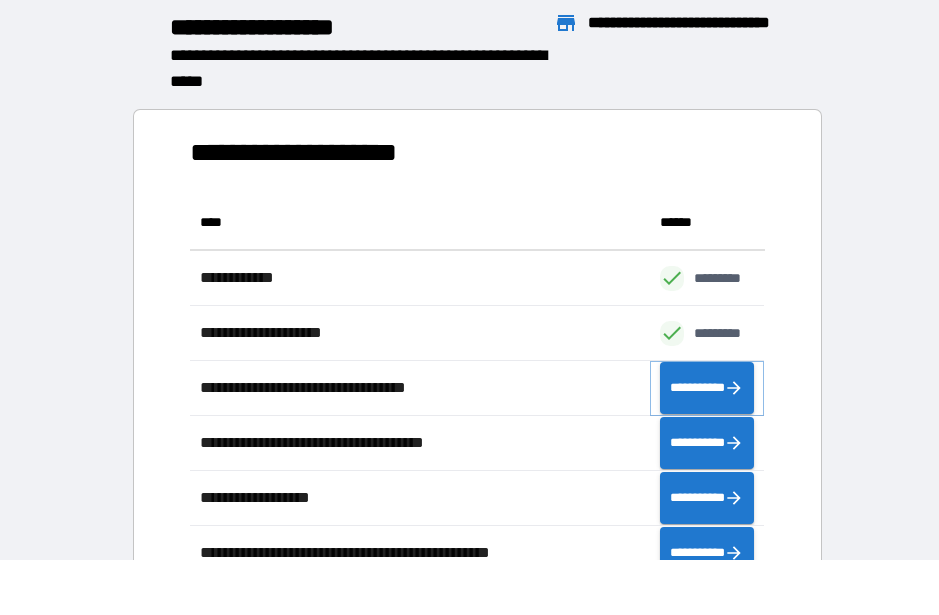 click on "**********" at bounding box center (707, 388) 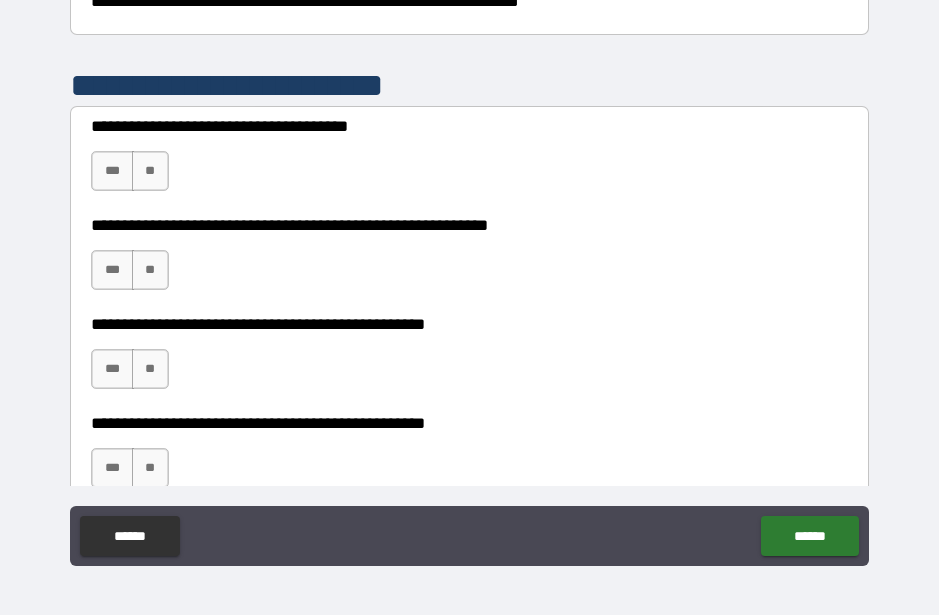 scroll, scrollTop: 377, scrollLeft: 0, axis: vertical 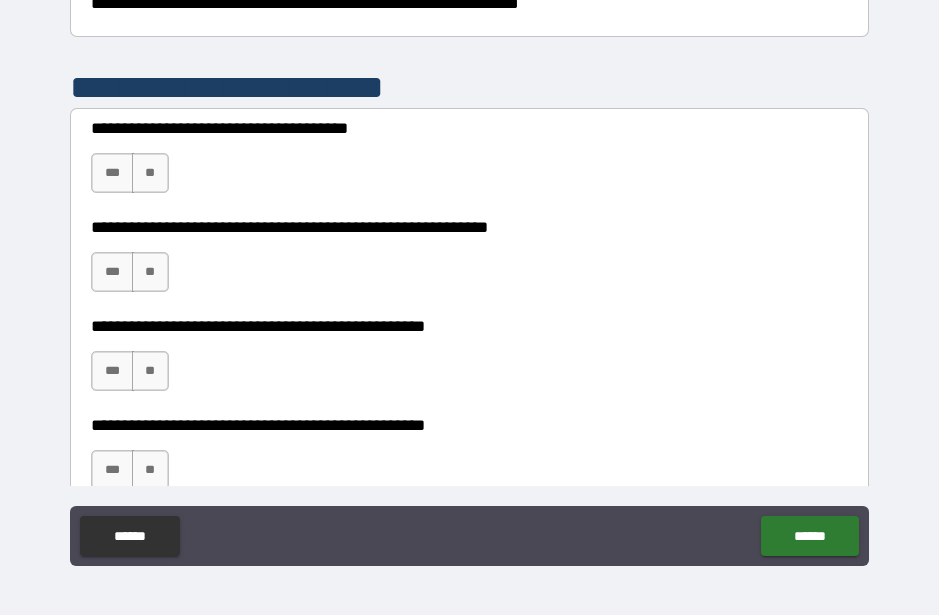 click on "***" at bounding box center (112, 173) 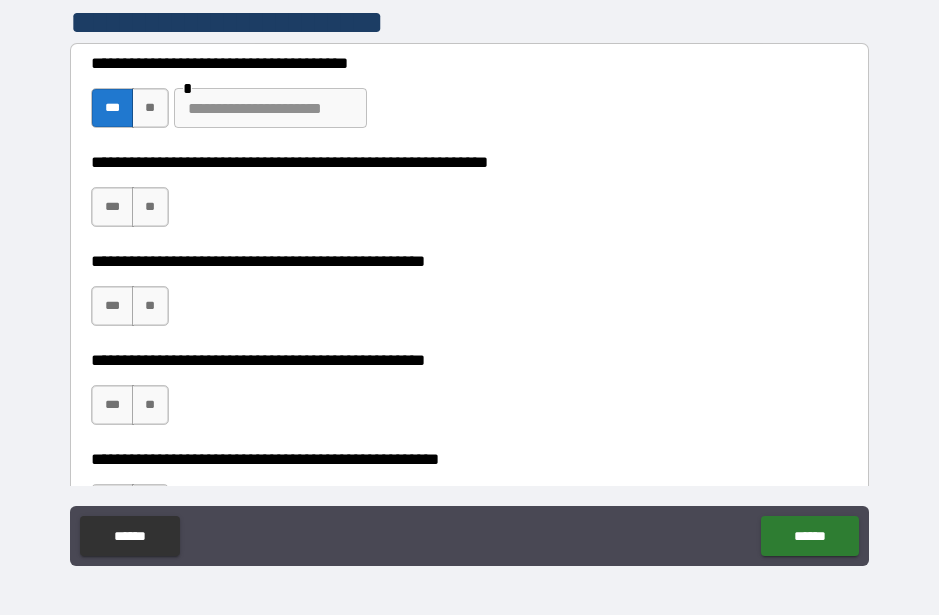 scroll, scrollTop: 444, scrollLeft: 0, axis: vertical 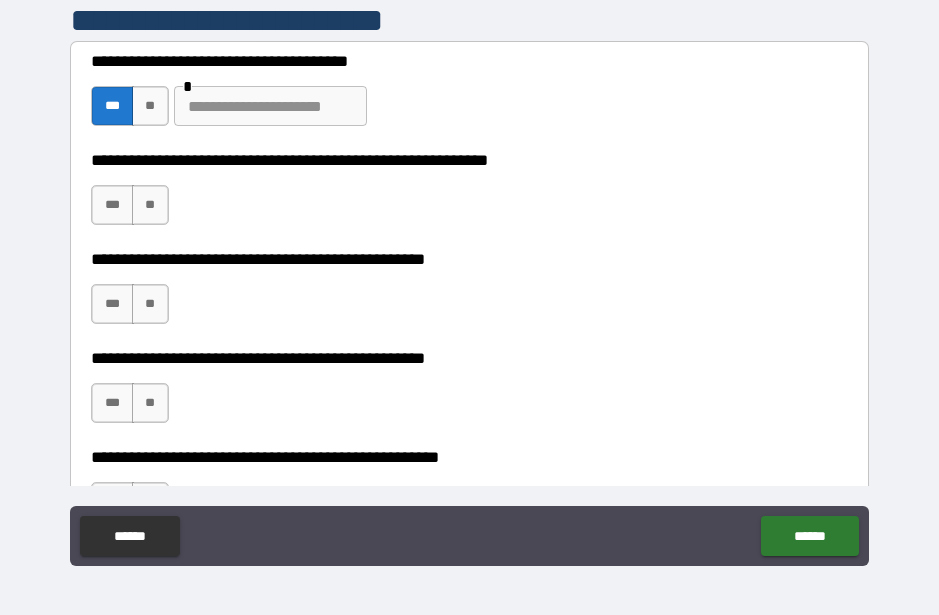 click on "***" at bounding box center (112, 205) 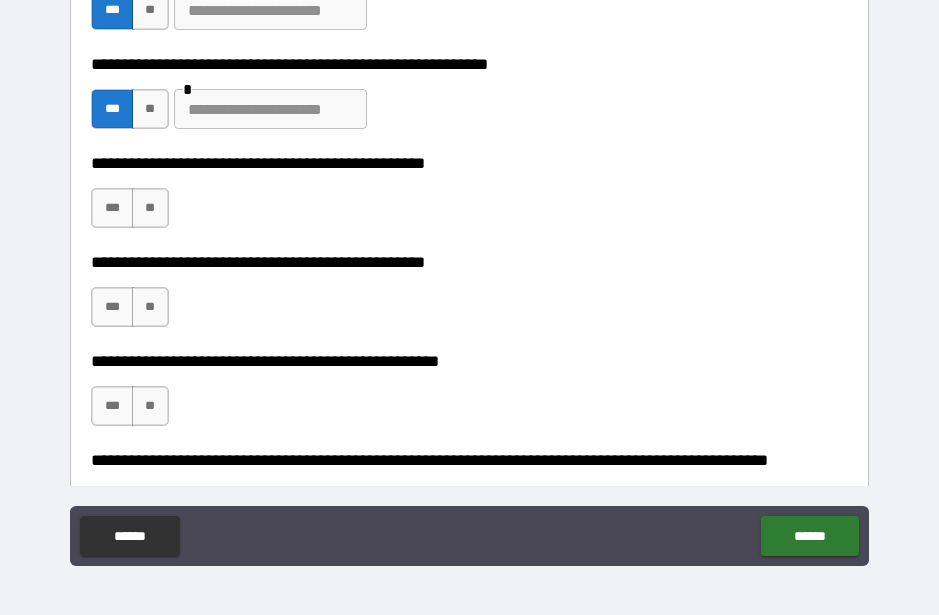 scroll, scrollTop: 539, scrollLeft: 0, axis: vertical 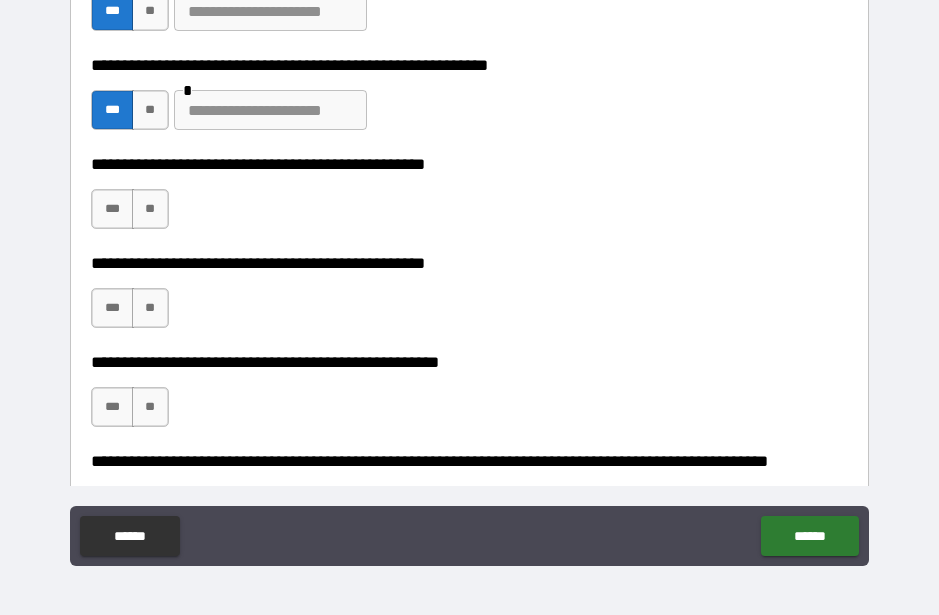 click on "**" at bounding box center [150, 209] 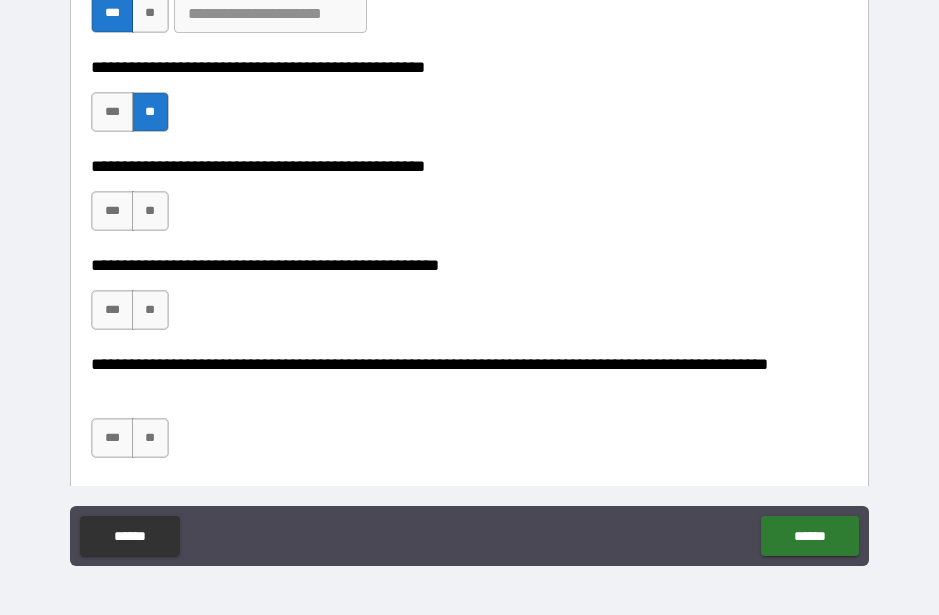 scroll, scrollTop: 641, scrollLeft: 0, axis: vertical 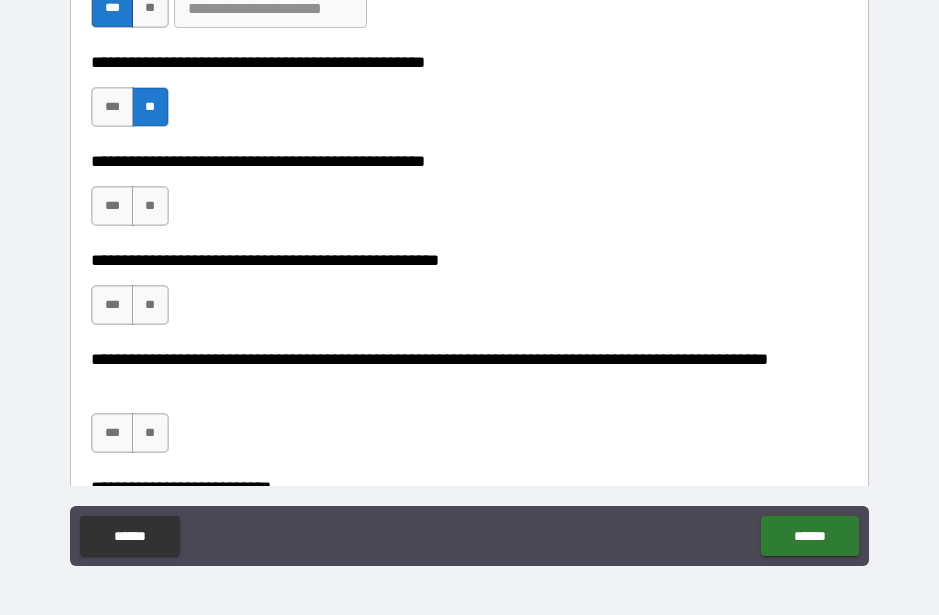 click on "***" at bounding box center (112, 206) 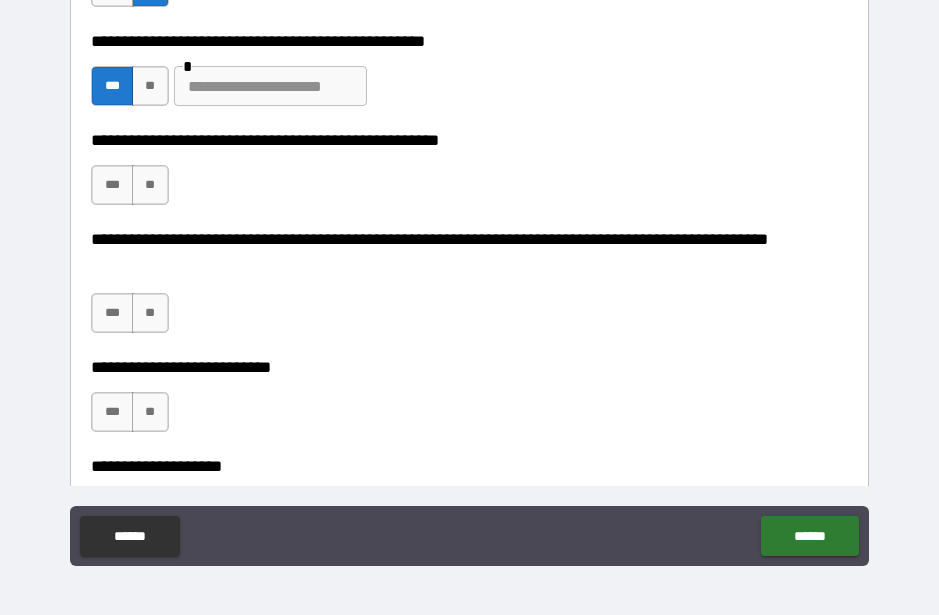 scroll, scrollTop: 780, scrollLeft: 0, axis: vertical 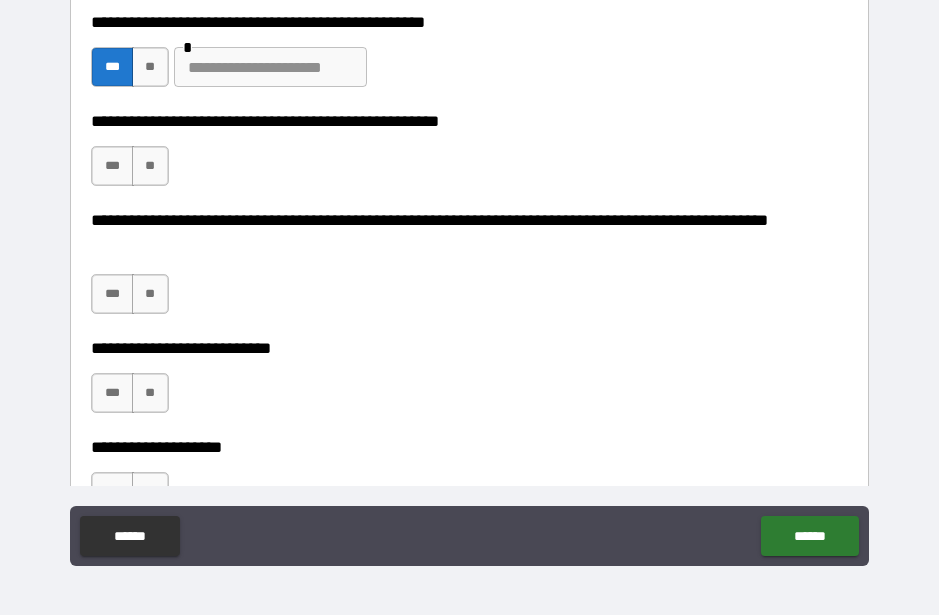 click on "**" at bounding box center [150, 166] 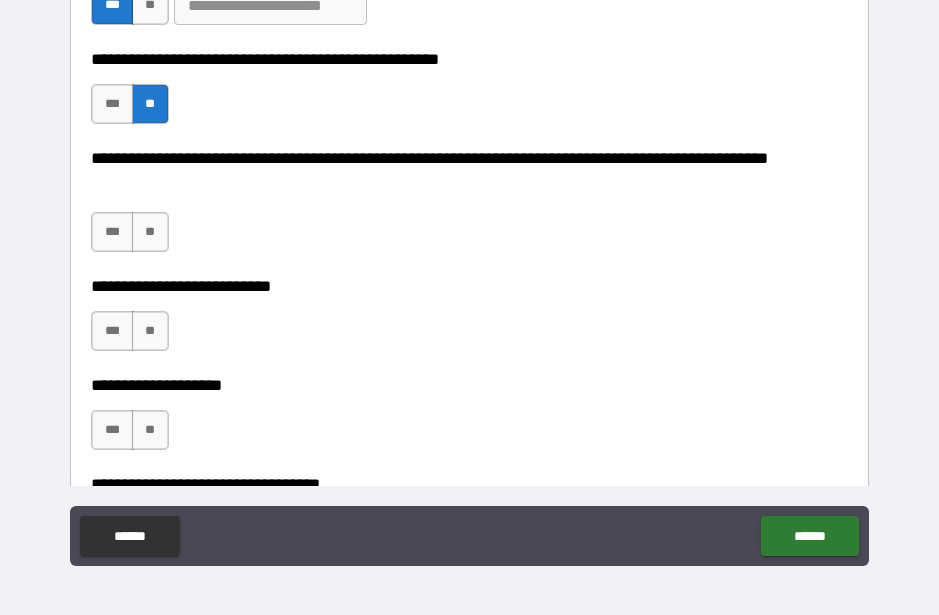 scroll, scrollTop: 844, scrollLeft: 0, axis: vertical 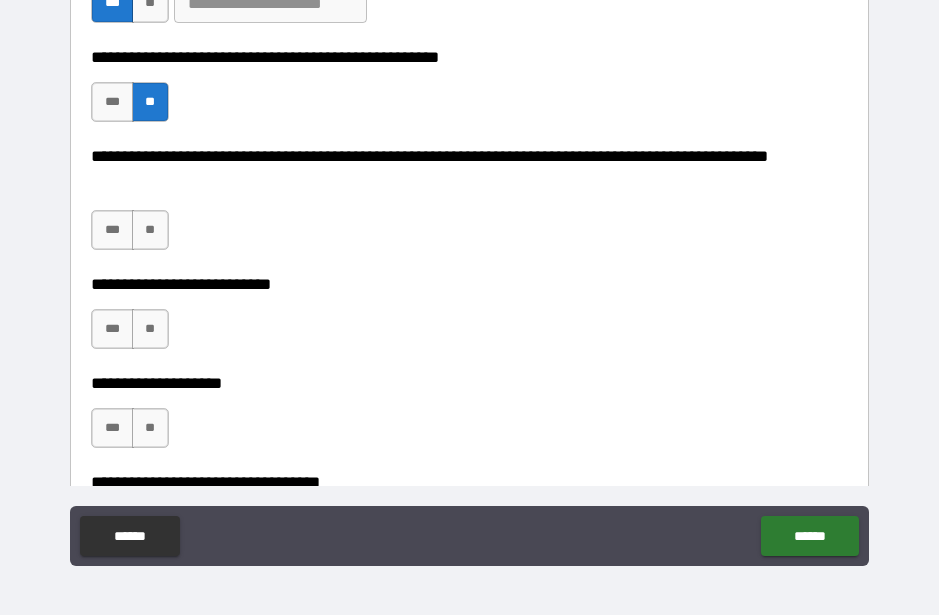 click on "**" at bounding box center (150, 230) 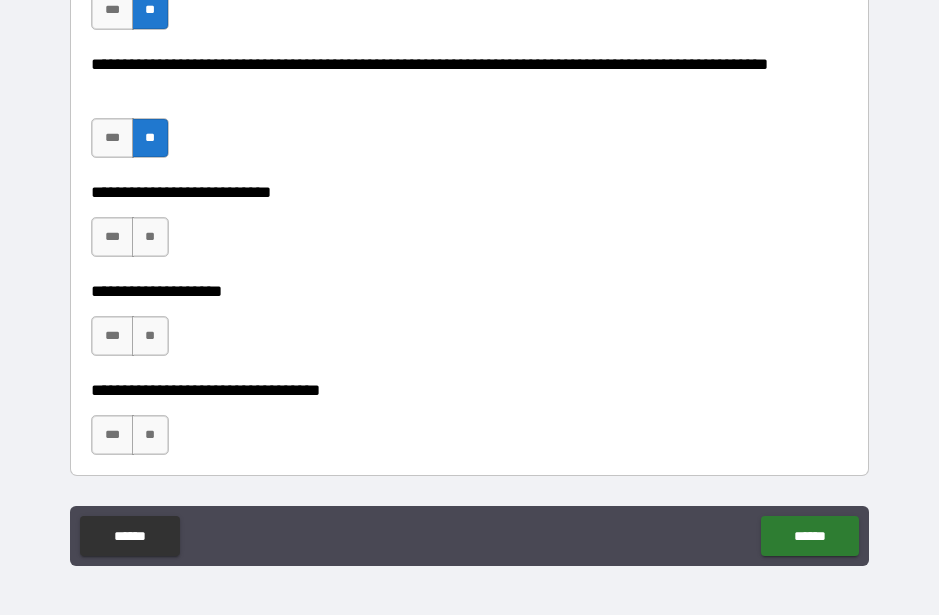 scroll, scrollTop: 994, scrollLeft: 0, axis: vertical 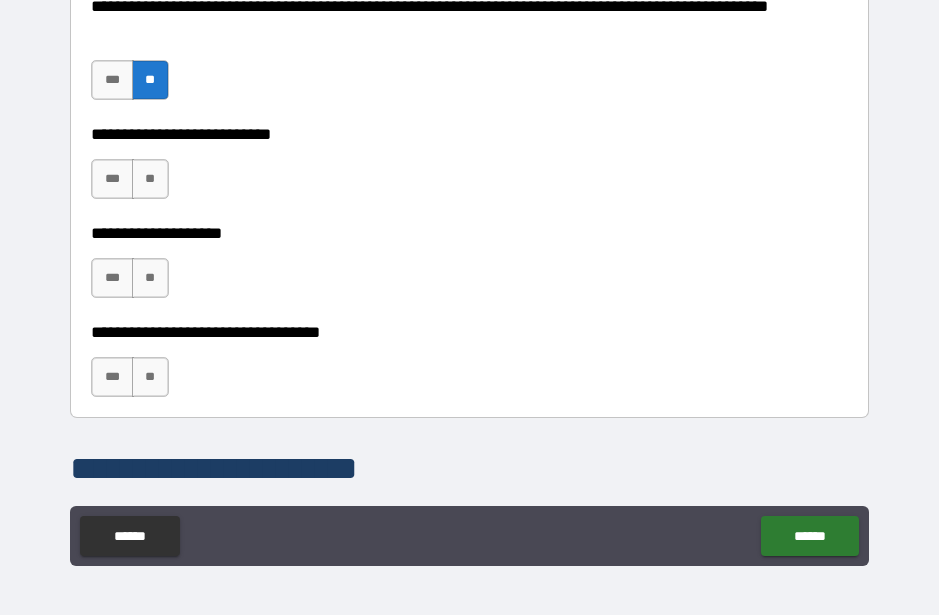 click on "***" at bounding box center (112, 179) 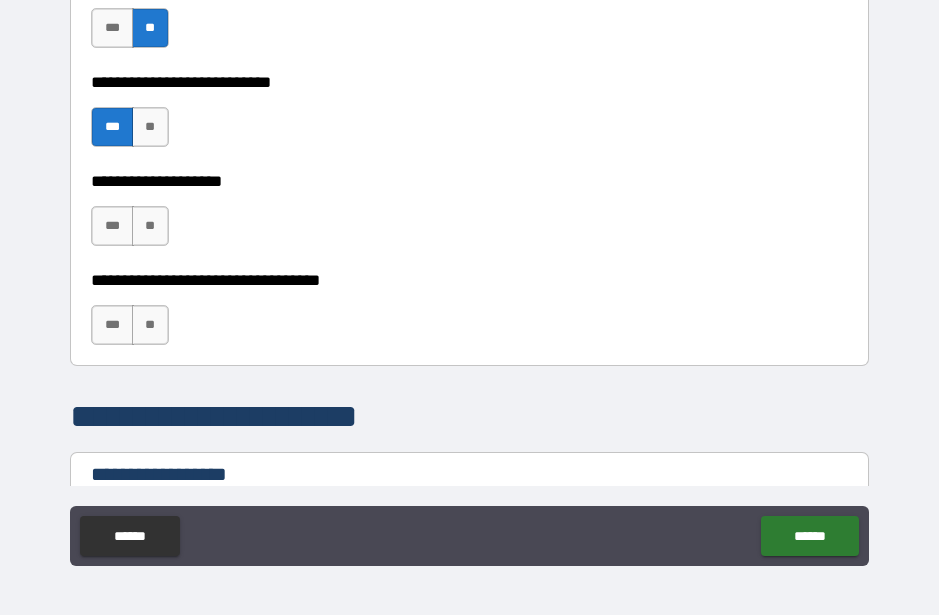 scroll, scrollTop: 1062, scrollLeft: 0, axis: vertical 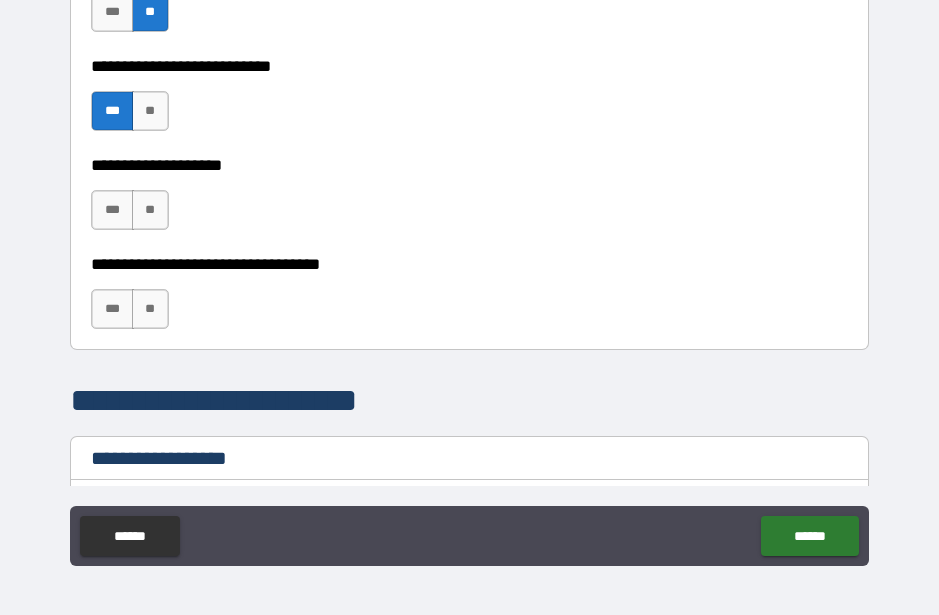 click on "***" at bounding box center (112, 210) 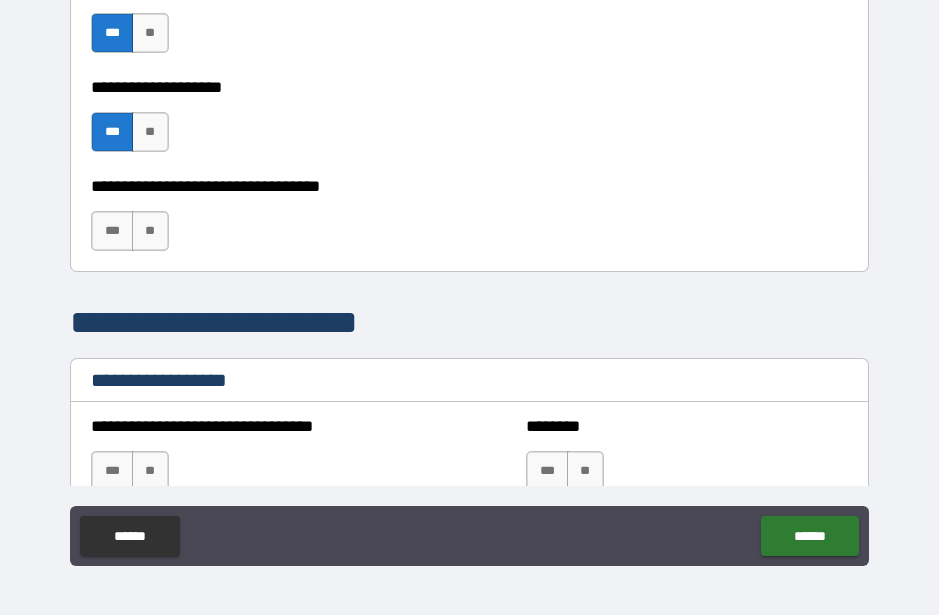 scroll, scrollTop: 1141, scrollLeft: 0, axis: vertical 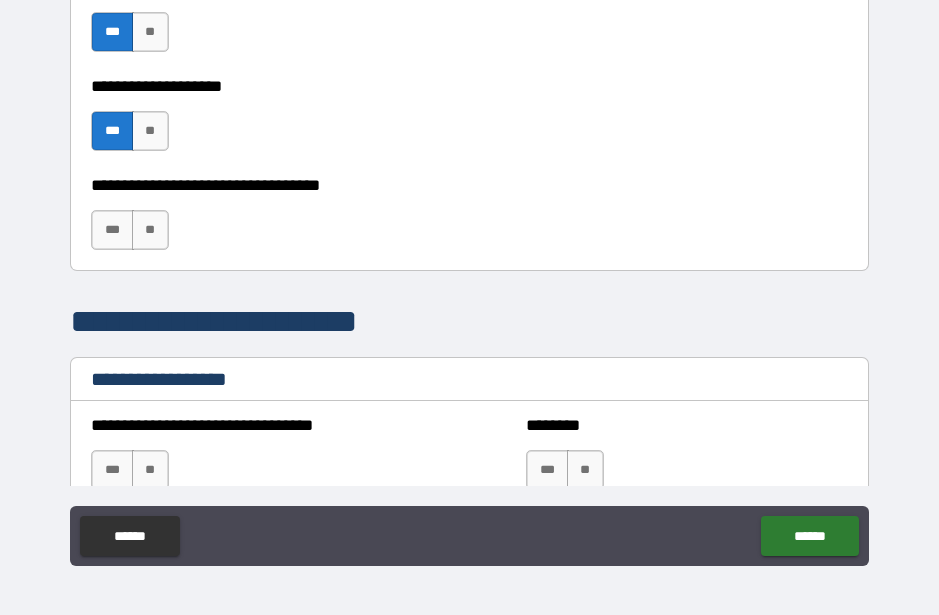 click on "**" at bounding box center [150, 230] 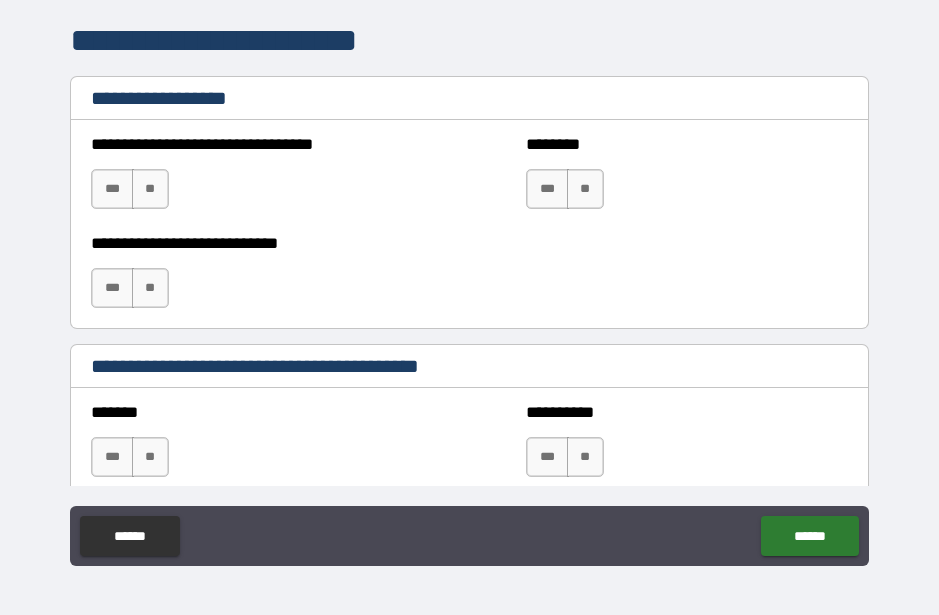 scroll, scrollTop: 1420, scrollLeft: 0, axis: vertical 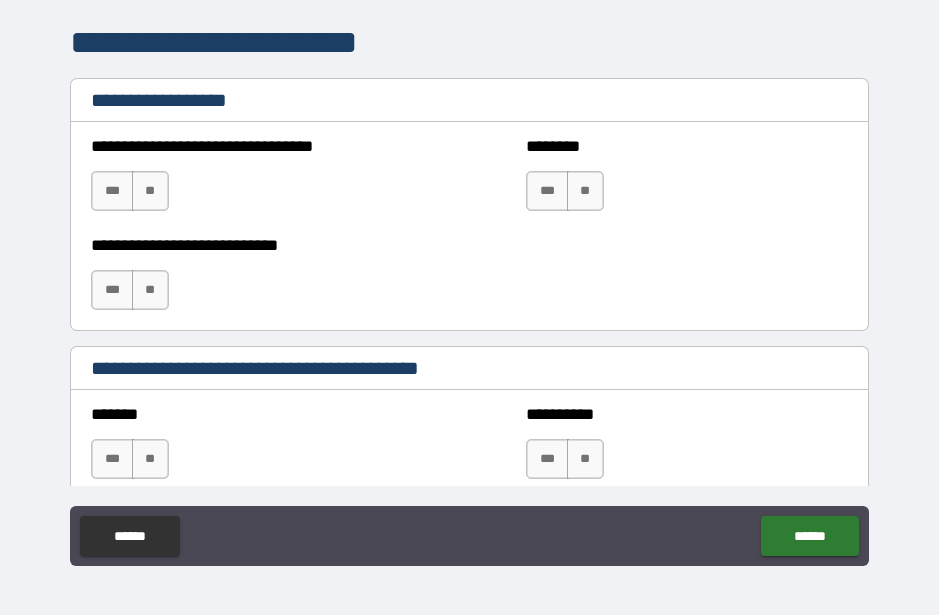 click on "**" at bounding box center (150, 191) 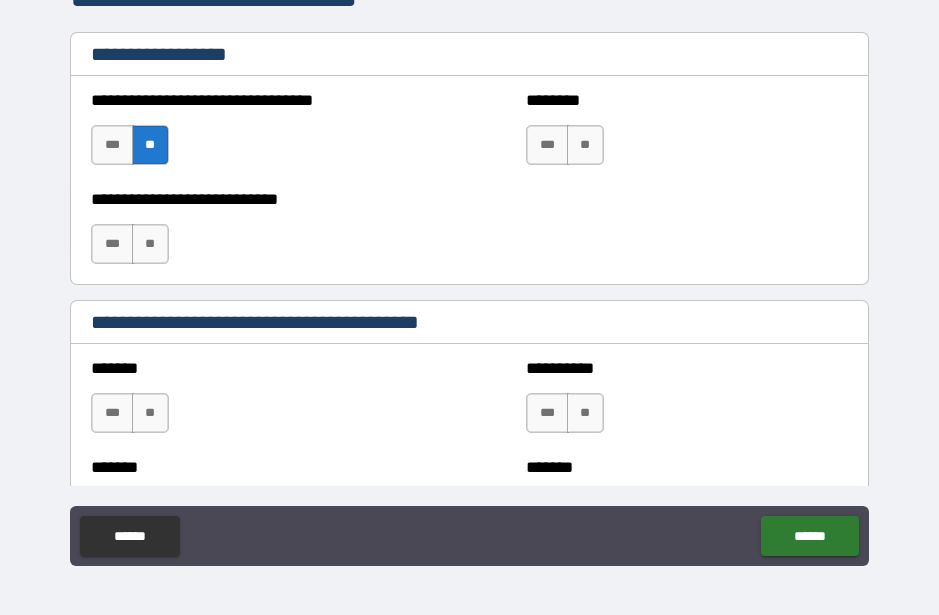 scroll, scrollTop: 1465, scrollLeft: 0, axis: vertical 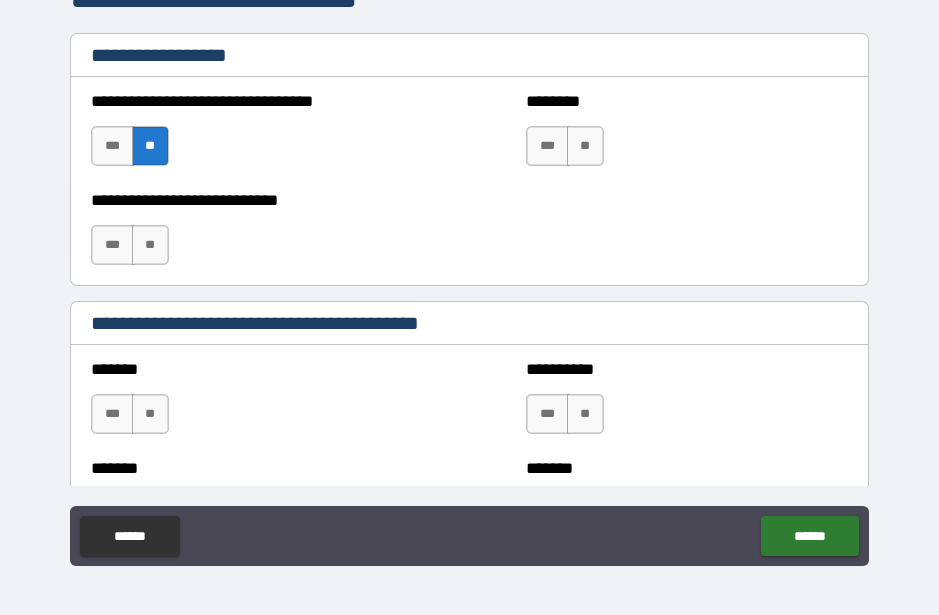 click on "**" at bounding box center (150, 245) 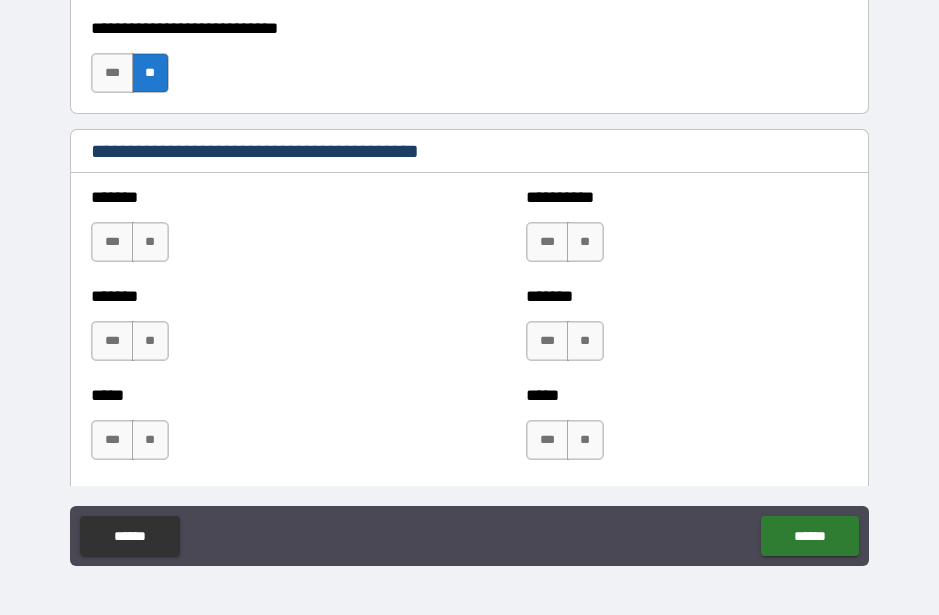 scroll, scrollTop: 1636, scrollLeft: 0, axis: vertical 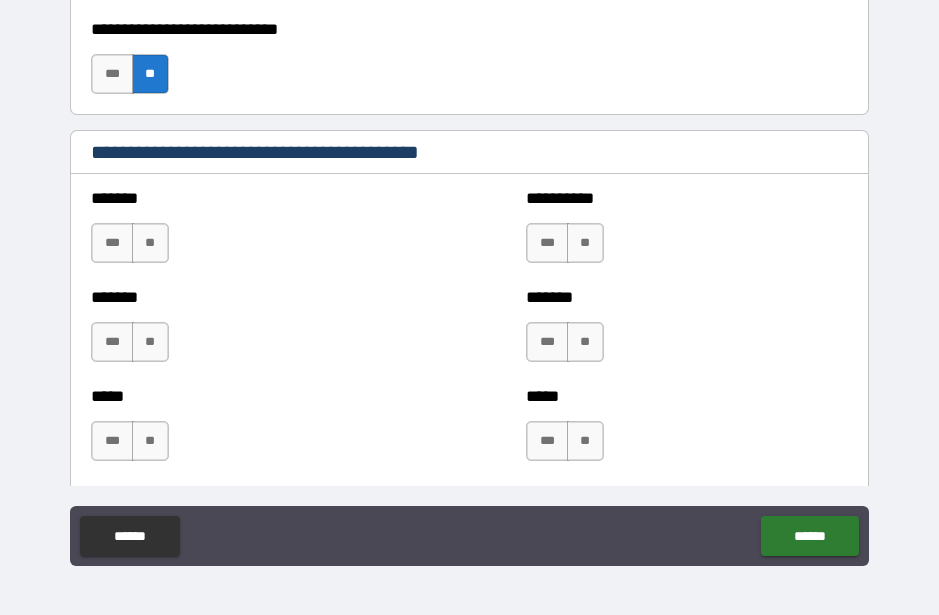 click on "**" at bounding box center (150, 243) 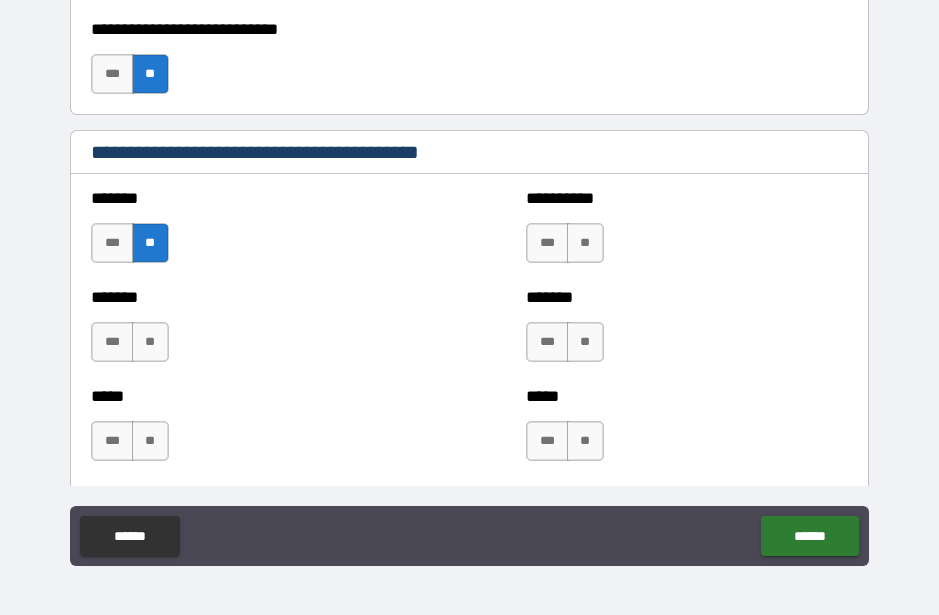 click on "**" at bounding box center [585, 243] 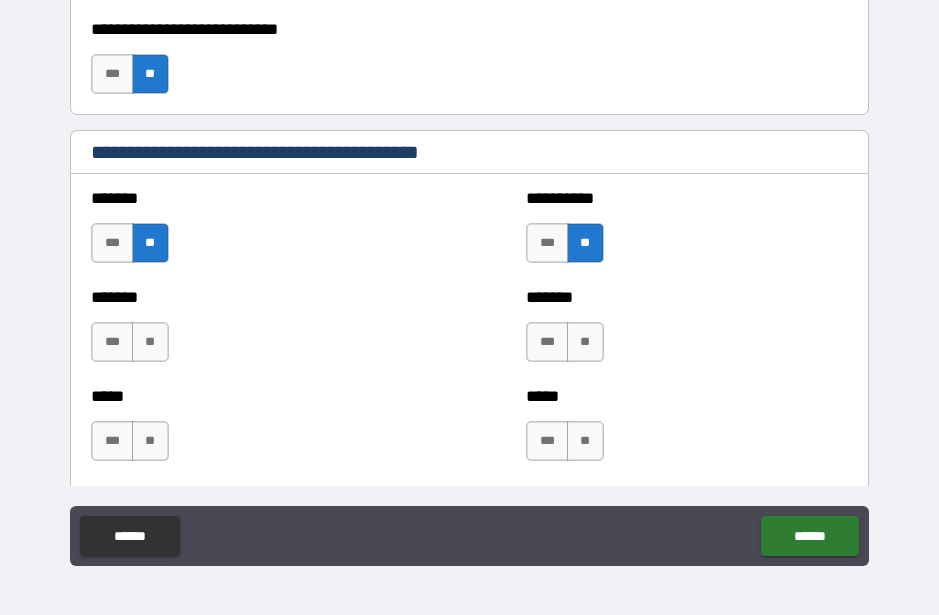 click on "**" at bounding box center (585, 342) 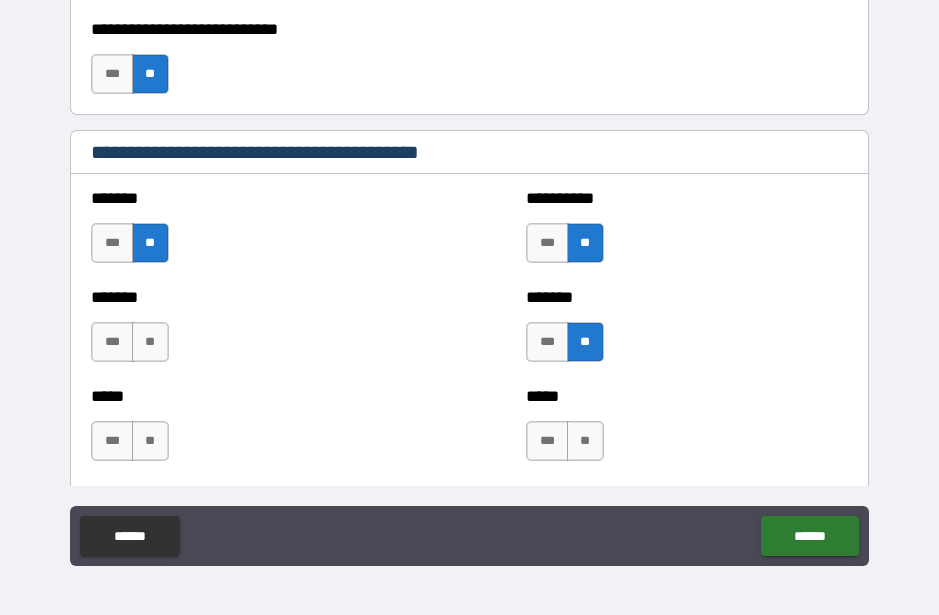 click on "**" at bounding box center (585, 441) 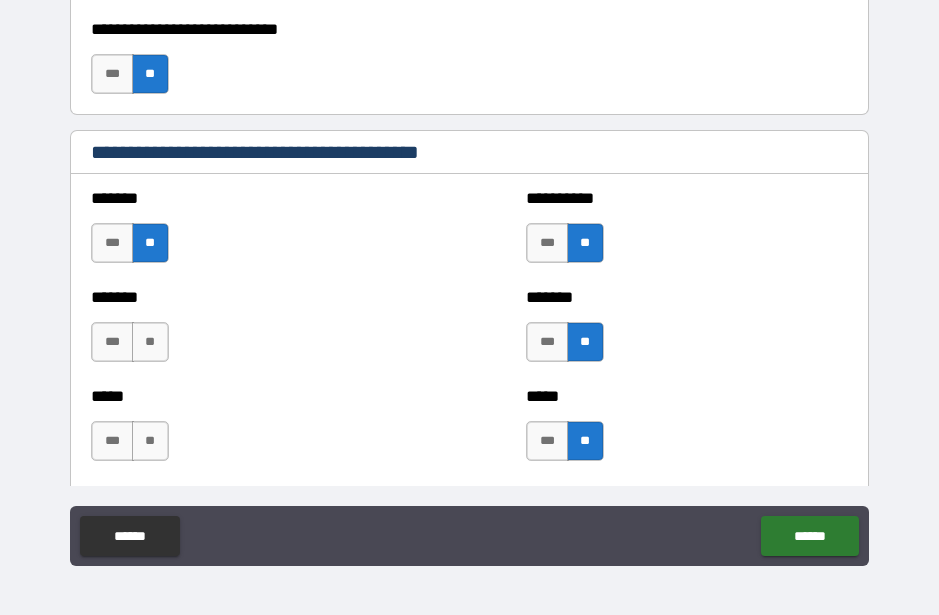 click on "**" at bounding box center (150, 342) 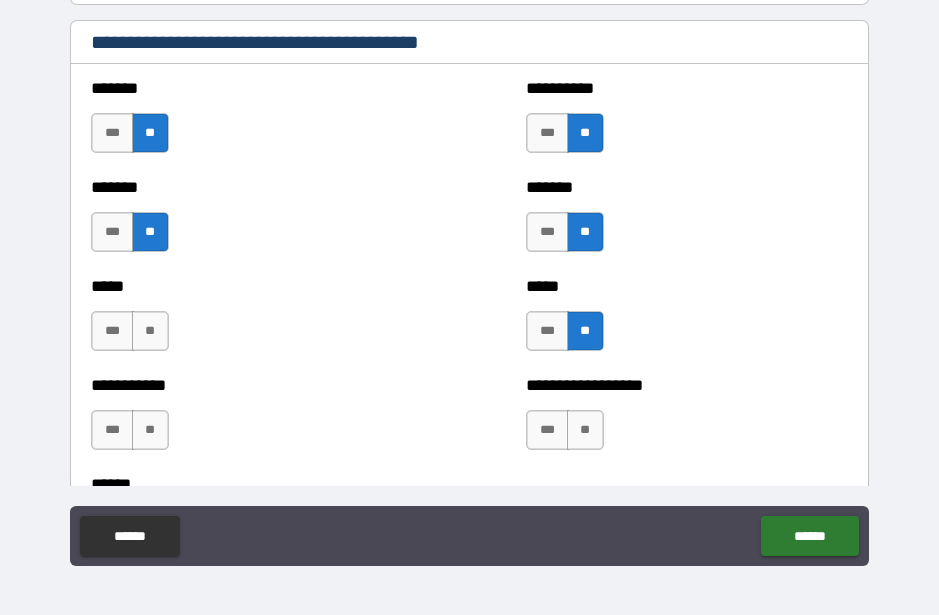scroll, scrollTop: 1748, scrollLeft: 0, axis: vertical 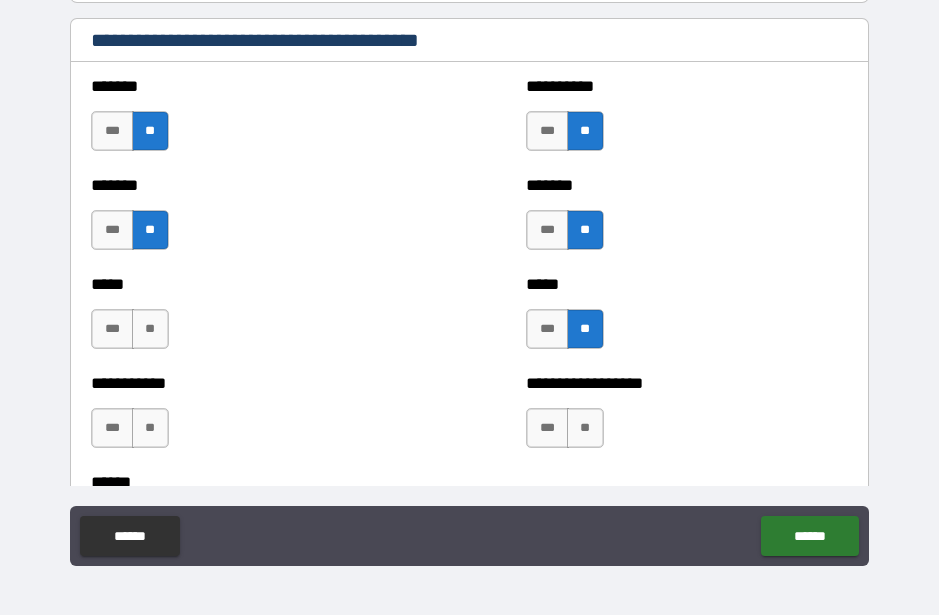 click on "**" at bounding box center [150, 329] 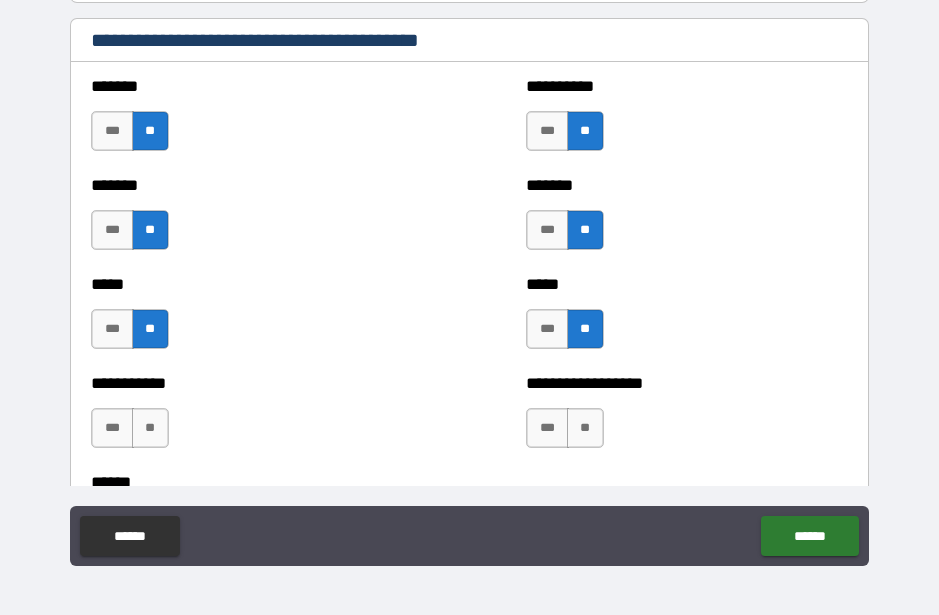 click on "**" at bounding box center [585, 428] 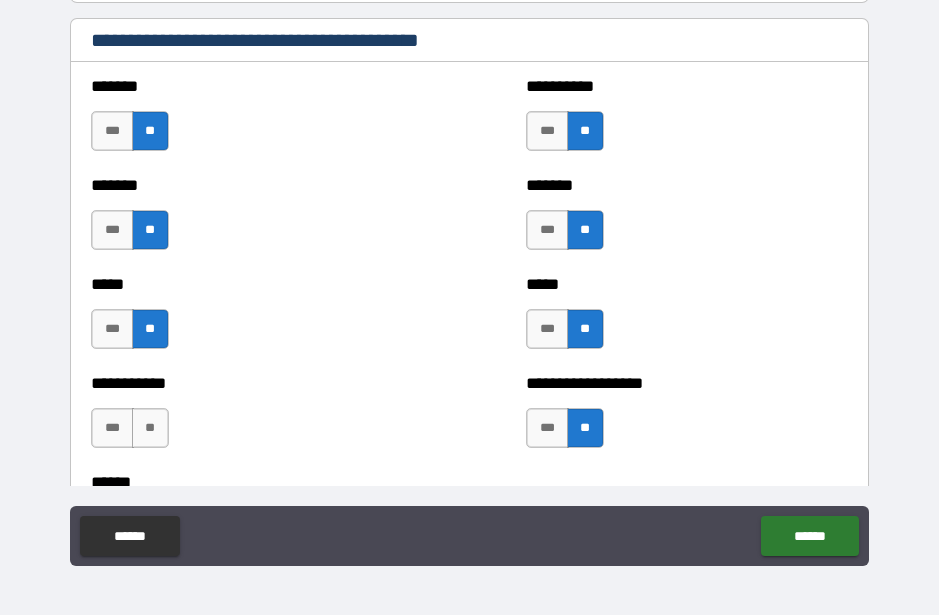 click on "**" at bounding box center (150, 428) 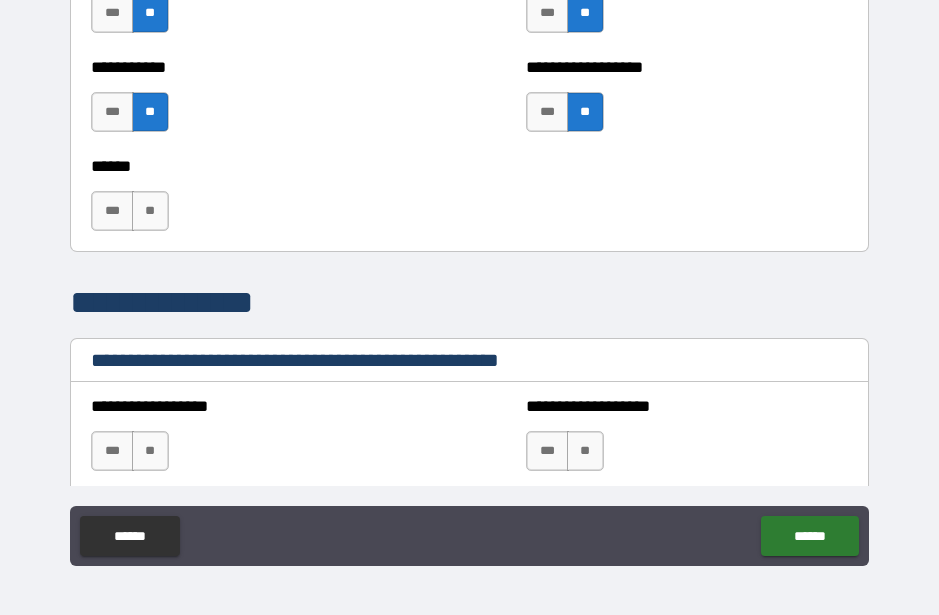 scroll, scrollTop: 2041, scrollLeft: 0, axis: vertical 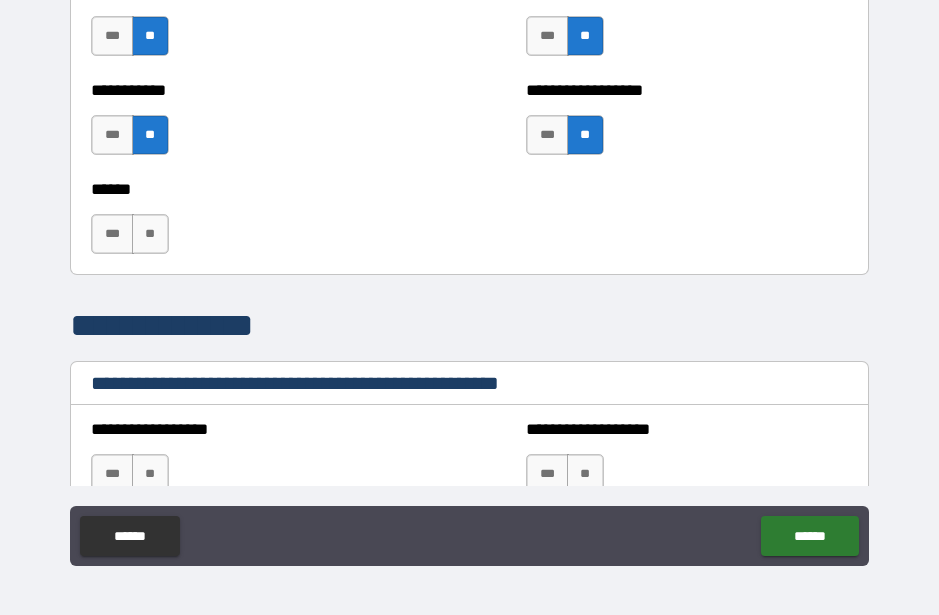 click on "**" at bounding box center (150, 234) 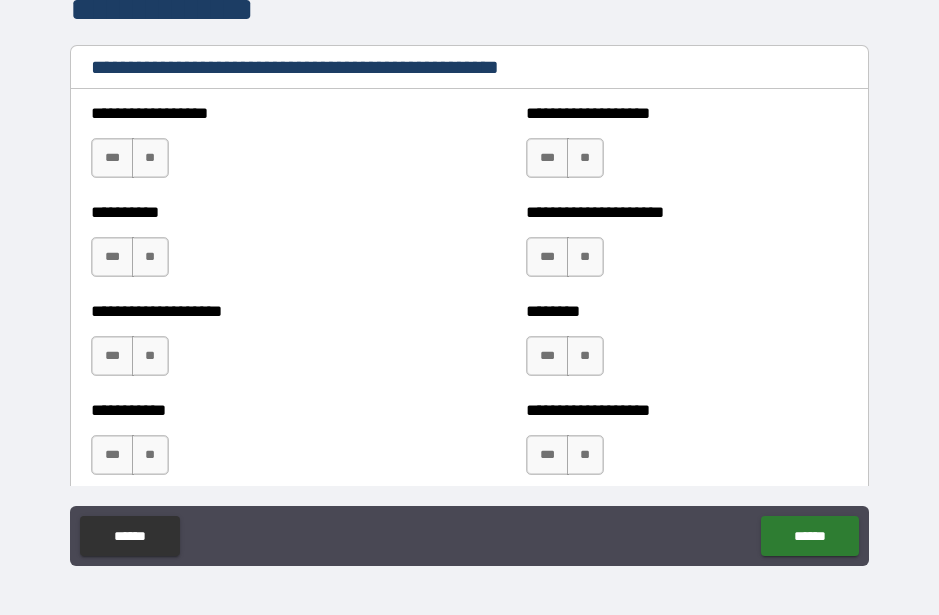 scroll, scrollTop: 2358, scrollLeft: 0, axis: vertical 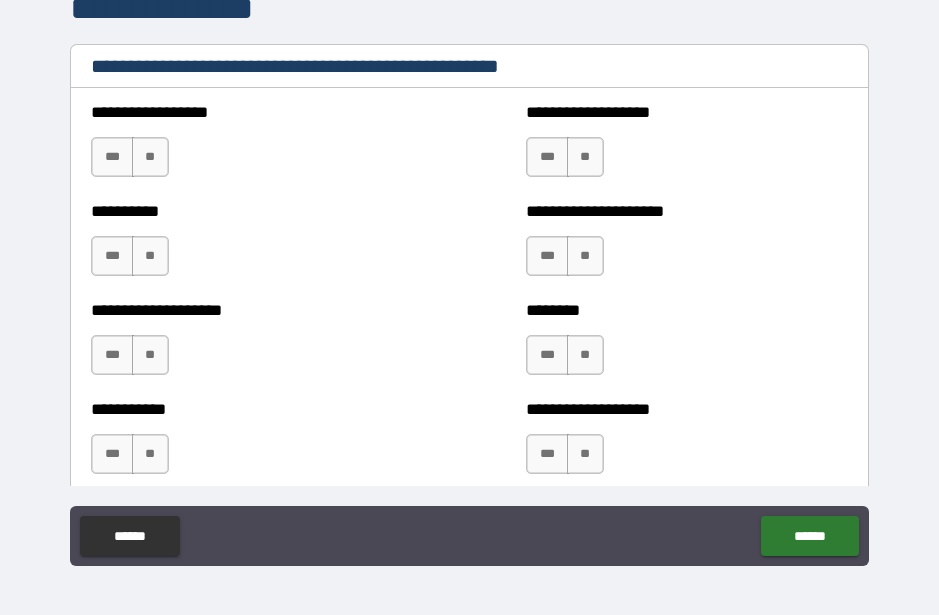 click on "**" at bounding box center (150, 157) 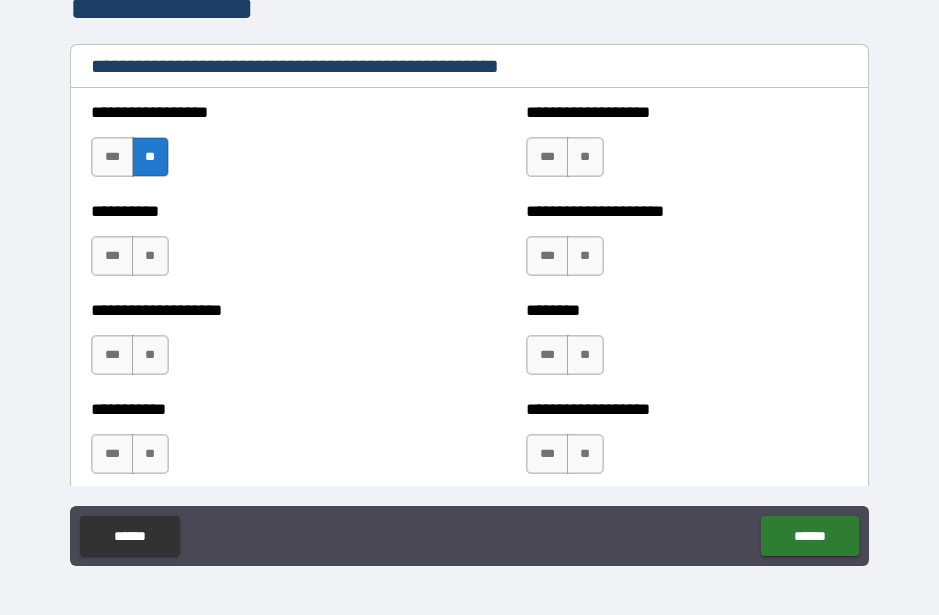 click on "**" at bounding box center [585, 157] 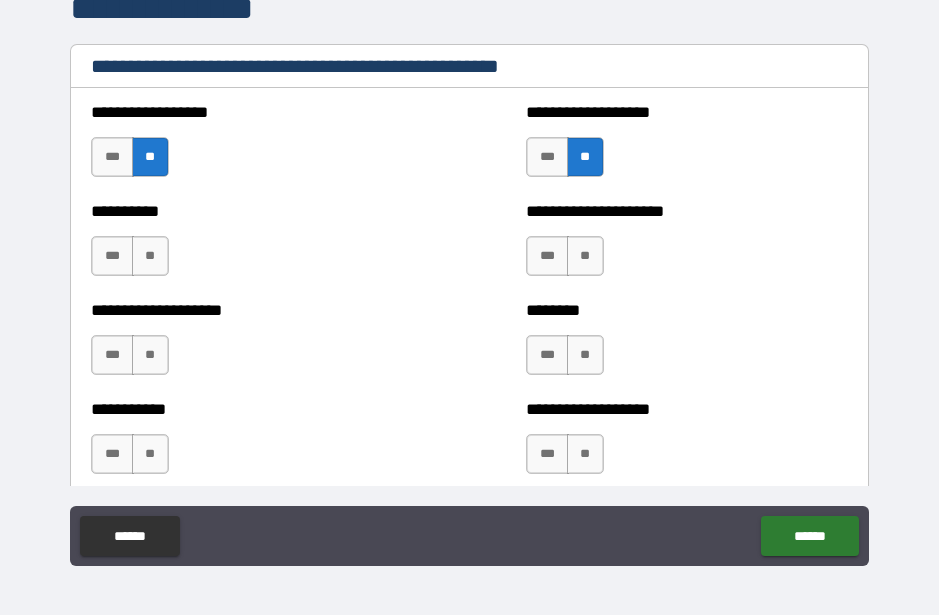 click on "**" at bounding box center [585, 256] 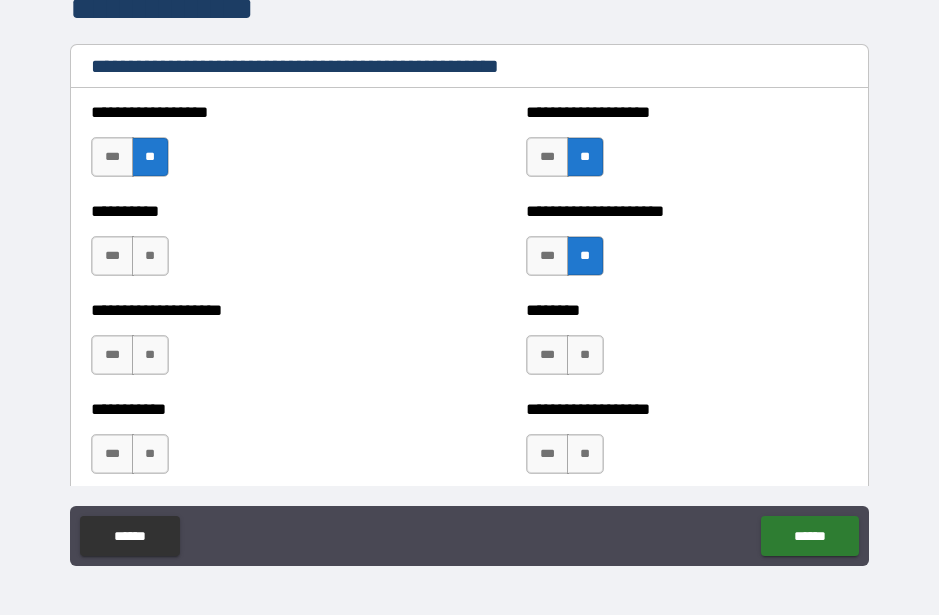 click on "**" at bounding box center (585, 355) 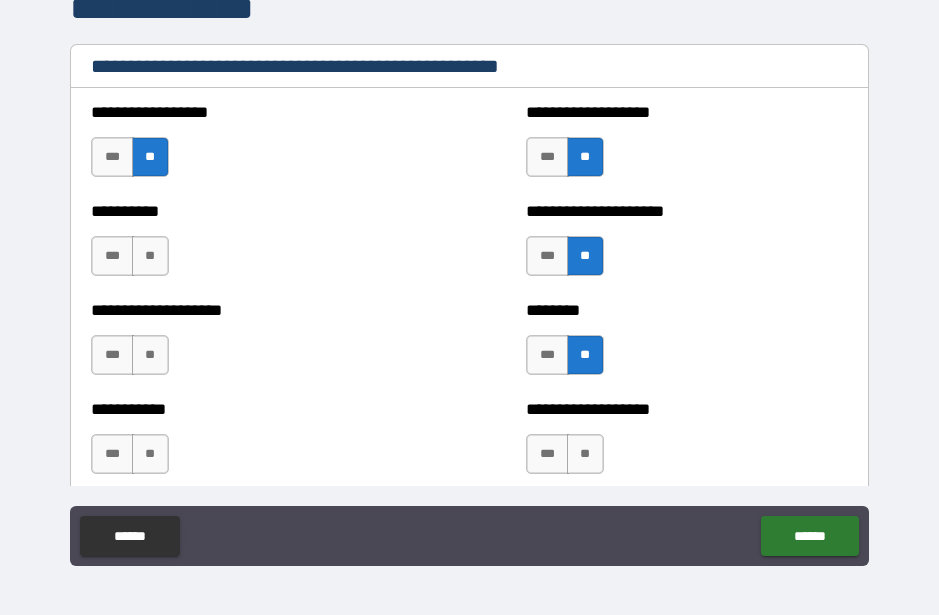 click on "**" at bounding box center [585, 454] 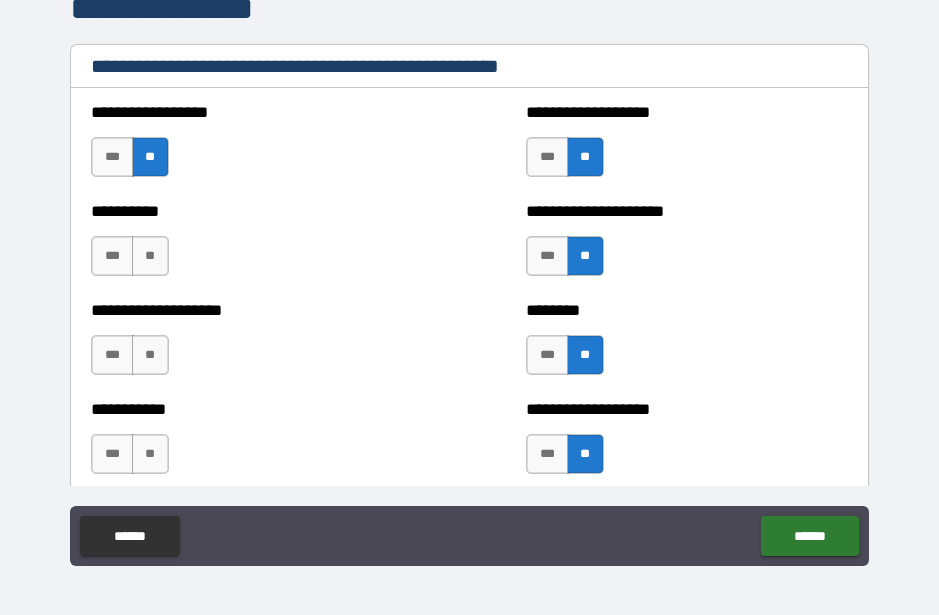 click on "**" at bounding box center [150, 256] 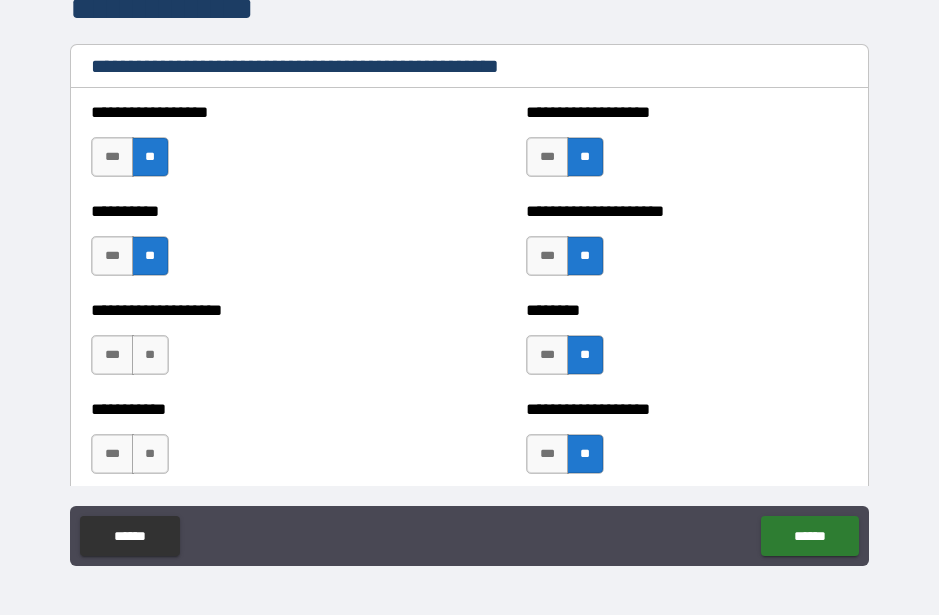 click on "**" at bounding box center [150, 355] 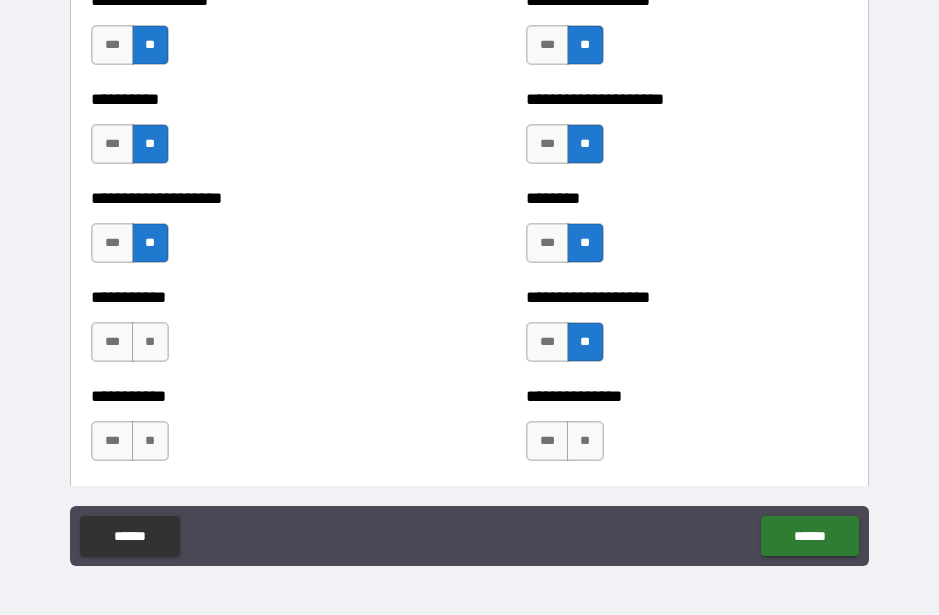 click on "**" at bounding box center (150, 342) 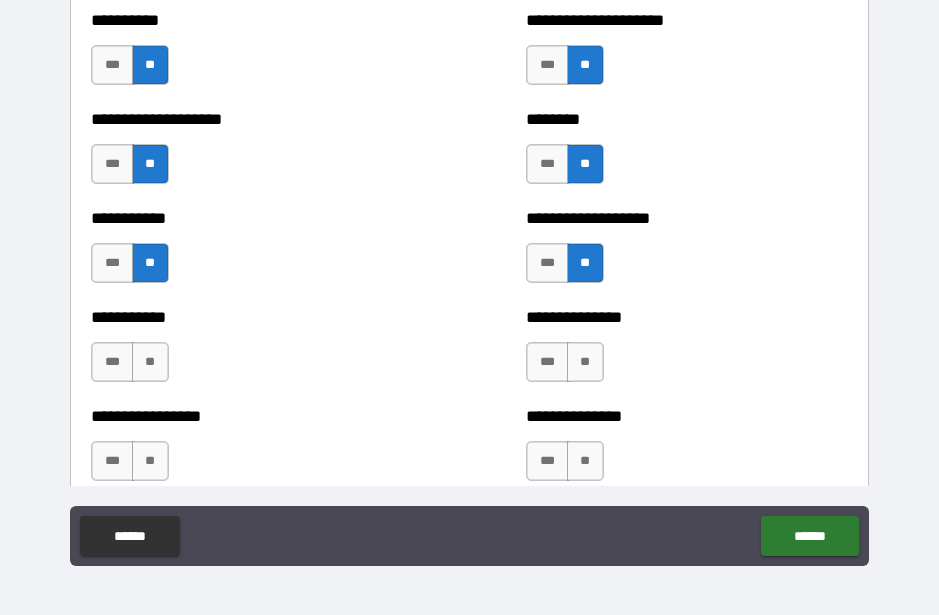 scroll, scrollTop: 2555, scrollLeft: 0, axis: vertical 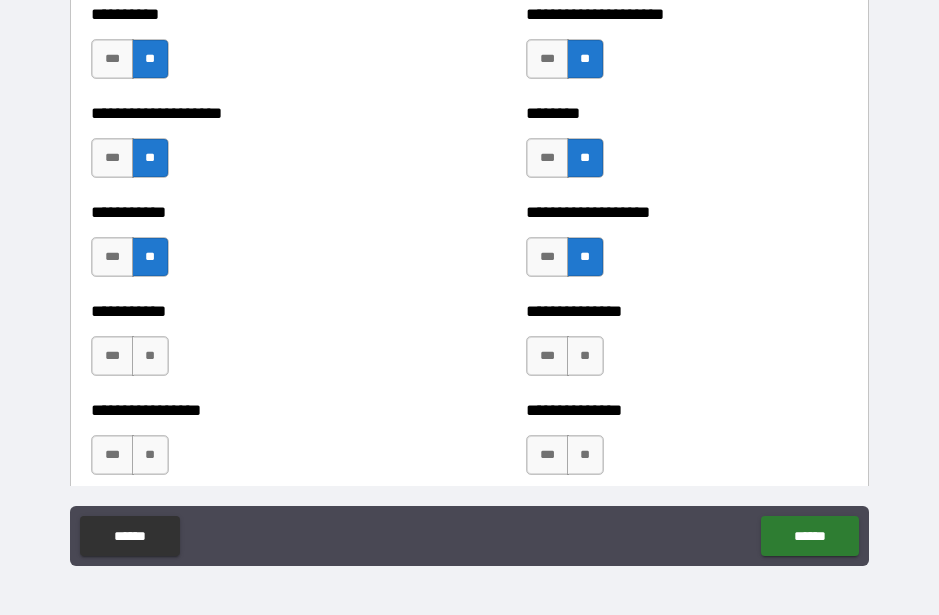 click on "**" at bounding box center [150, 356] 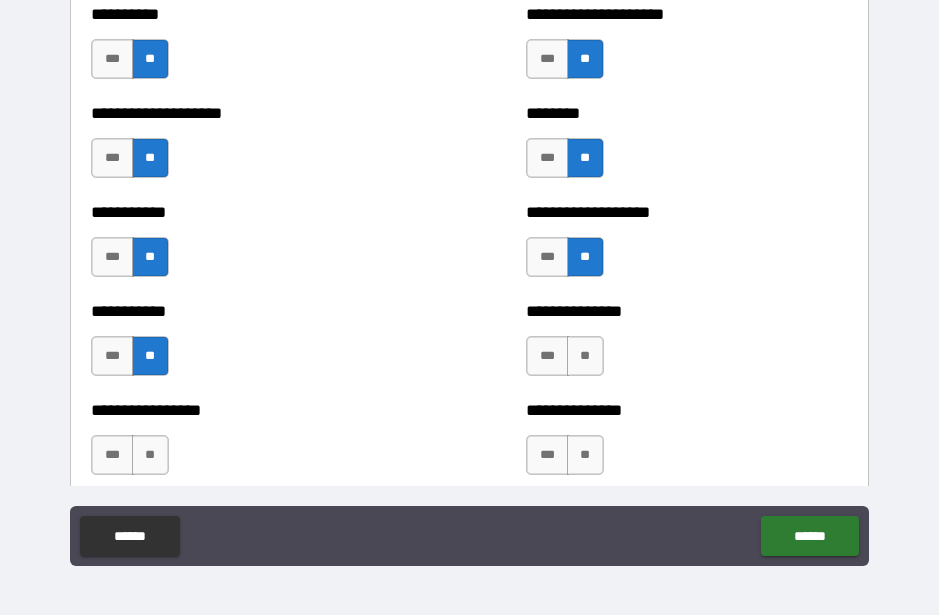 click on "**" at bounding box center [585, 356] 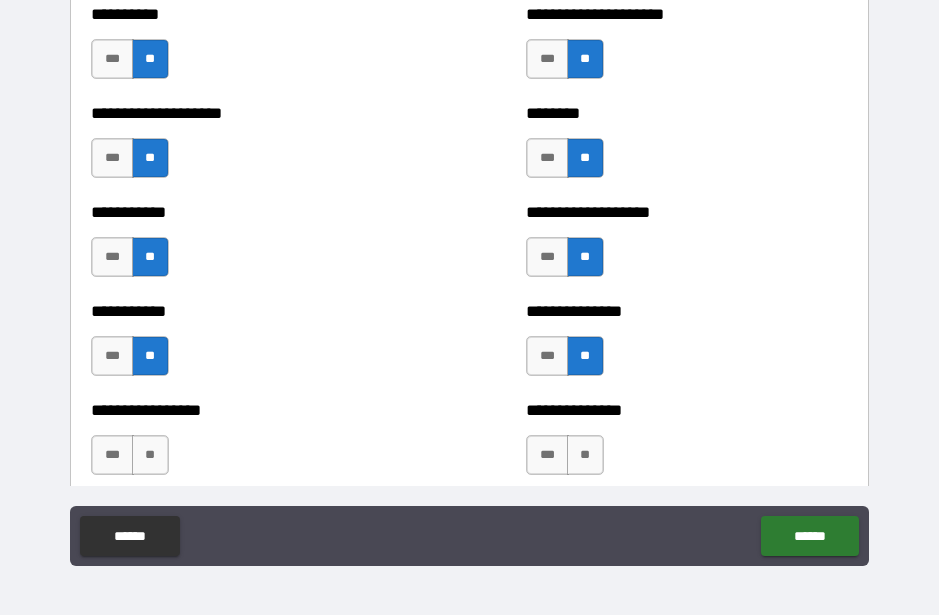 click on "**" at bounding box center [585, 356] 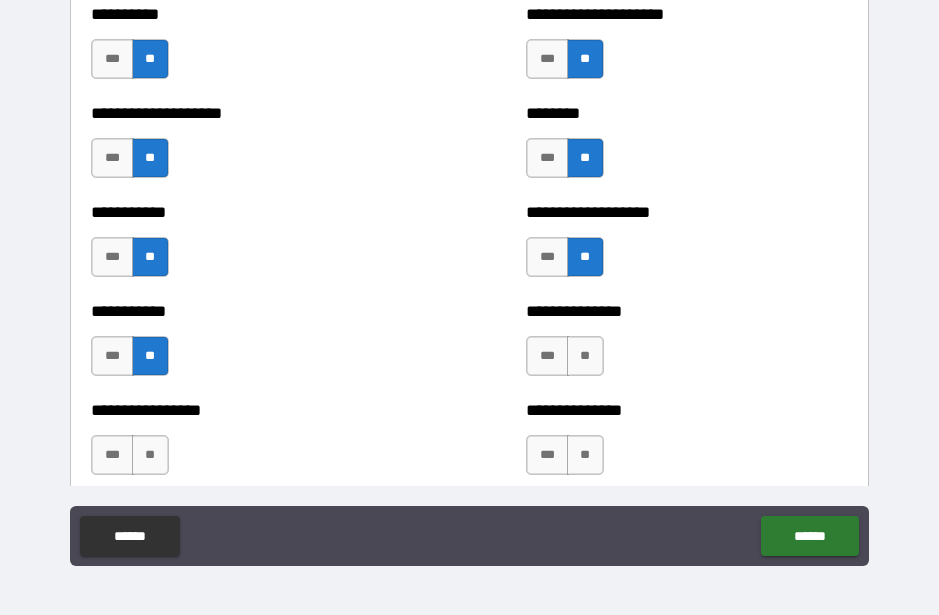 click on "***" at bounding box center (547, 356) 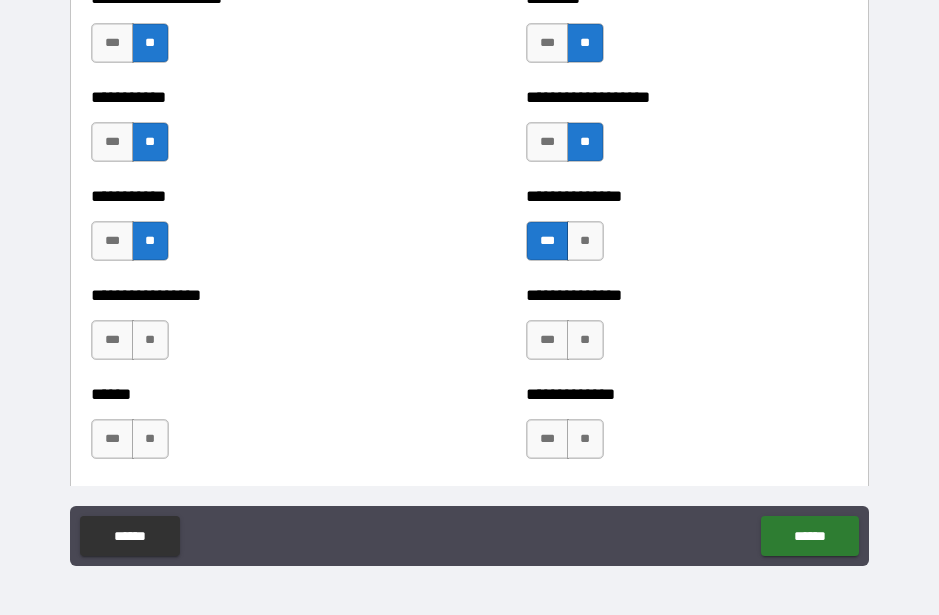 scroll, scrollTop: 2683, scrollLeft: 0, axis: vertical 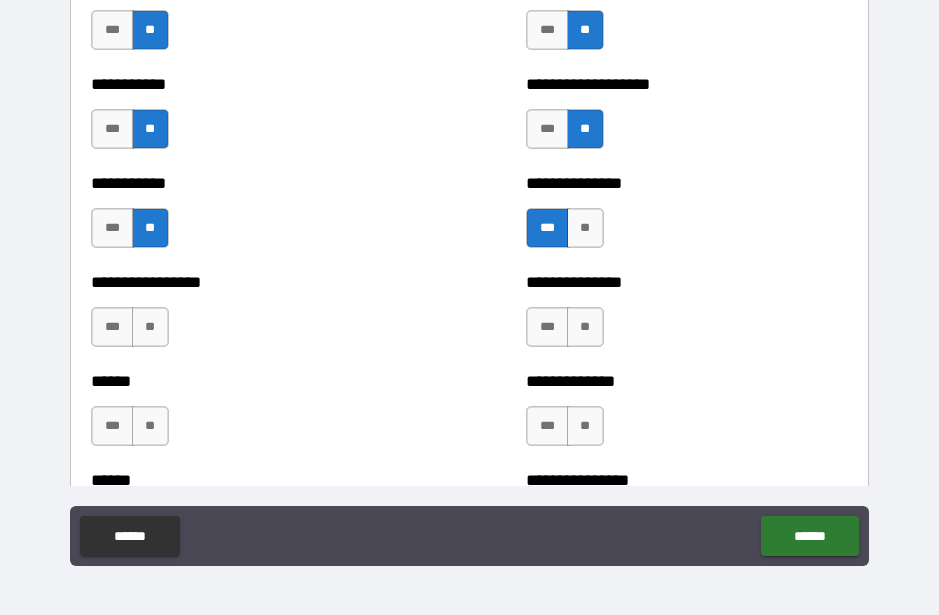 click on "**" at bounding box center (585, 327) 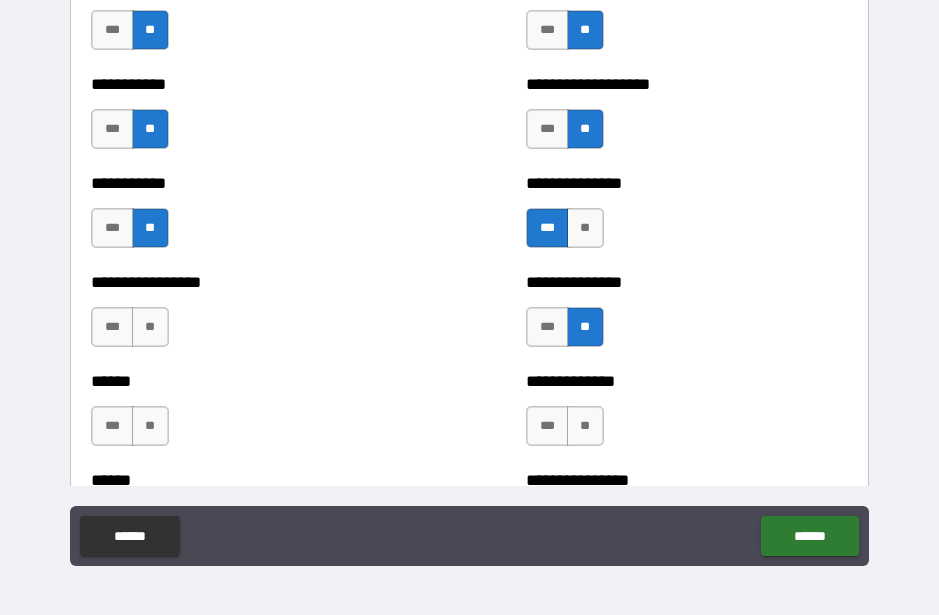 click on "**" at bounding box center (150, 327) 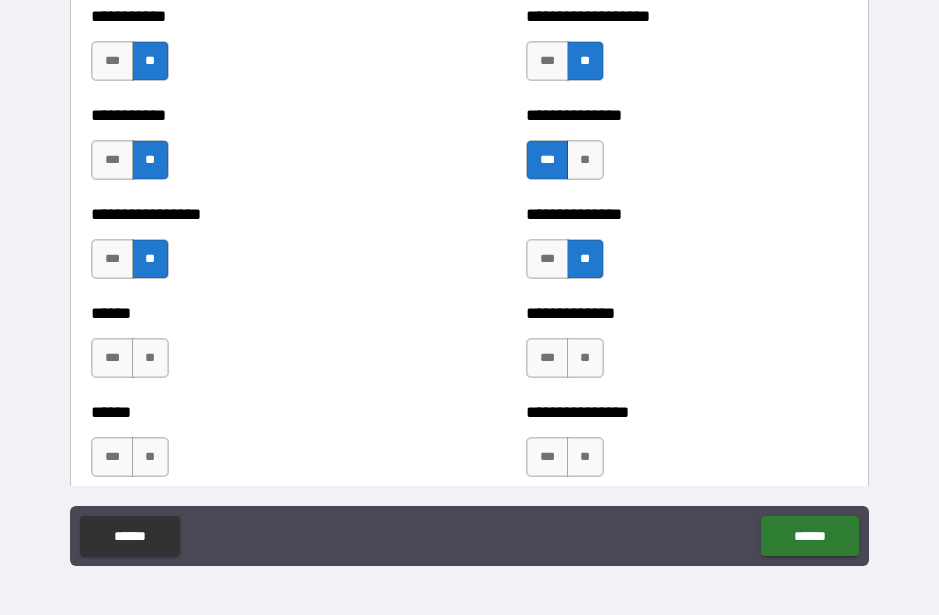 scroll, scrollTop: 2762, scrollLeft: 0, axis: vertical 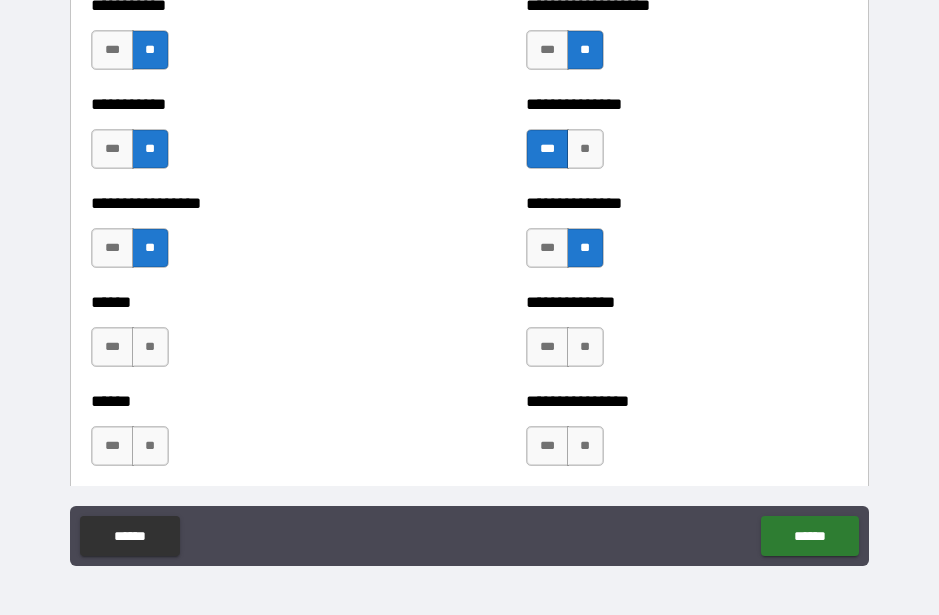 click on "**" at bounding box center [150, 347] 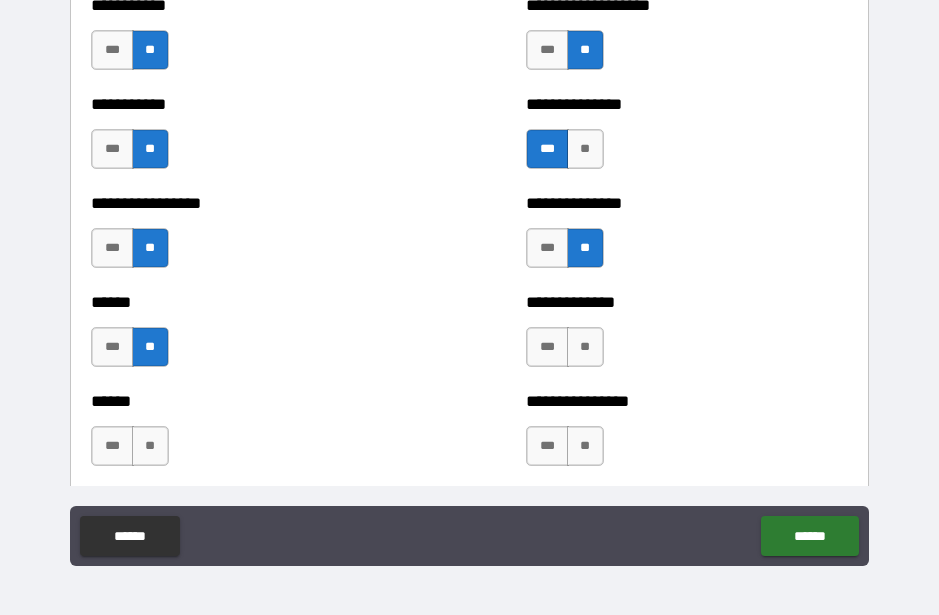 click on "**" at bounding box center (585, 347) 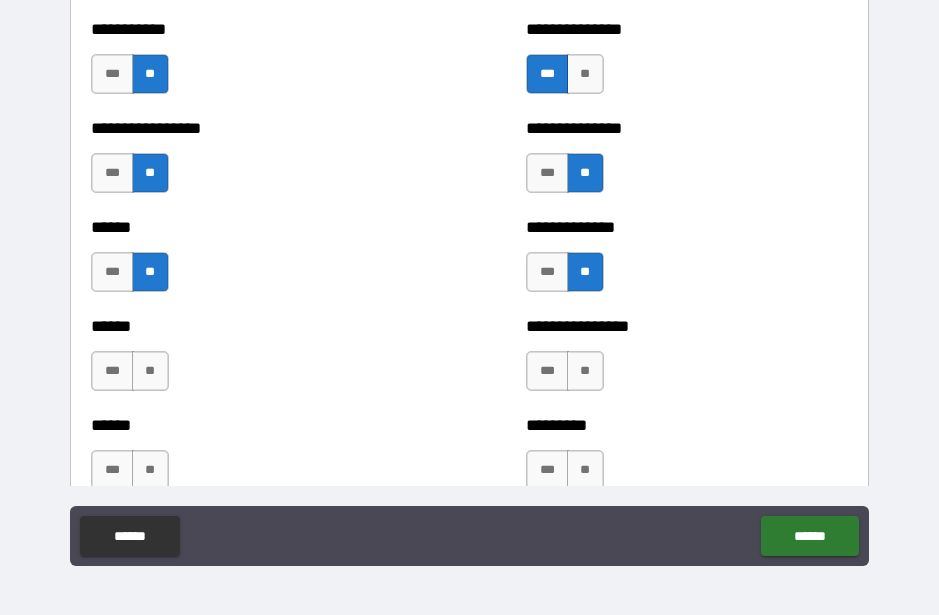 scroll, scrollTop: 2844, scrollLeft: 0, axis: vertical 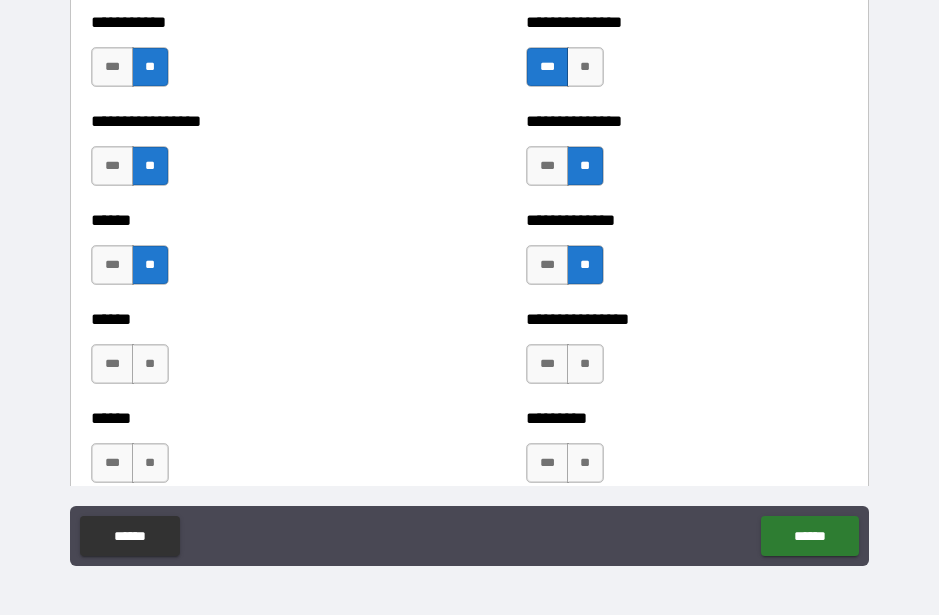 click on "**" at bounding box center [585, 364] 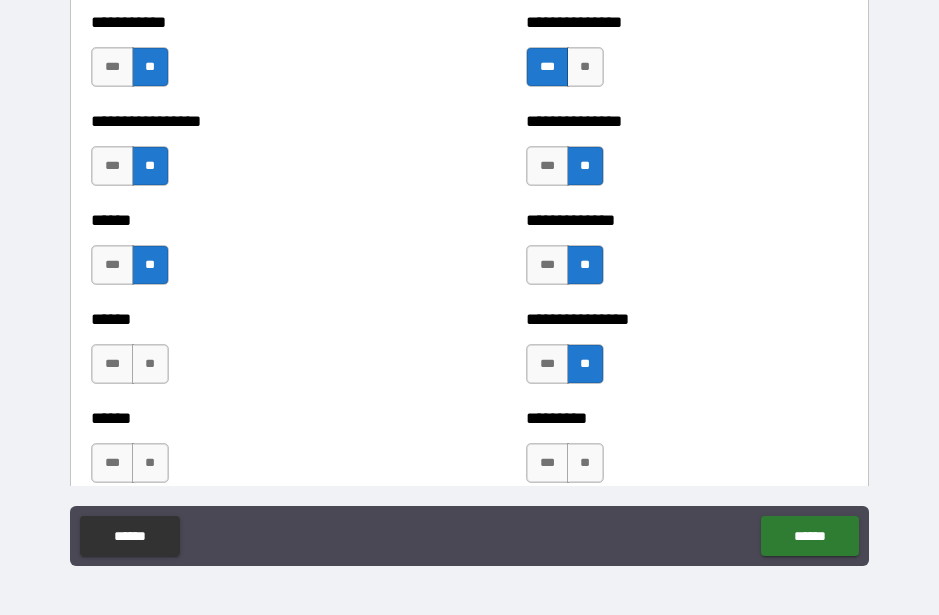 click on "**" at bounding box center [150, 364] 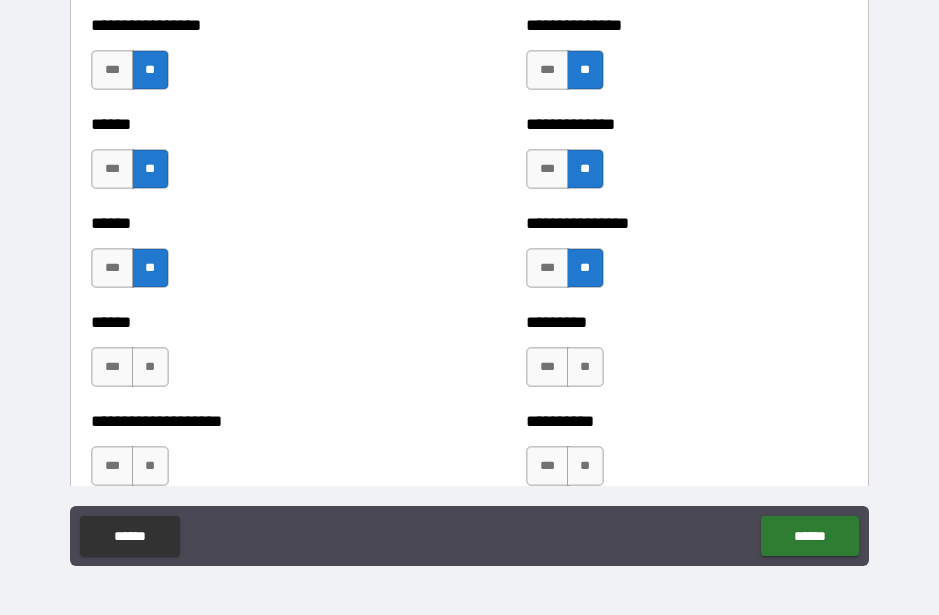 scroll, scrollTop: 2942, scrollLeft: 0, axis: vertical 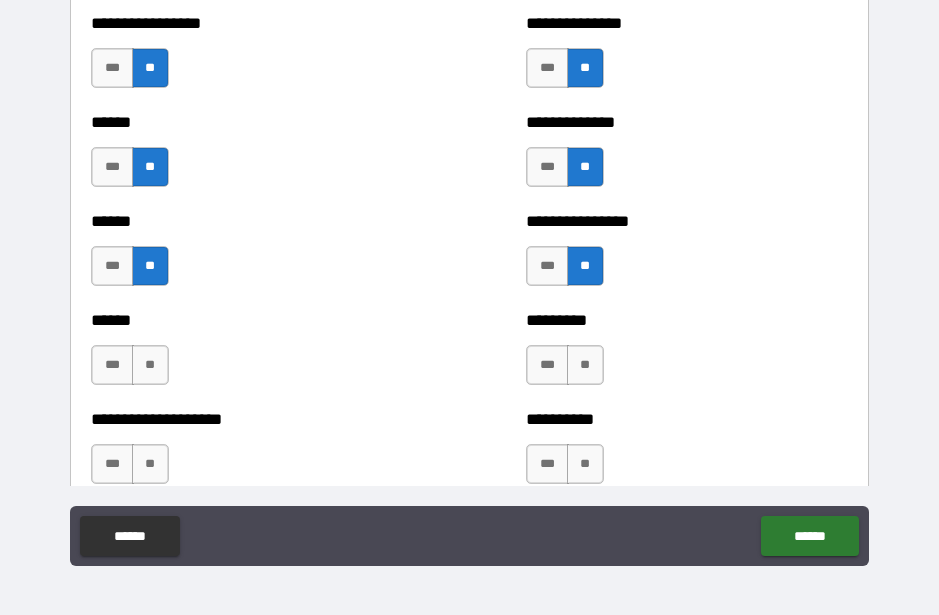 click on "**" at bounding box center (585, 365) 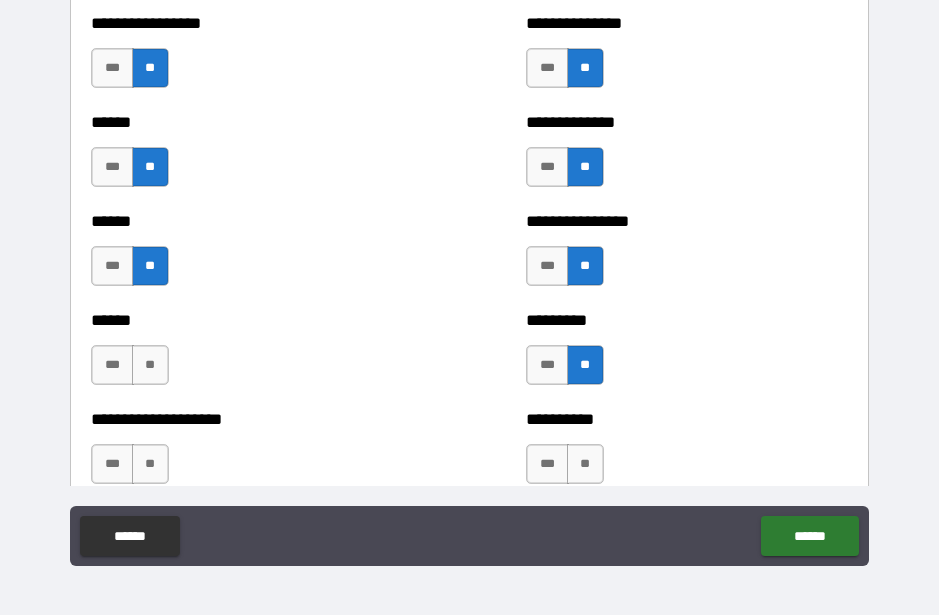 click on "**" at bounding box center (150, 365) 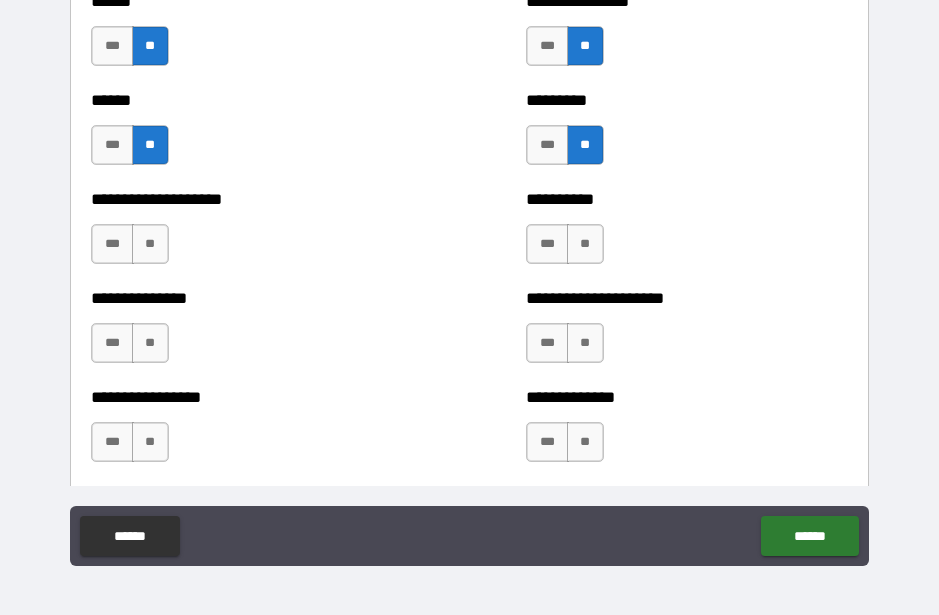 scroll, scrollTop: 3155, scrollLeft: 0, axis: vertical 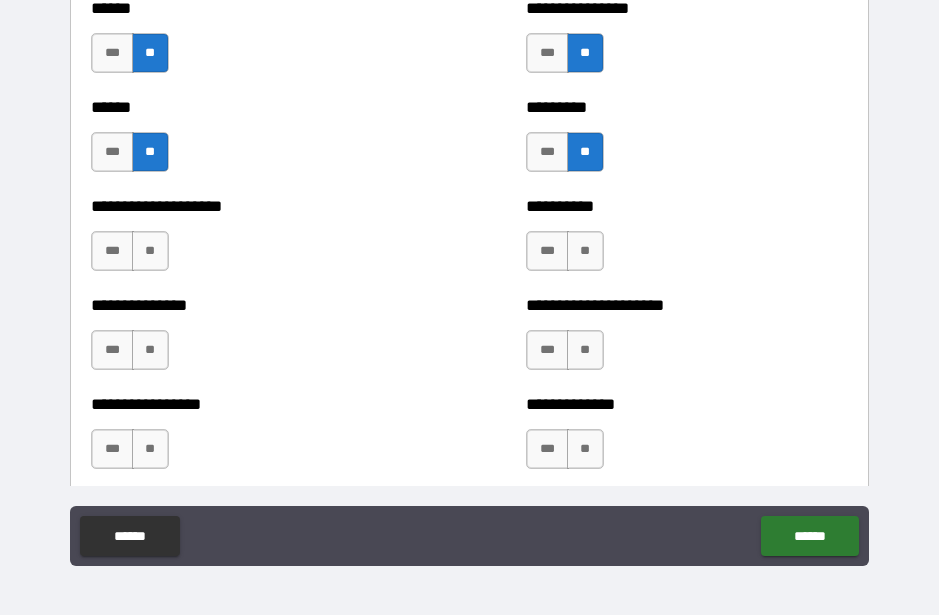 click on "**" at bounding box center [585, 251] 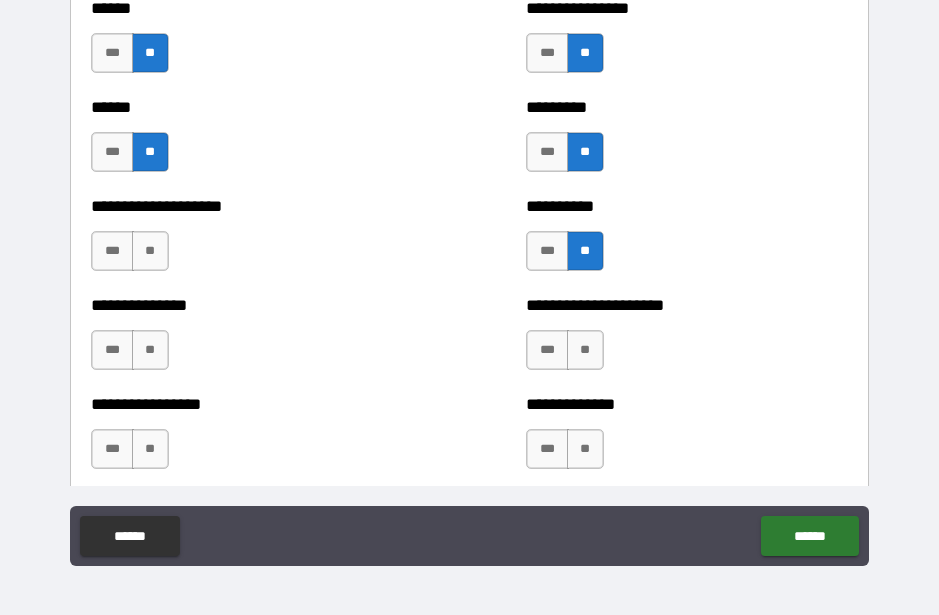 click on "***" at bounding box center (112, 251) 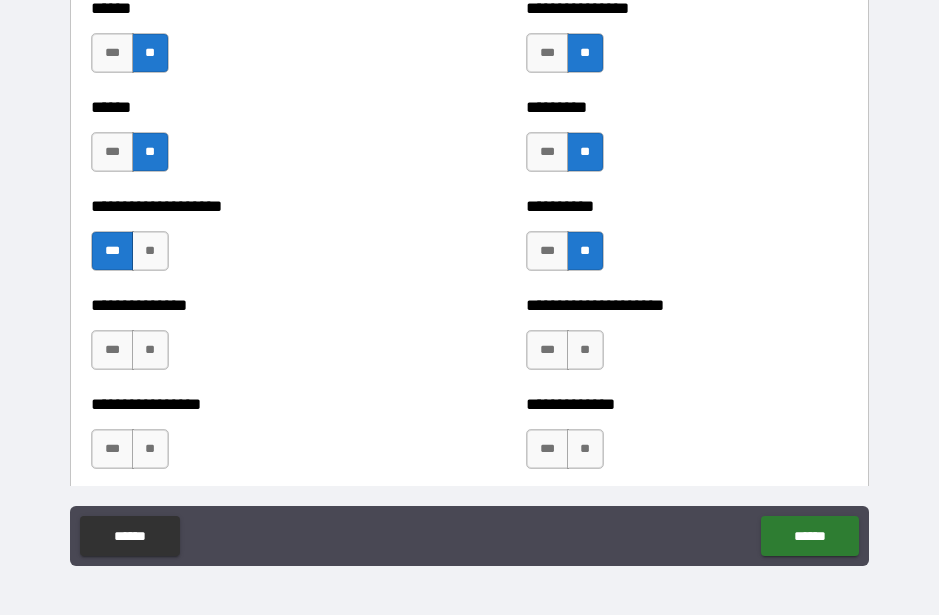 click on "**" at bounding box center [585, 350] 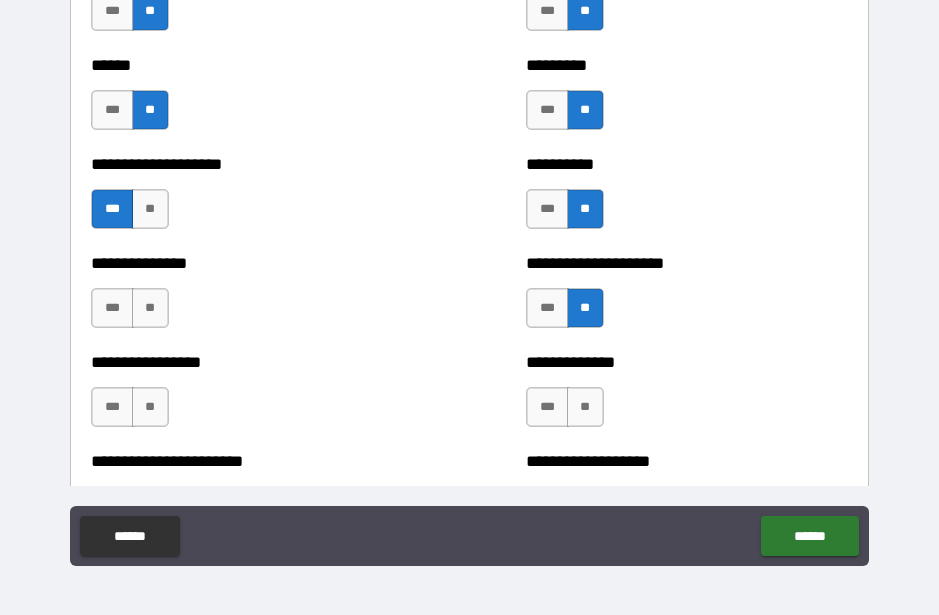 click on "**" at bounding box center [150, 308] 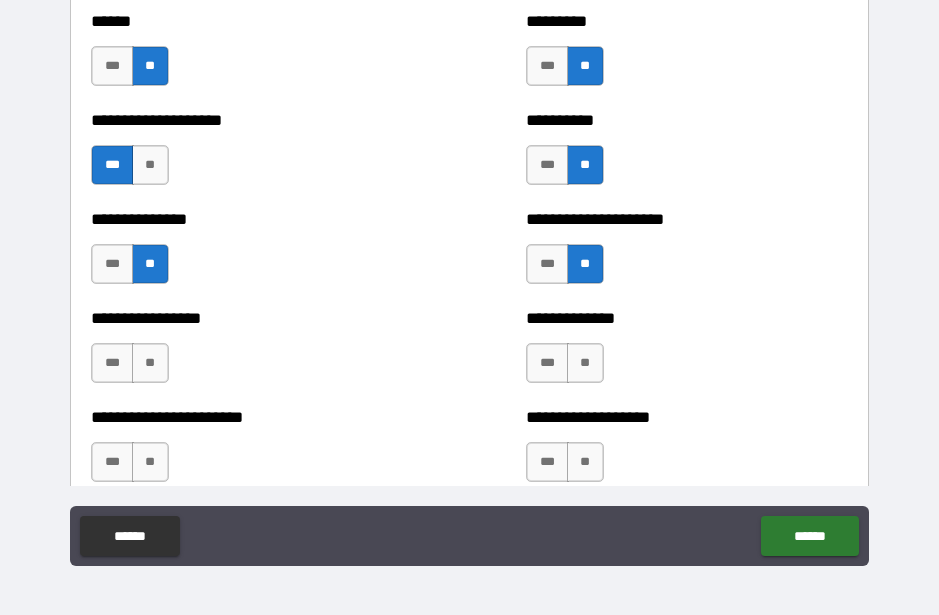 scroll, scrollTop: 3248, scrollLeft: 0, axis: vertical 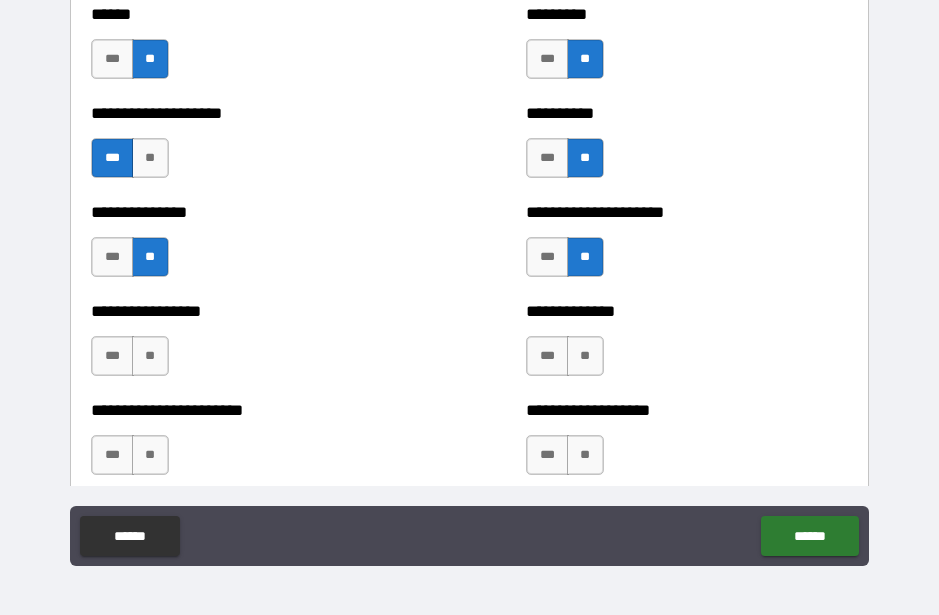 click on "**" at bounding box center (150, 356) 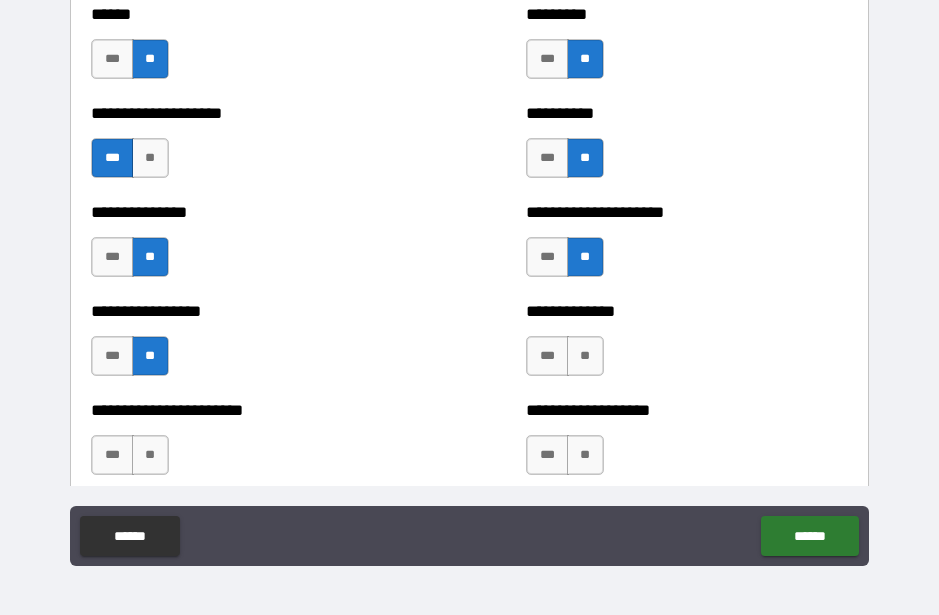 click on "**" at bounding box center (585, 356) 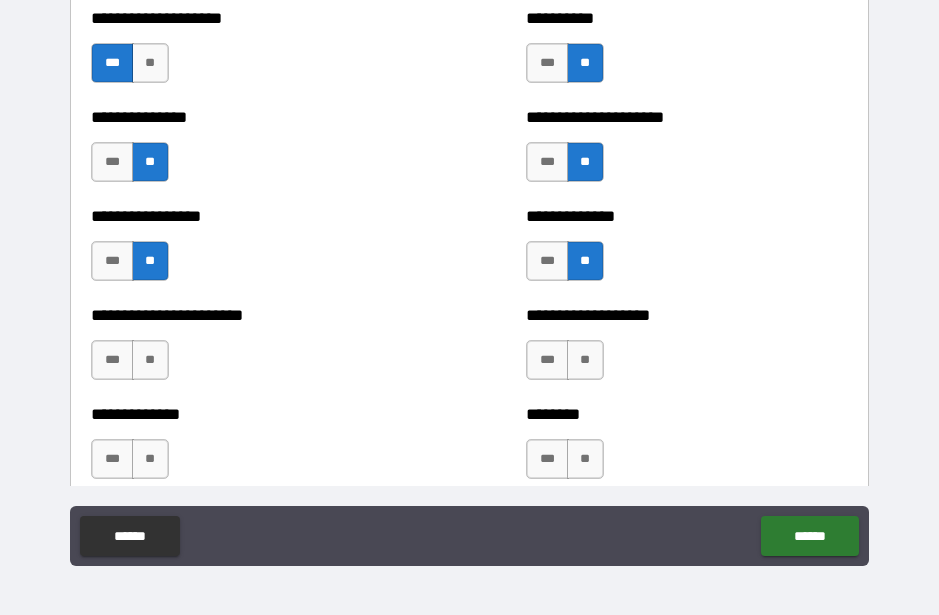 scroll, scrollTop: 3355, scrollLeft: 0, axis: vertical 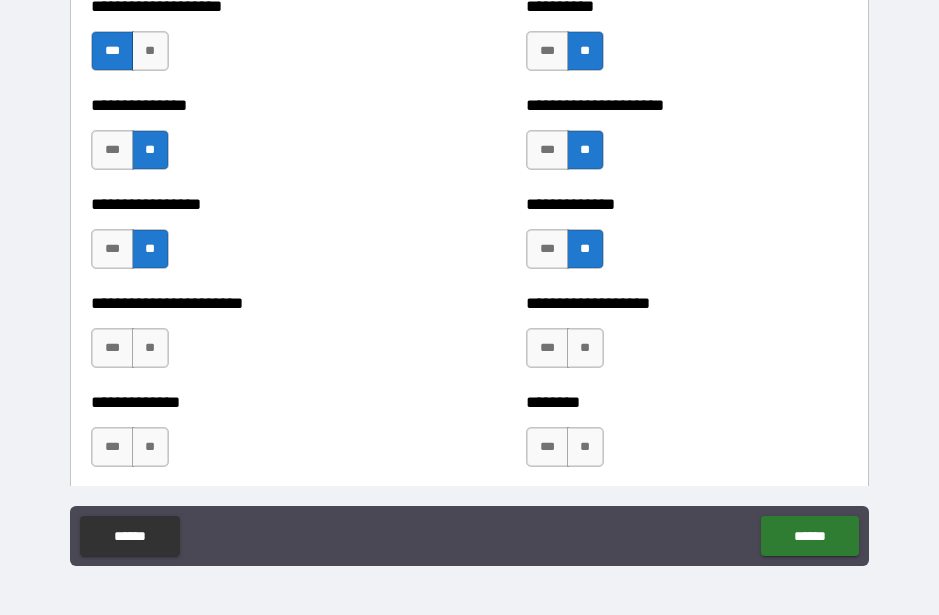 click on "**********" at bounding box center [686, 338] 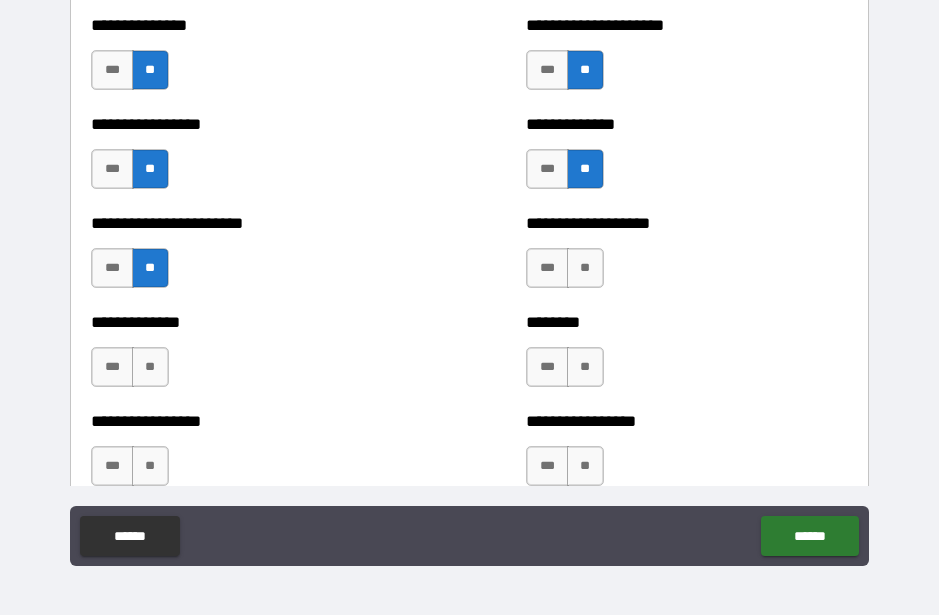 scroll, scrollTop: 3440, scrollLeft: 0, axis: vertical 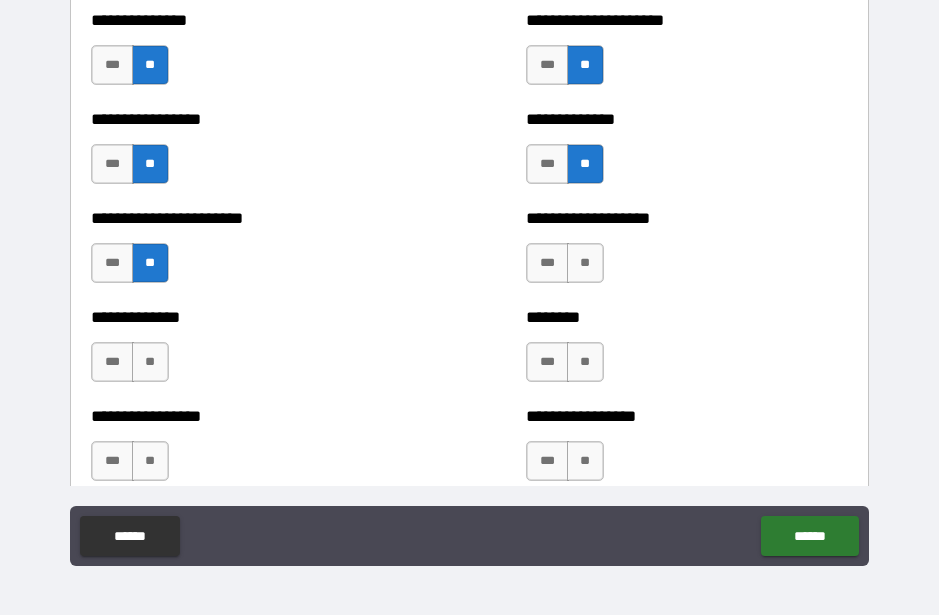 click on "**" at bounding box center (150, 362) 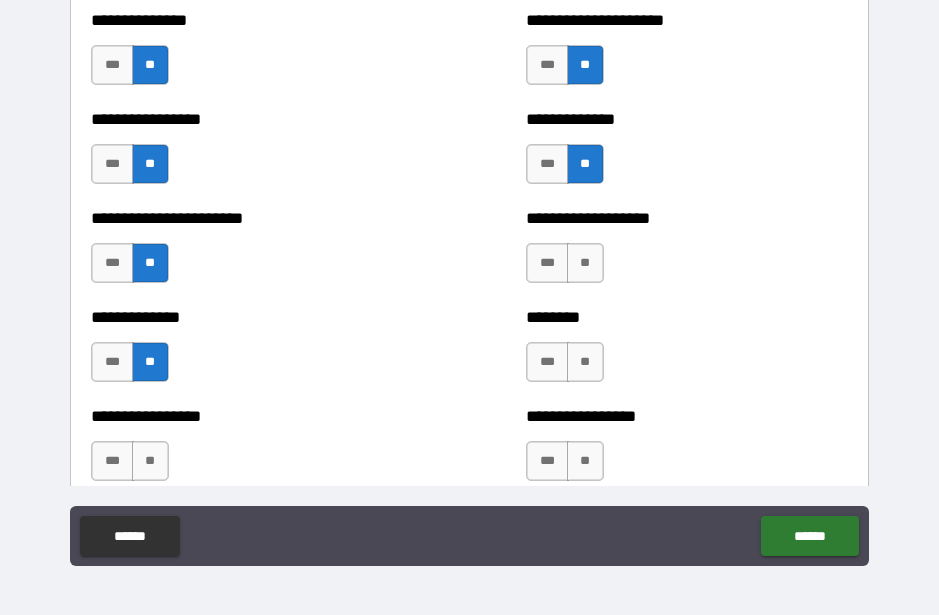 click on "**" at bounding box center (585, 362) 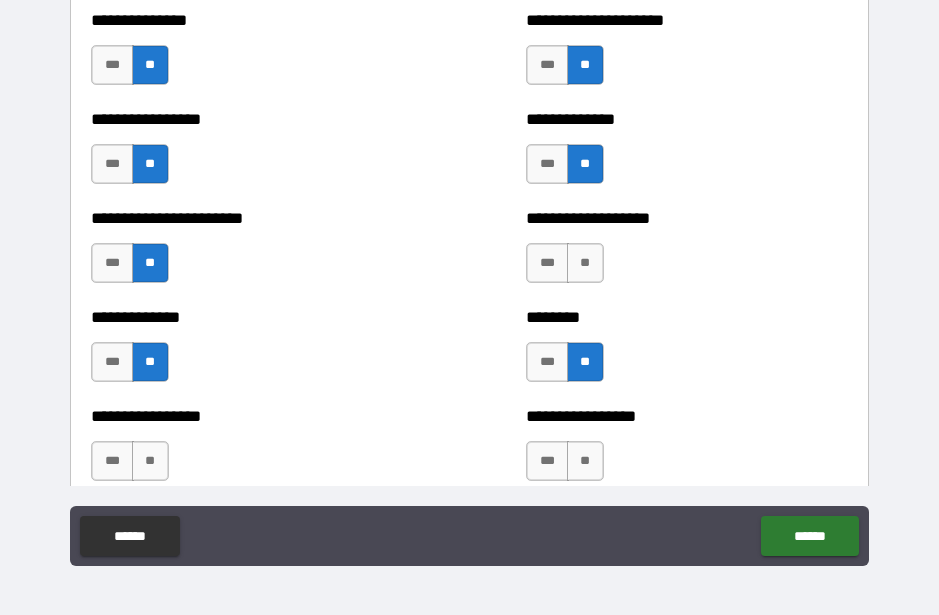 click on "**" at bounding box center [585, 461] 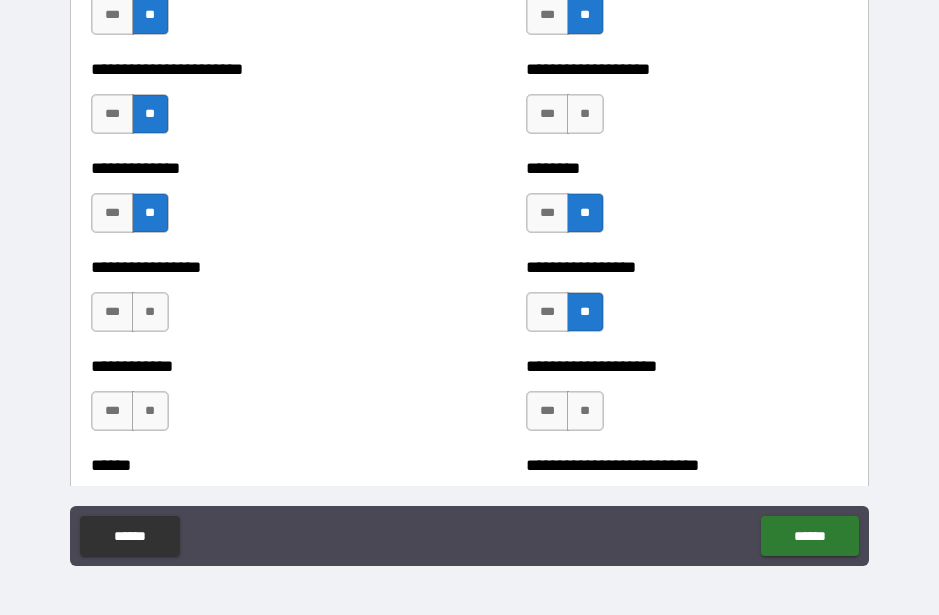 scroll, scrollTop: 3590, scrollLeft: 0, axis: vertical 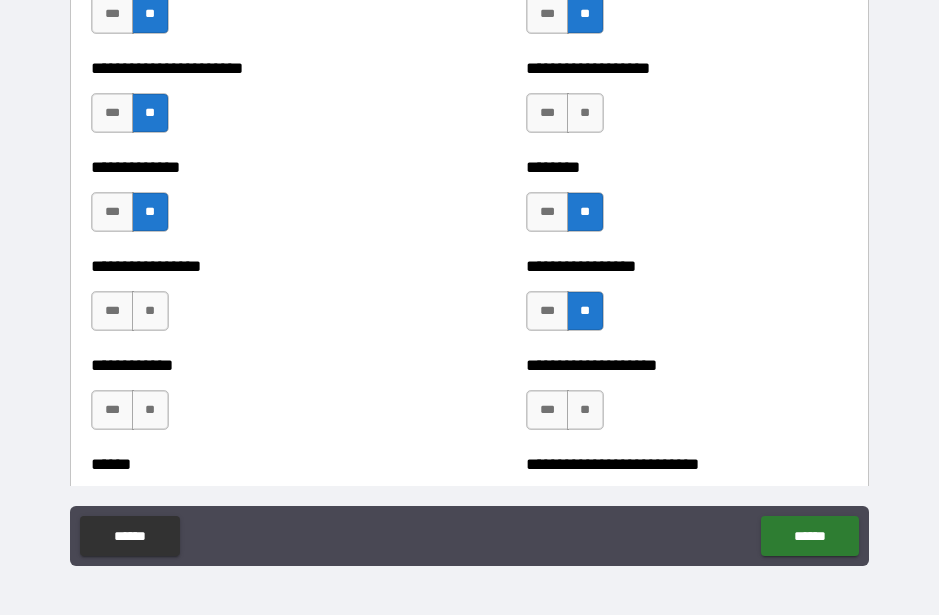 click on "**" at bounding box center [150, 311] 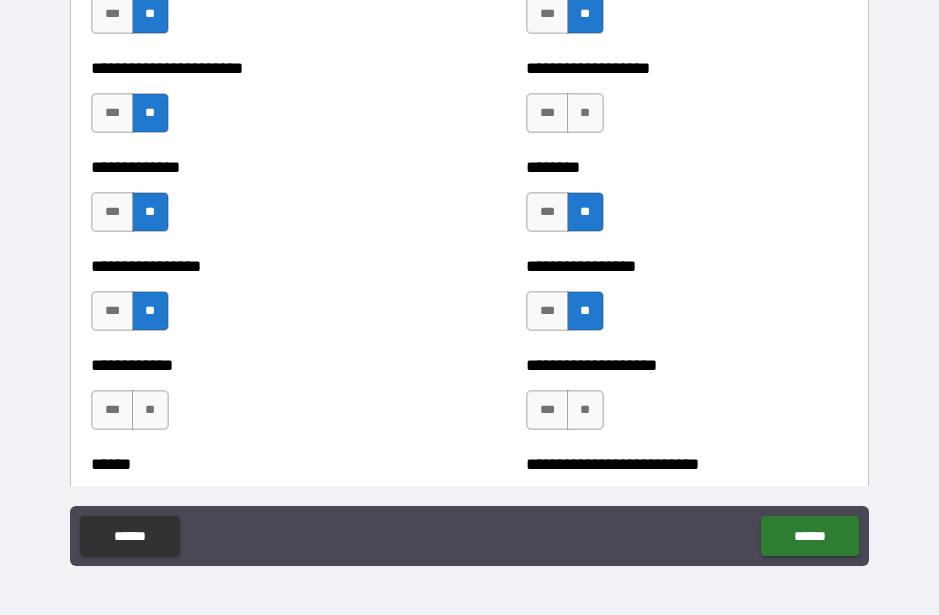 click on "**" at bounding box center (150, 410) 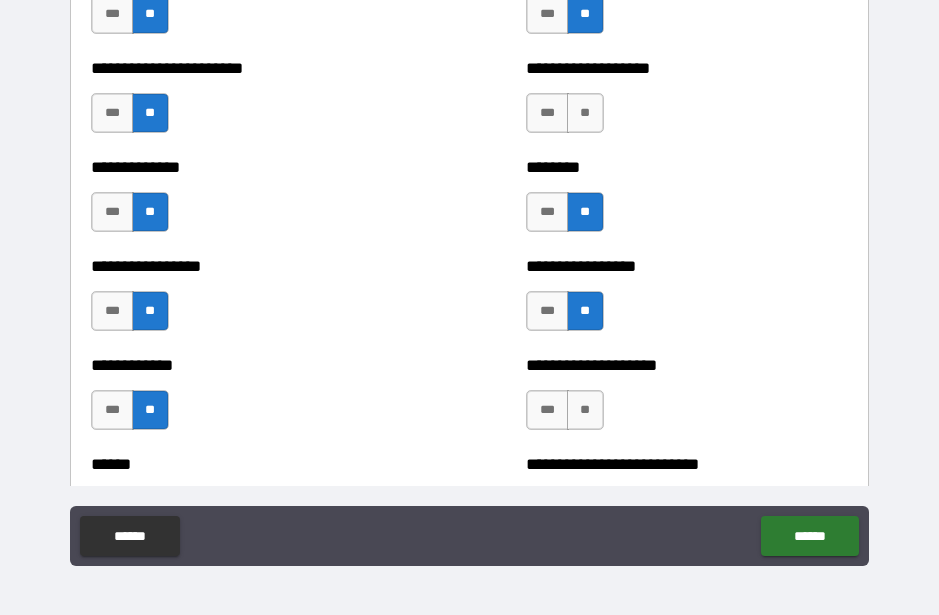 click on "**" at bounding box center (585, 410) 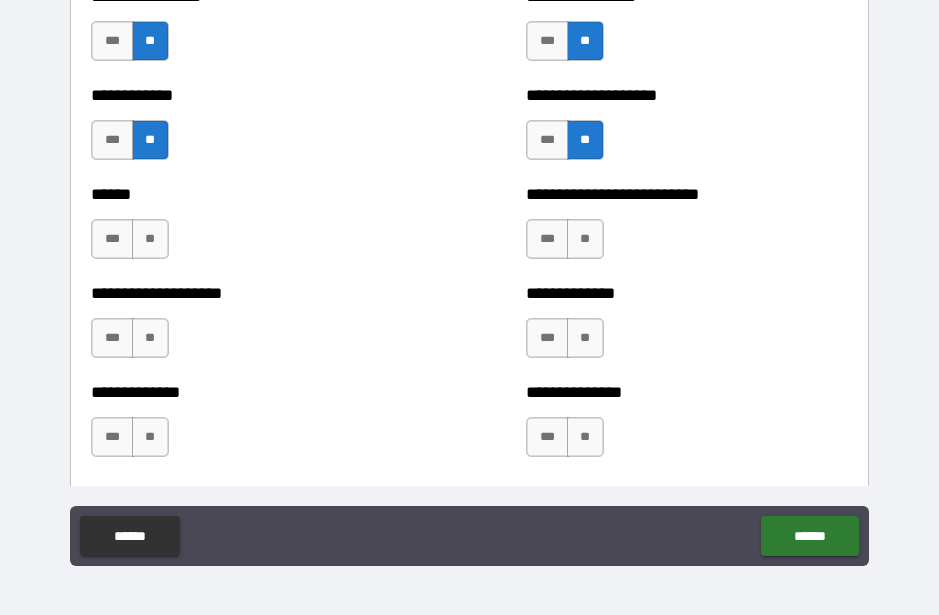 scroll, scrollTop: 3848, scrollLeft: 0, axis: vertical 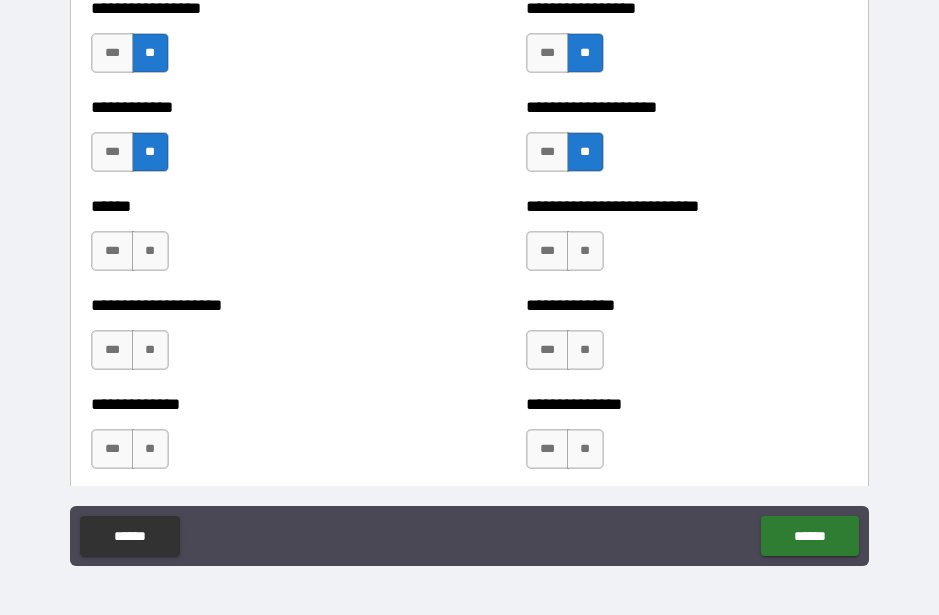 click on "**" at bounding box center [585, 251] 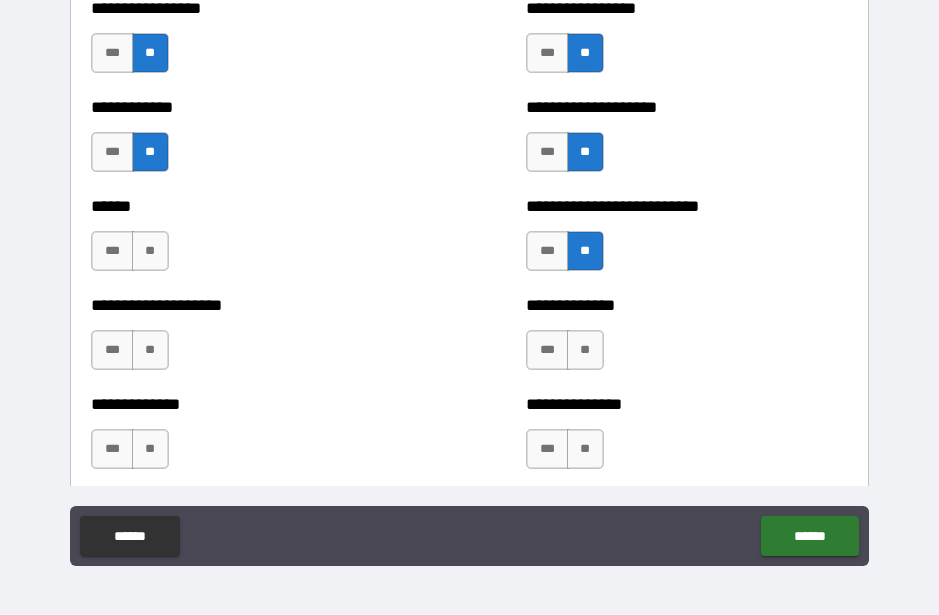 click on "***" at bounding box center (547, 251) 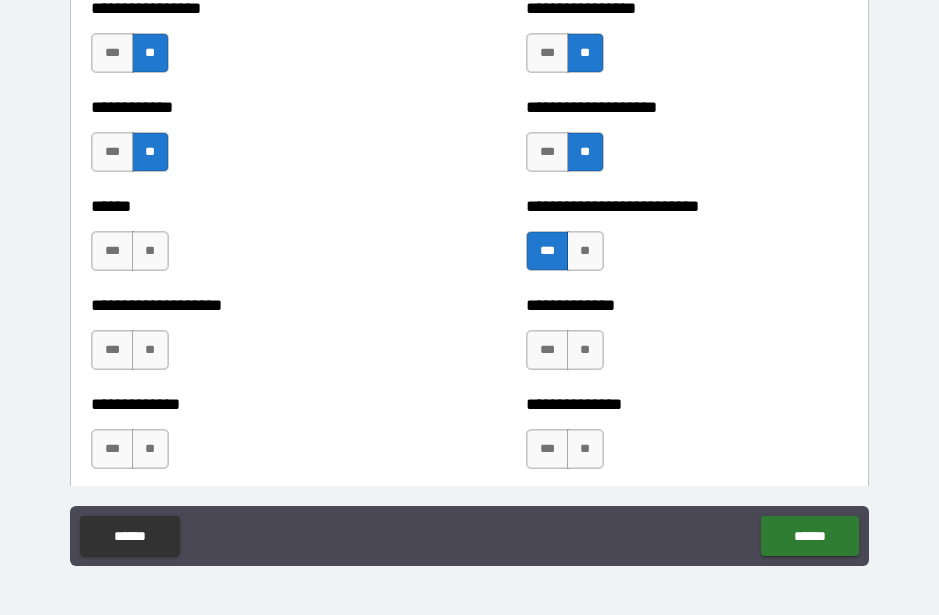 click on "**" at bounding box center (585, 350) 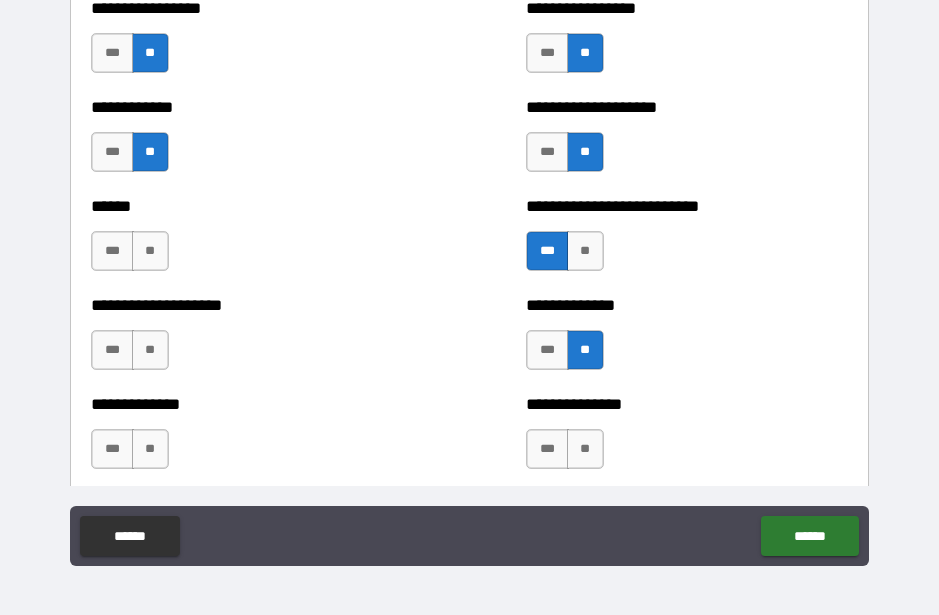click on "**" at bounding box center (150, 251) 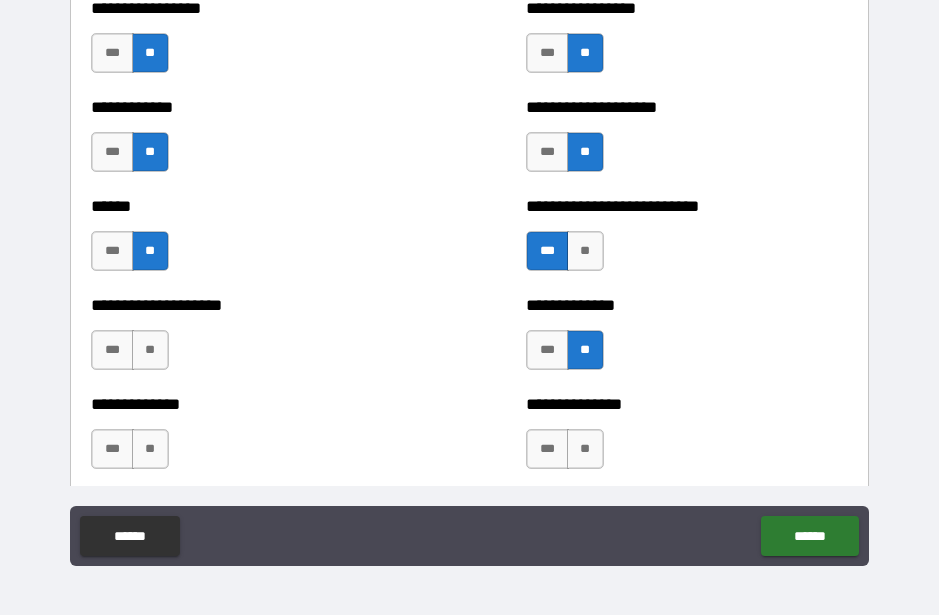 click on "***" at bounding box center (112, 350) 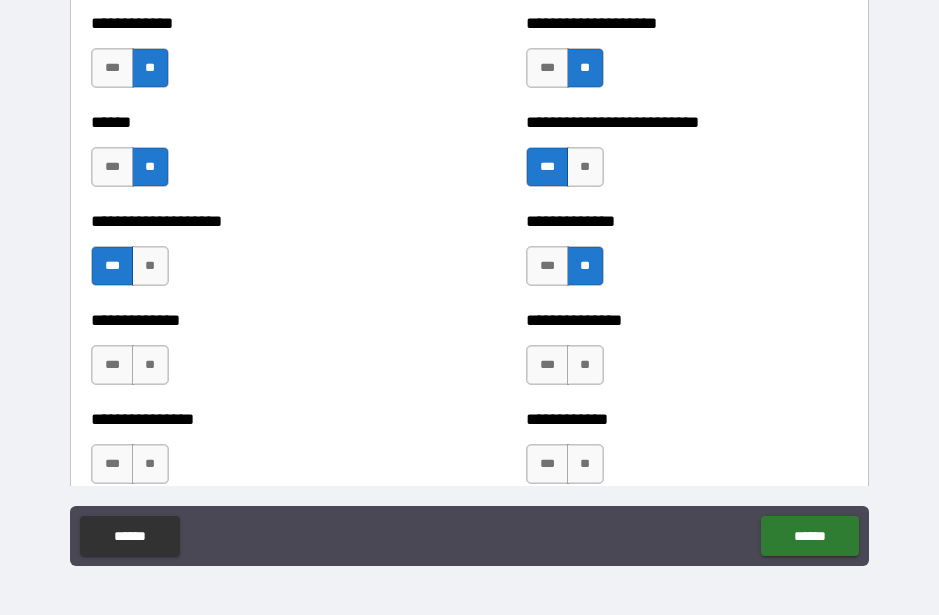 scroll, scrollTop: 3933, scrollLeft: 0, axis: vertical 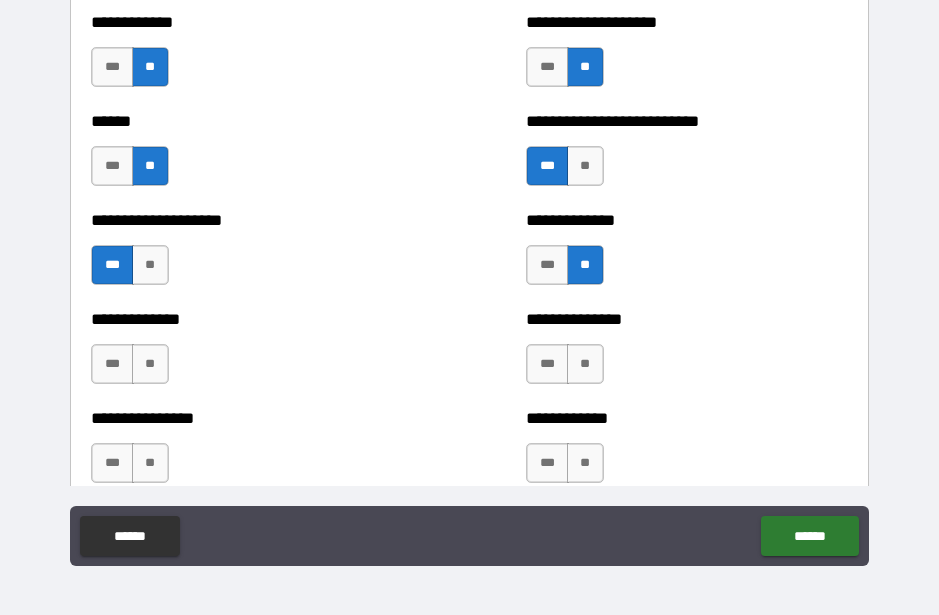 click on "***" at bounding box center [547, 364] 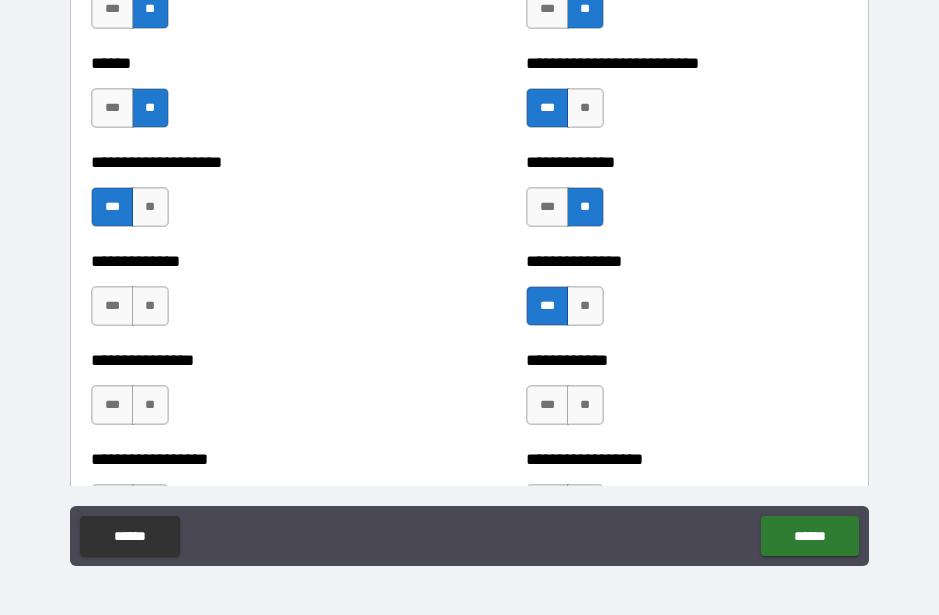 scroll, scrollTop: 3996, scrollLeft: 0, axis: vertical 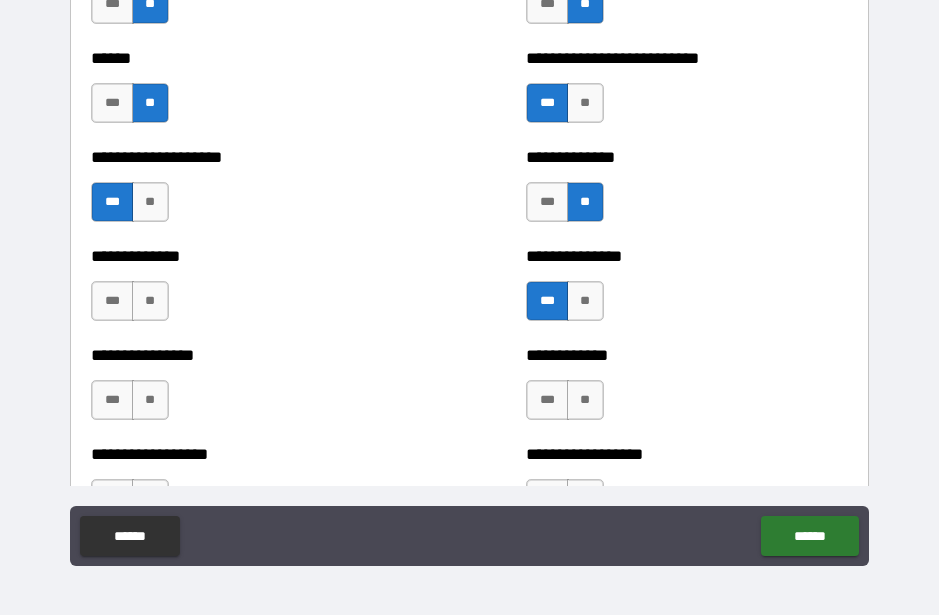 click on "**" at bounding box center [150, 301] 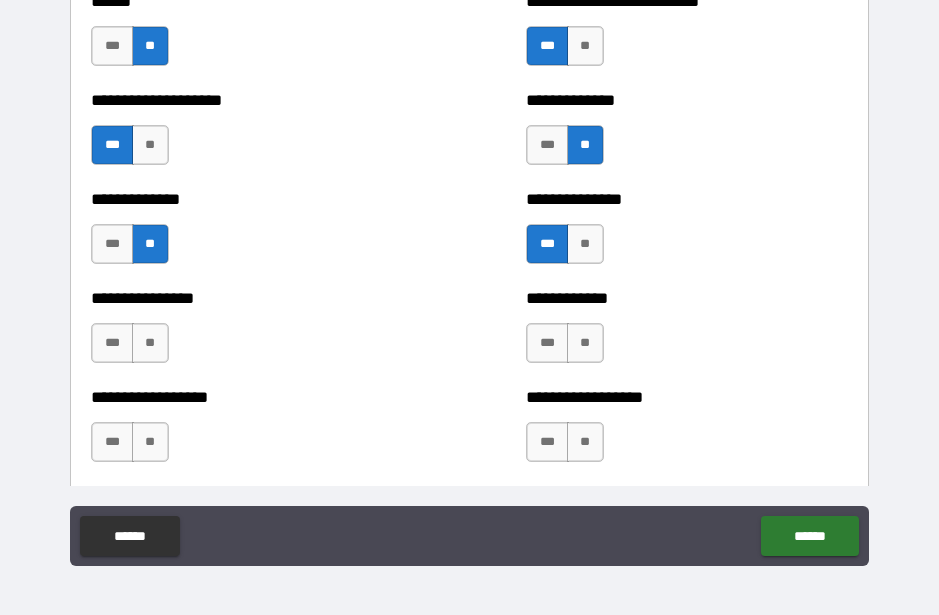 scroll, scrollTop: 4055, scrollLeft: 0, axis: vertical 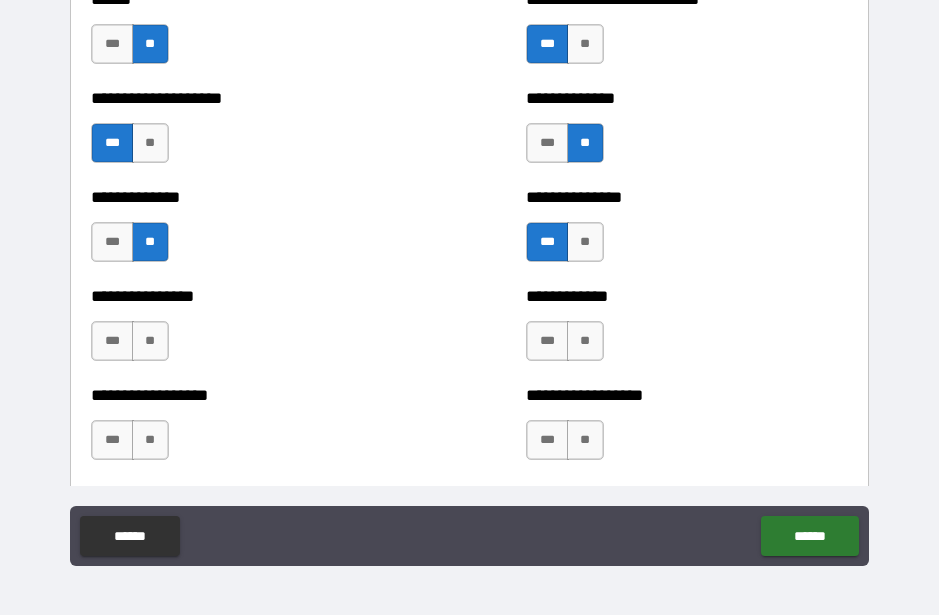 click on "**" at bounding box center [150, 341] 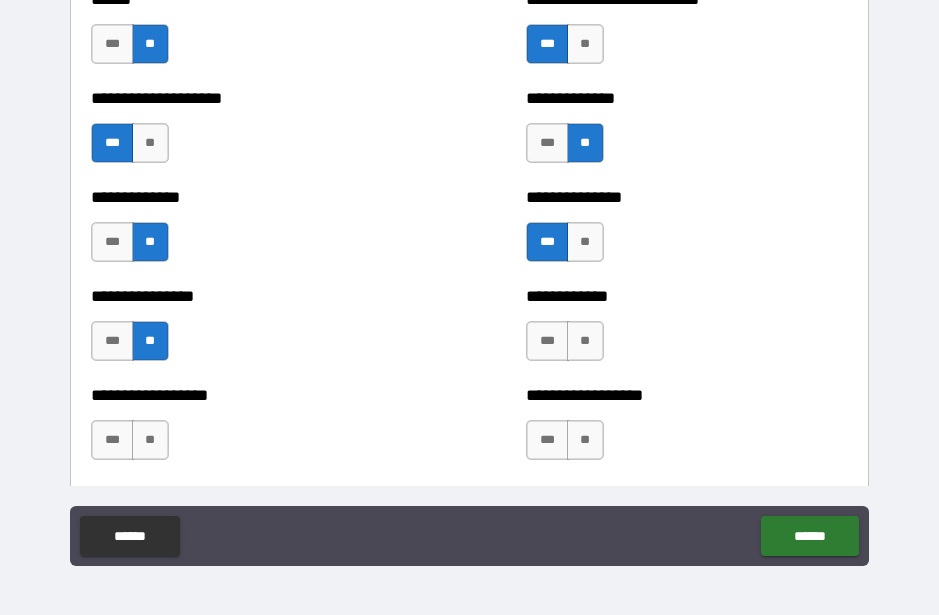 click on "**" at bounding box center (585, 341) 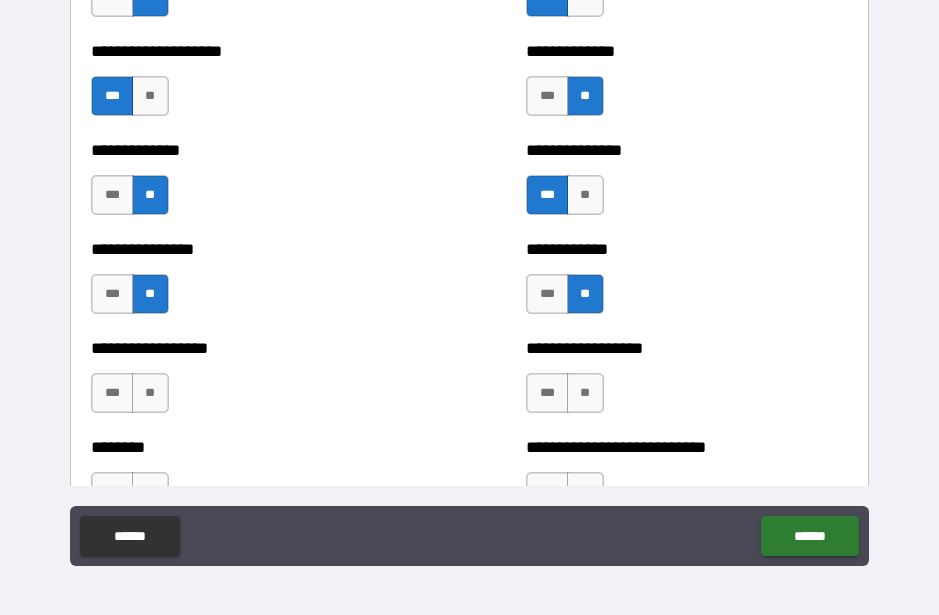 scroll, scrollTop: 4126, scrollLeft: 0, axis: vertical 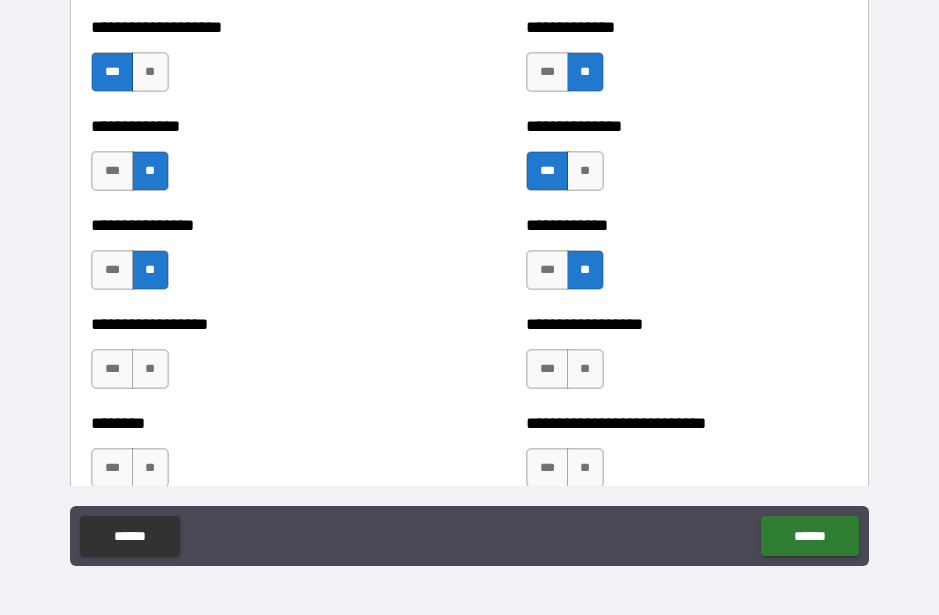 click on "**" at bounding box center (585, 369) 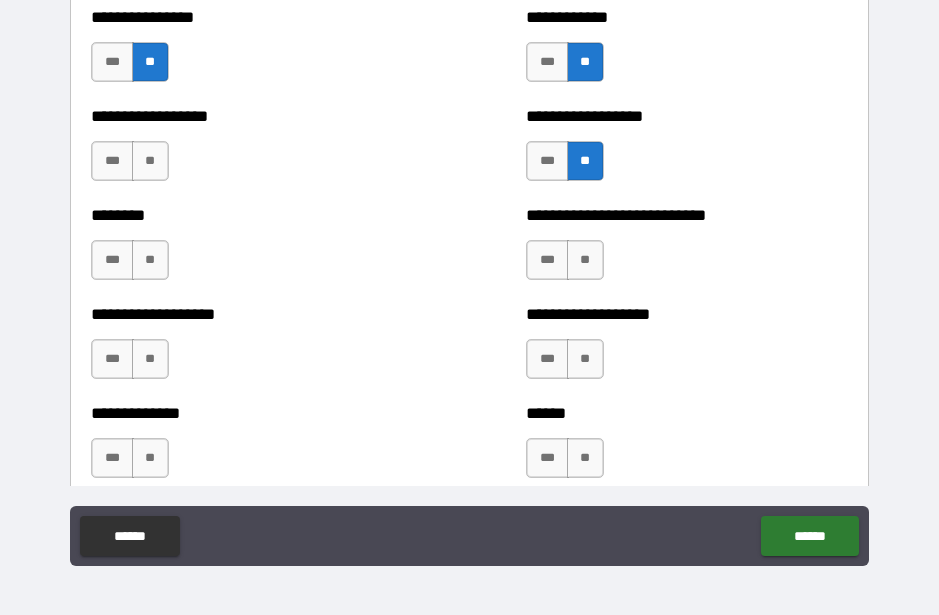 scroll, scrollTop: 4327, scrollLeft: 0, axis: vertical 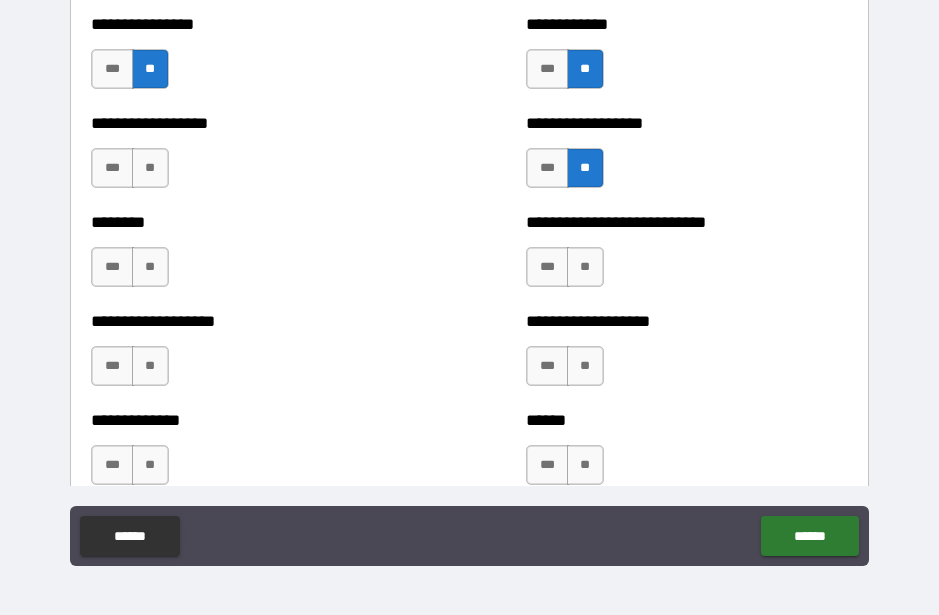 click on "**" at bounding box center (150, 168) 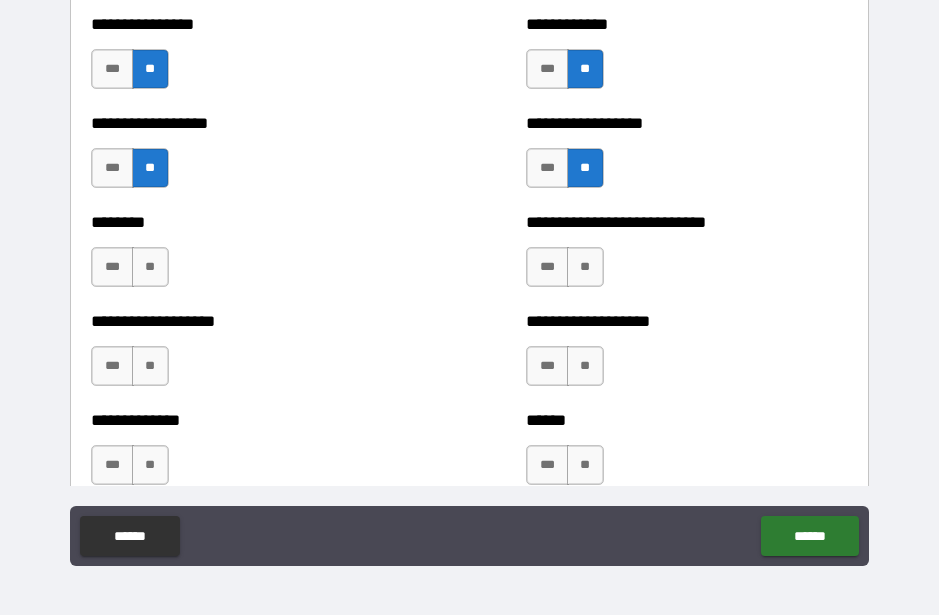 click on "**" at bounding box center (150, 267) 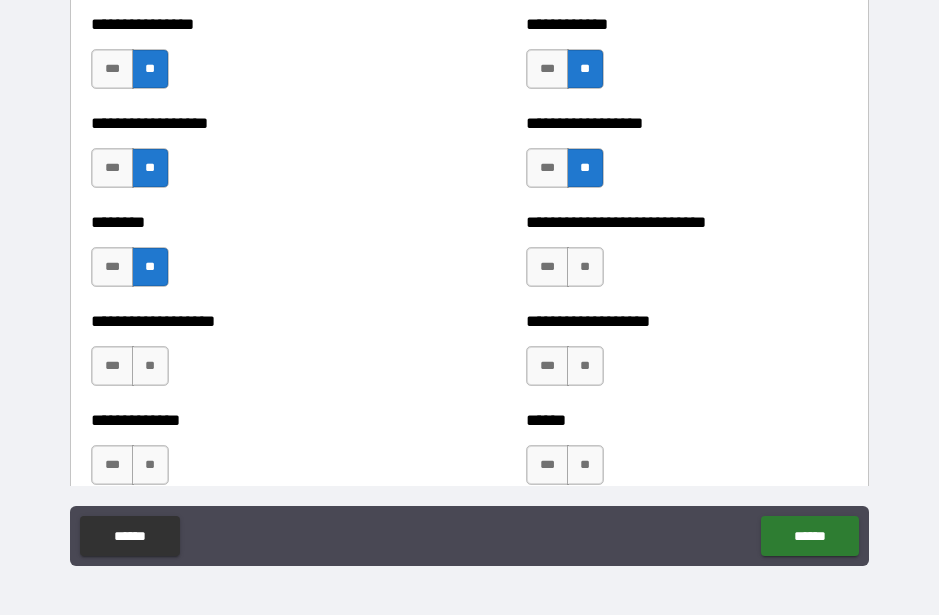 click on "**" at bounding box center (585, 267) 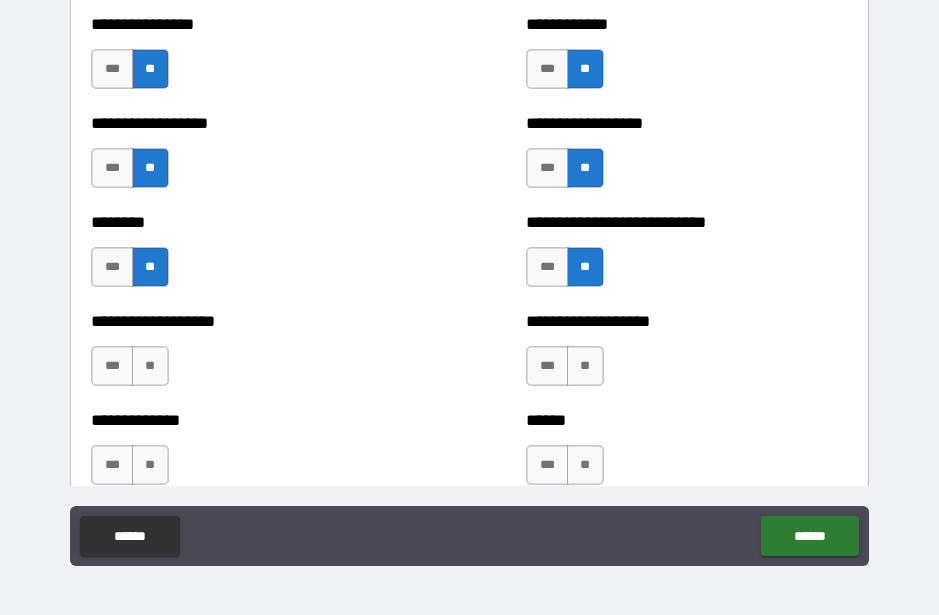 click on "**" at bounding box center (585, 366) 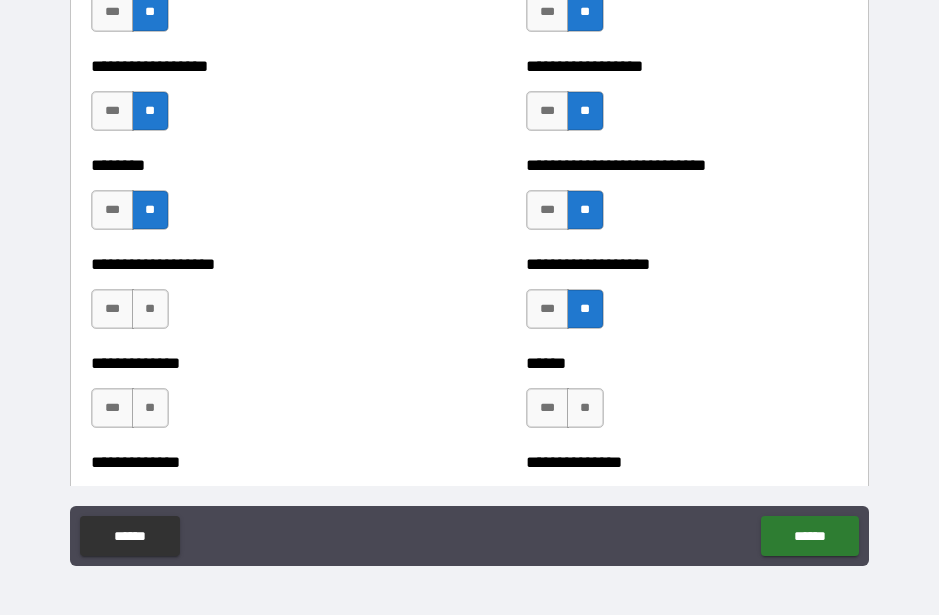 scroll, scrollTop: 4388, scrollLeft: 0, axis: vertical 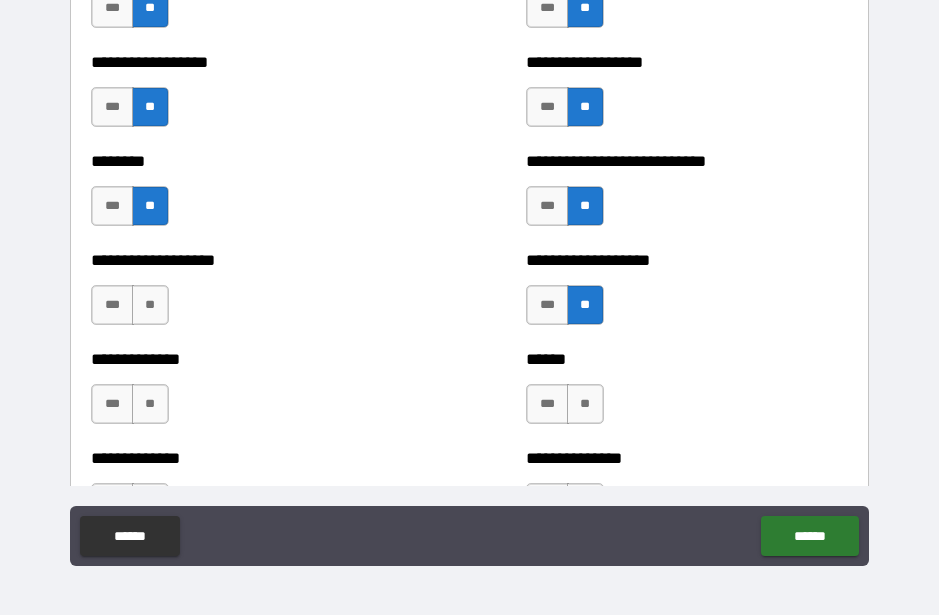 click on "***" at bounding box center [112, 305] 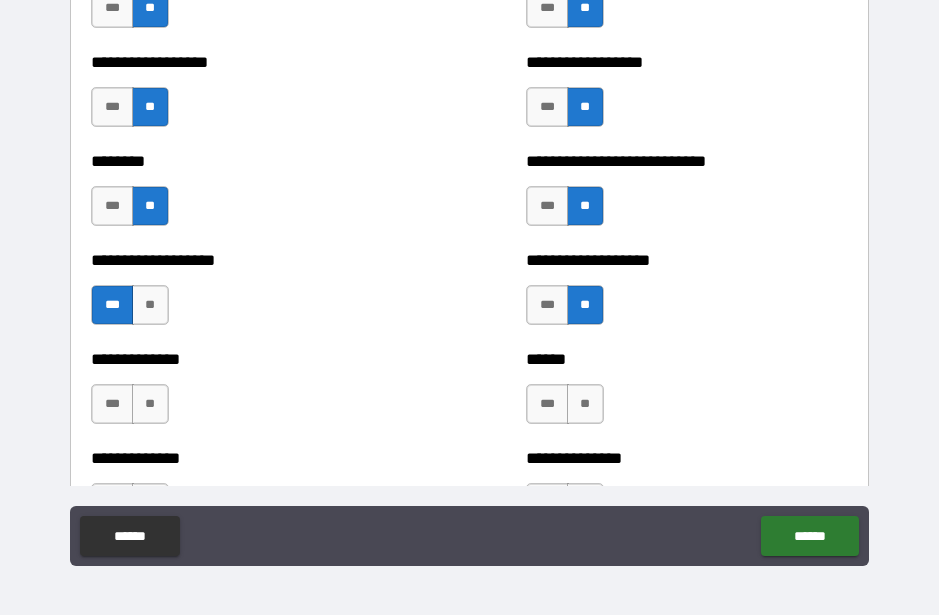 click on "**" at bounding box center (150, 404) 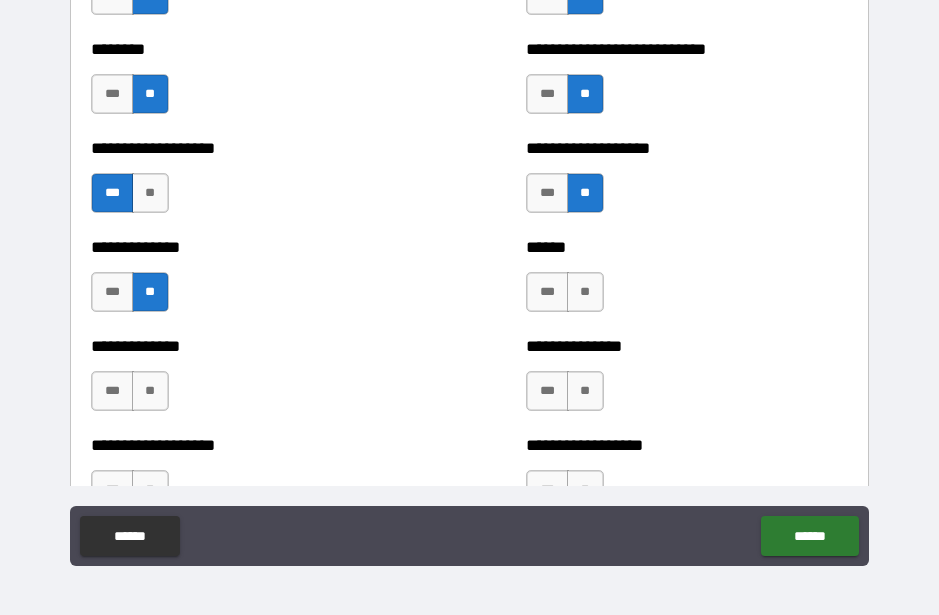scroll, scrollTop: 4507, scrollLeft: 0, axis: vertical 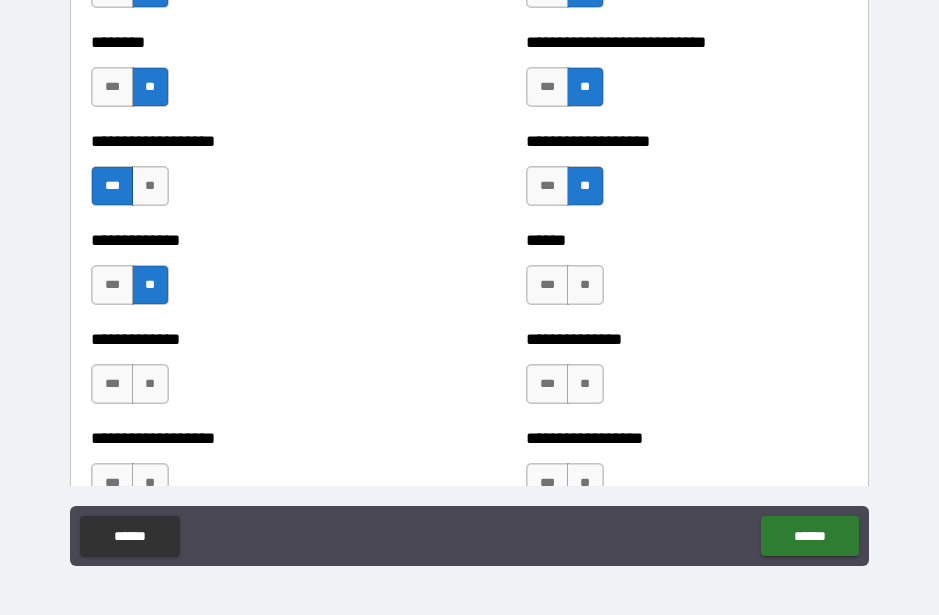 click on "**" at bounding box center (585, 285) 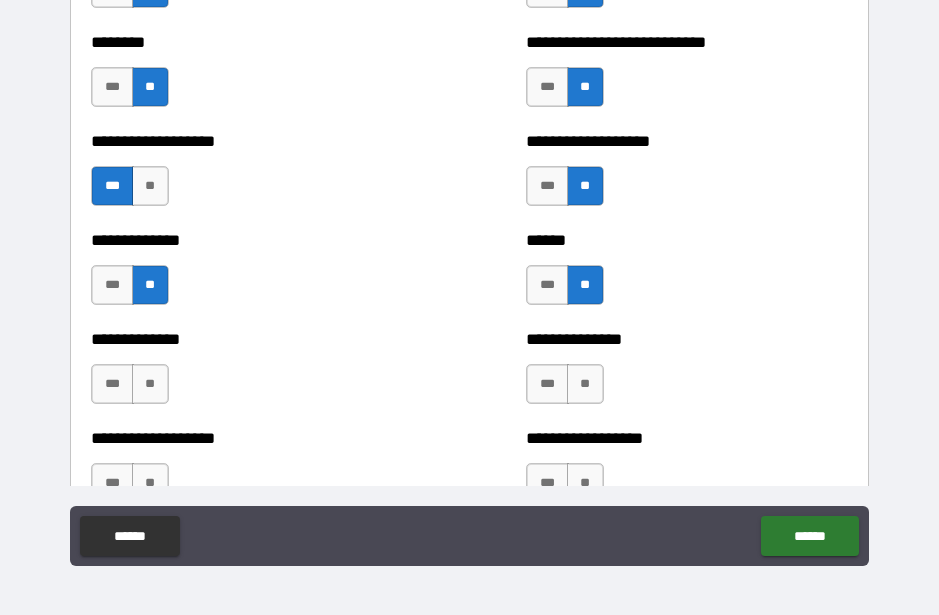 click on "**" at bounding box center [585, 384] 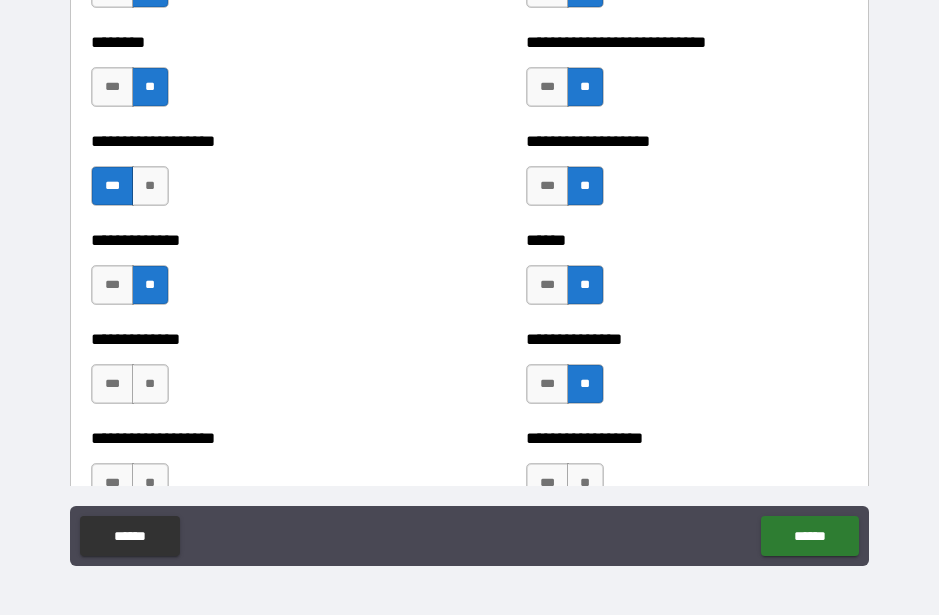 click on "**" at bounding box center [150, 384] 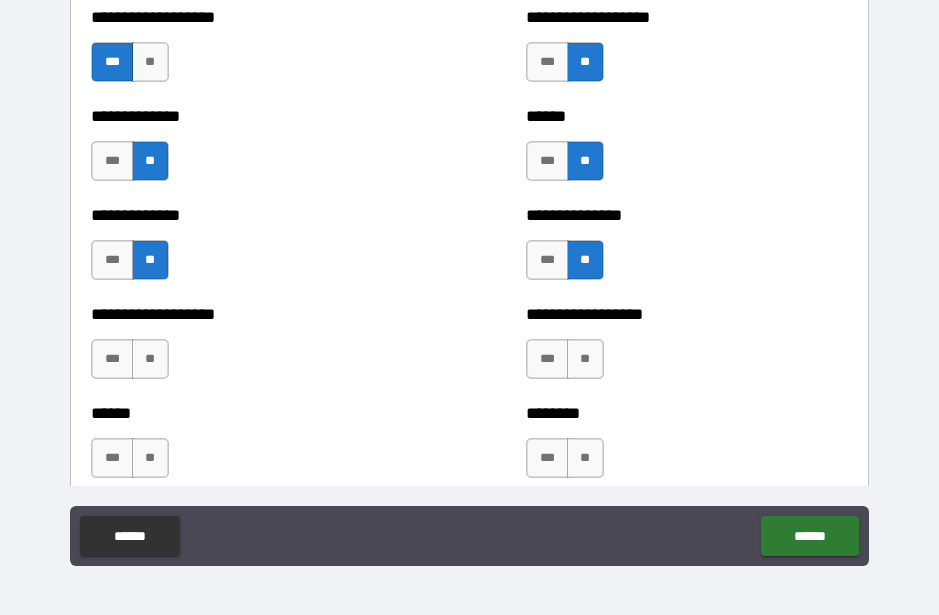 scroll, scrollTop: 4632, scrollLeft: 0, axis: vertical 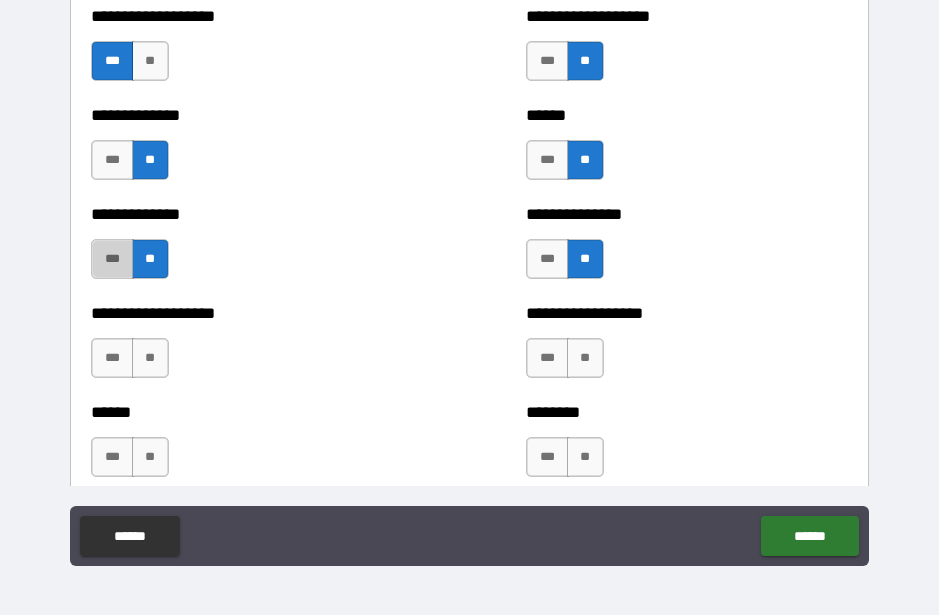 click on "***" at bounding box center [112, 259] 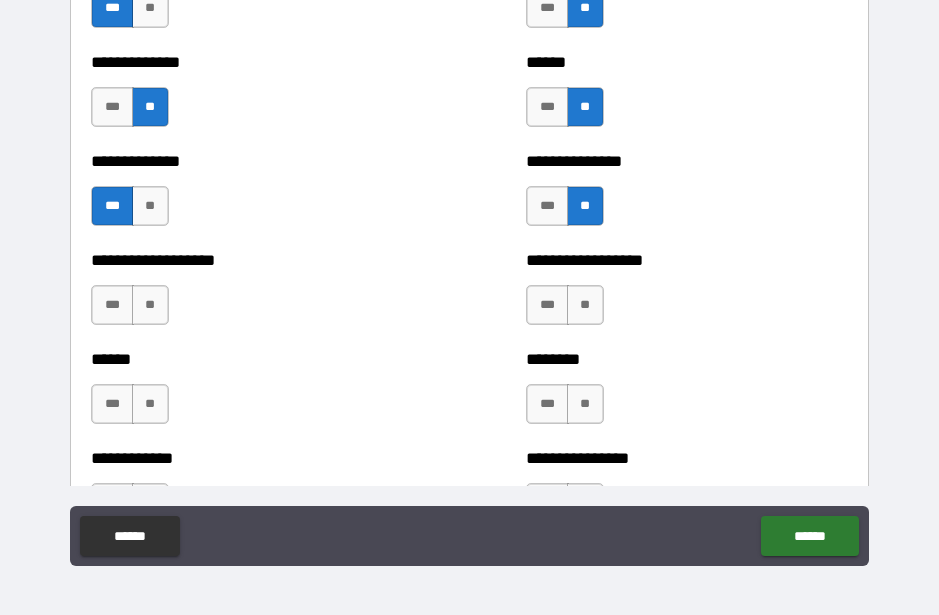 scroll, scrollTop: 4687, scrollLeft: 0, axis: vertical 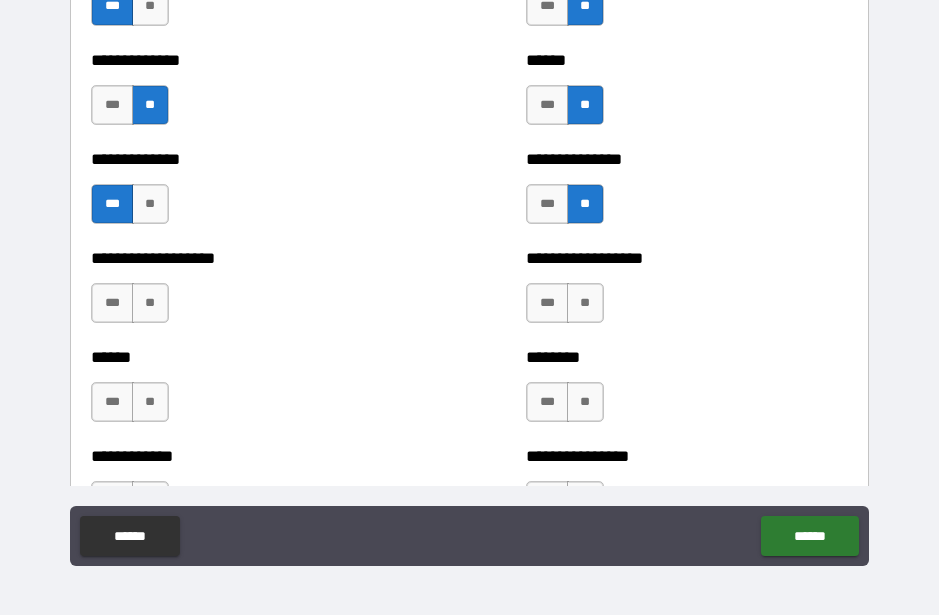 click on "**" at bounding box center (150, 303) 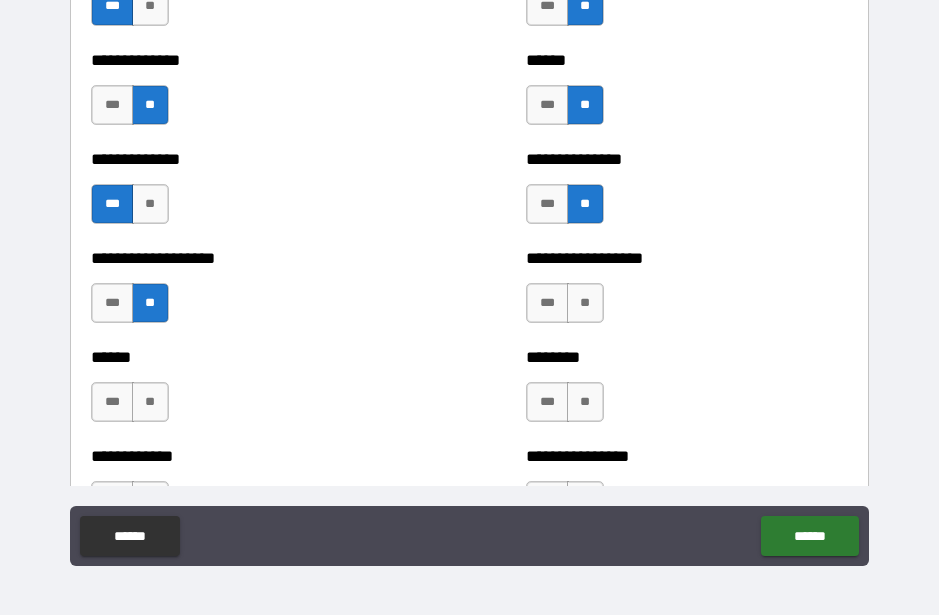 click on "***" at bounding box center (547, 303) 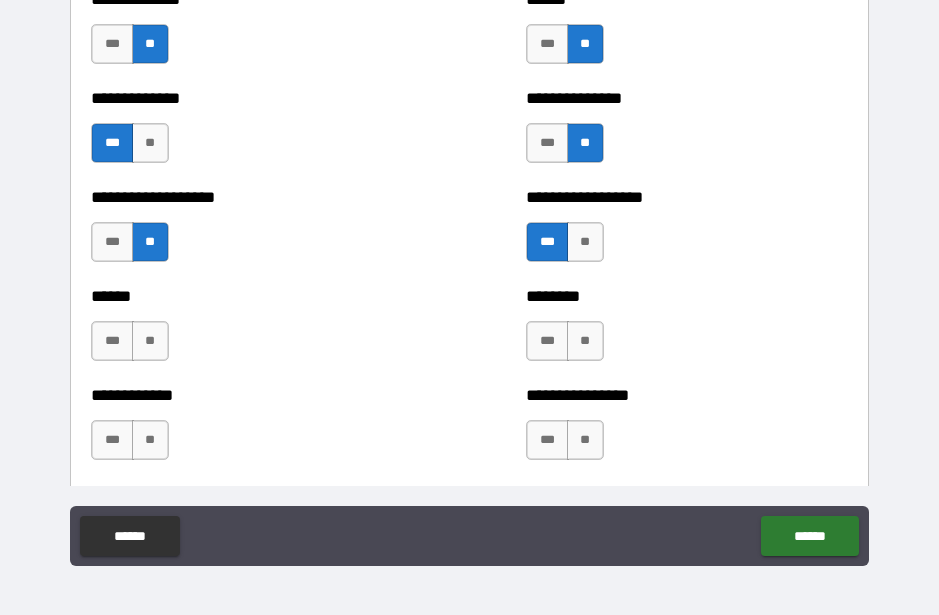 scroll, scrollTop: 4765, scrollLeft: 0, axis: vertical 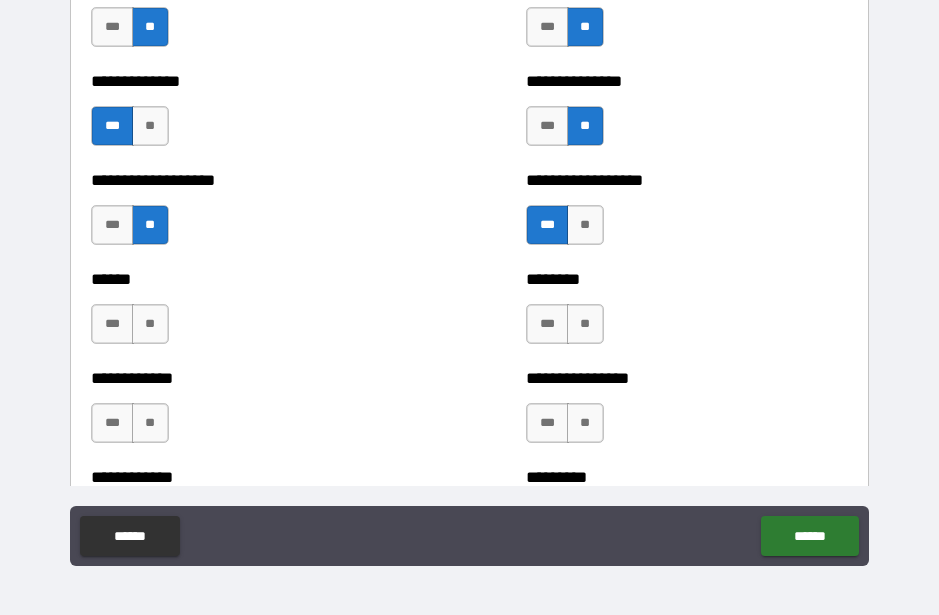 click on "**" at bounding box center (585, 324) 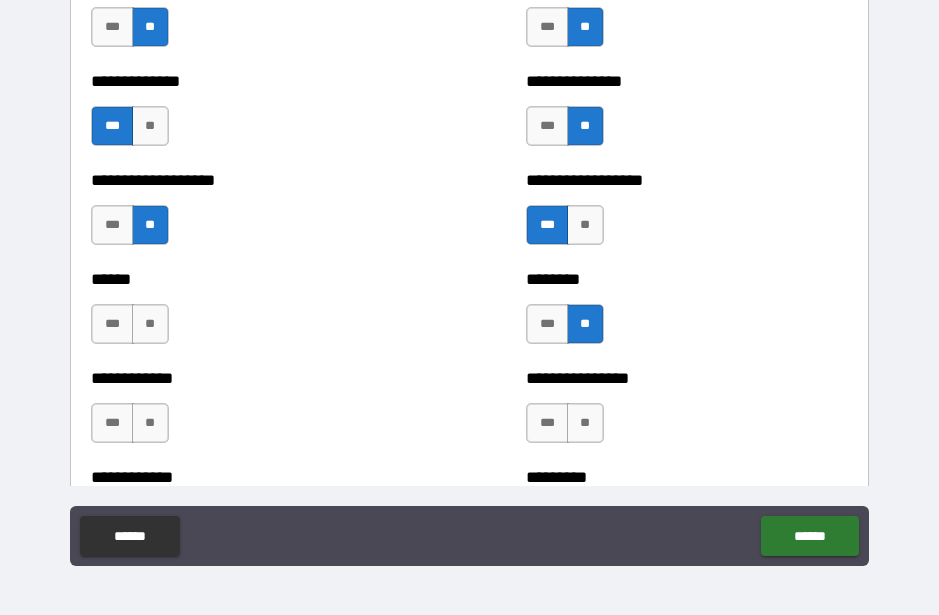 click on "**" at bounding box center [150, 324] 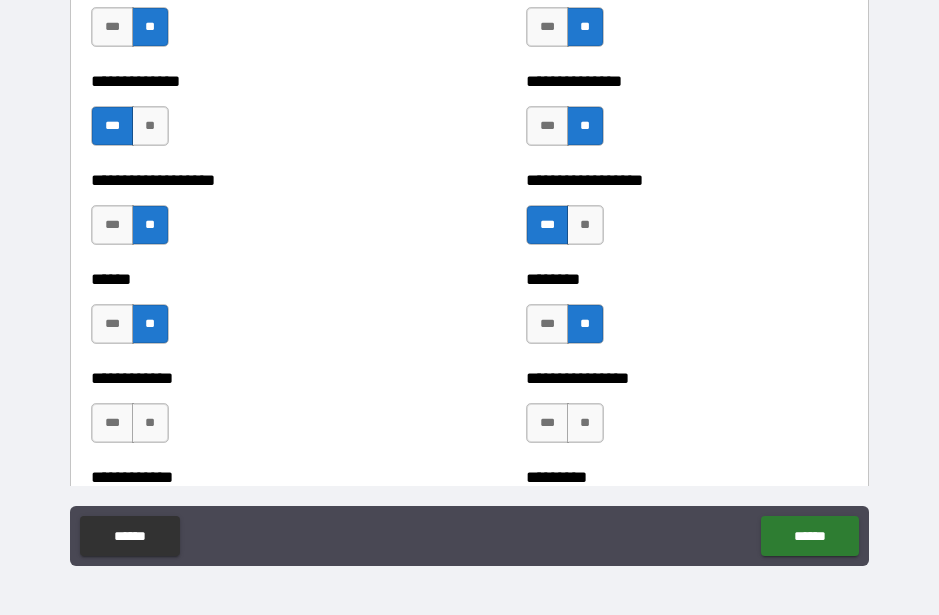 scroll, scrollTop: 4851, scrollLeft: 0, axis: vertical 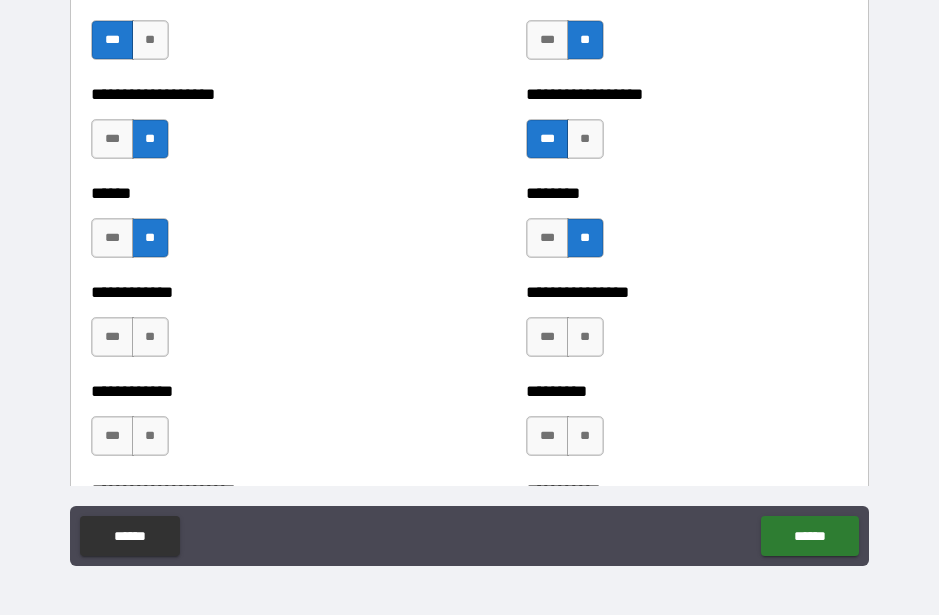 click on "**" at bounding box center (150, 337) 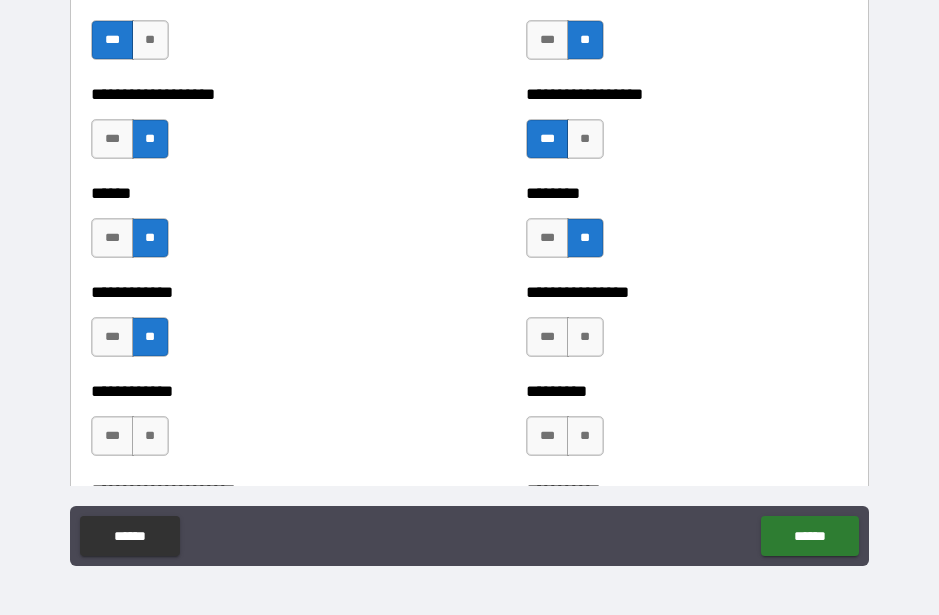 click on "**" at bounding box center [585, 337] 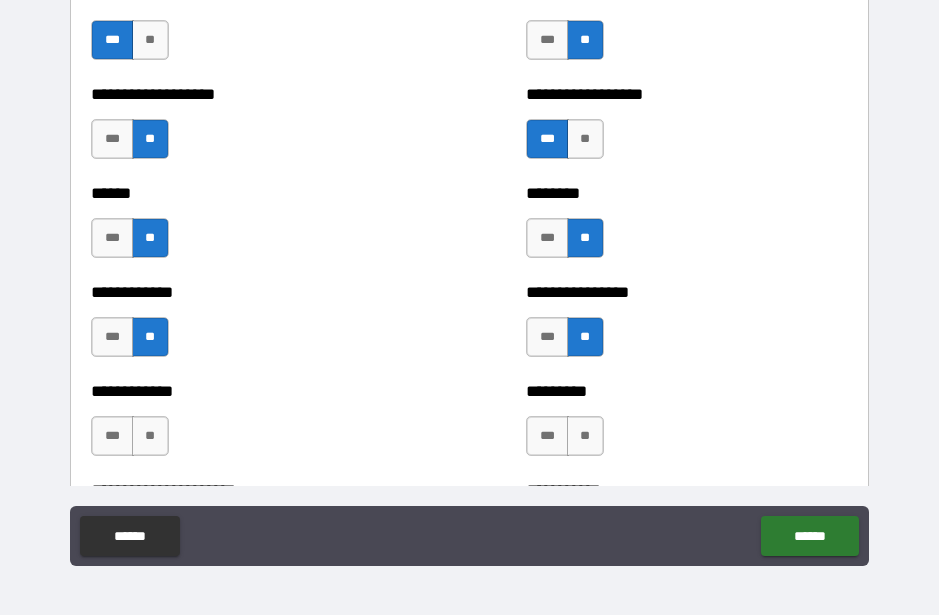 click on "********* *** **" at bounding box center [686, 426] 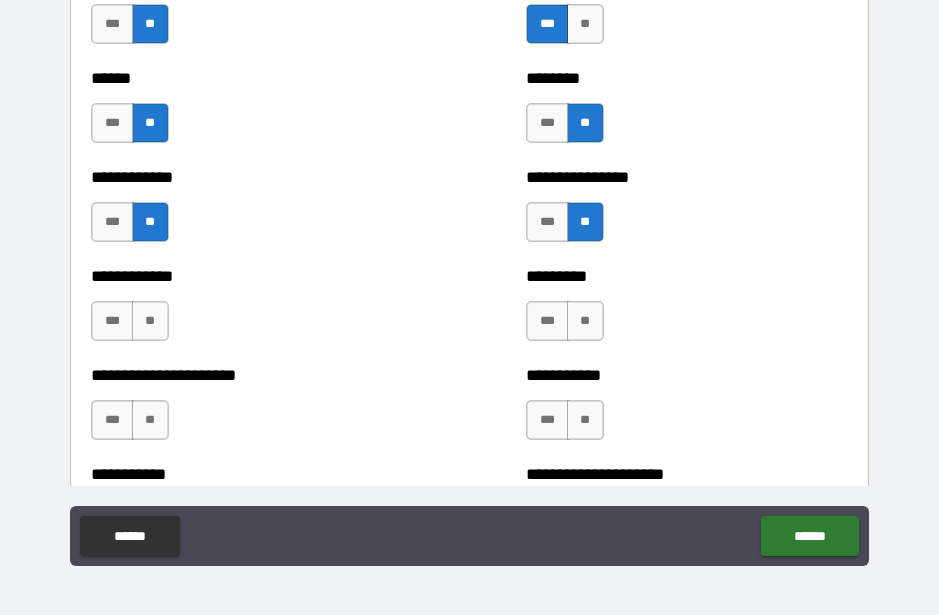 scroll, scrollTop: 4973, scrollLeft: 0, axis: vertical 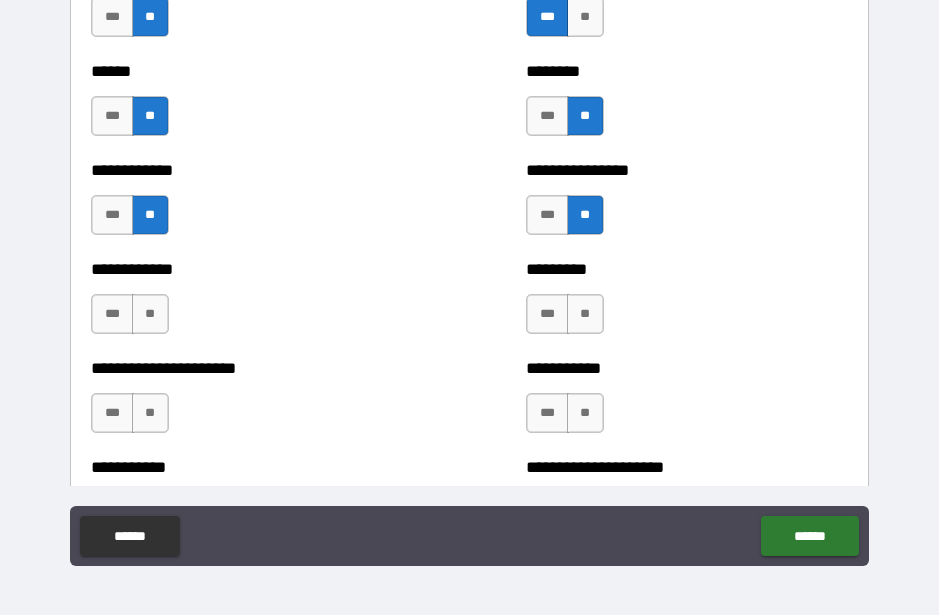 click on "**" at bounding box center [585, 314] 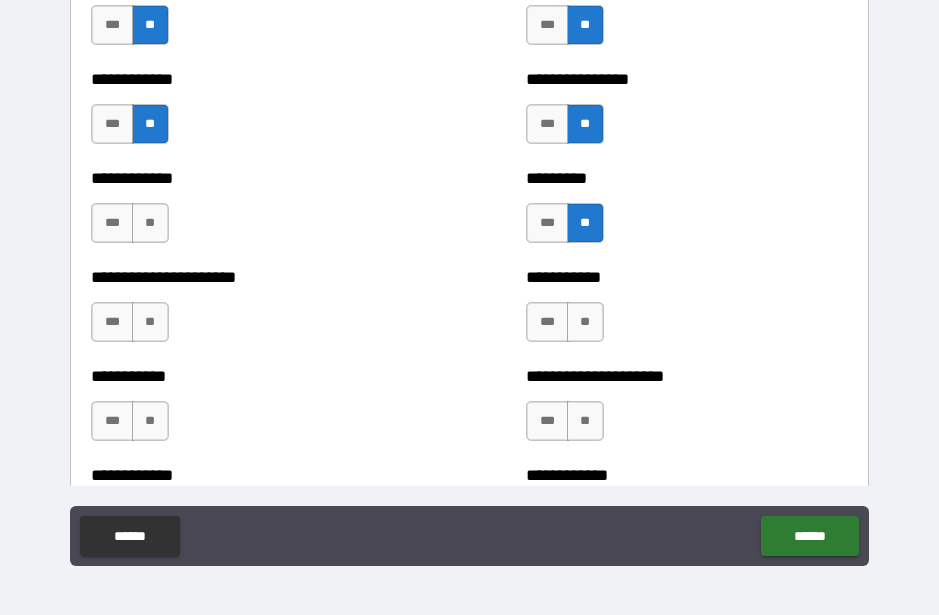 scroll, scrollTop: 5065, scrollLeft: 0, axis: vertical 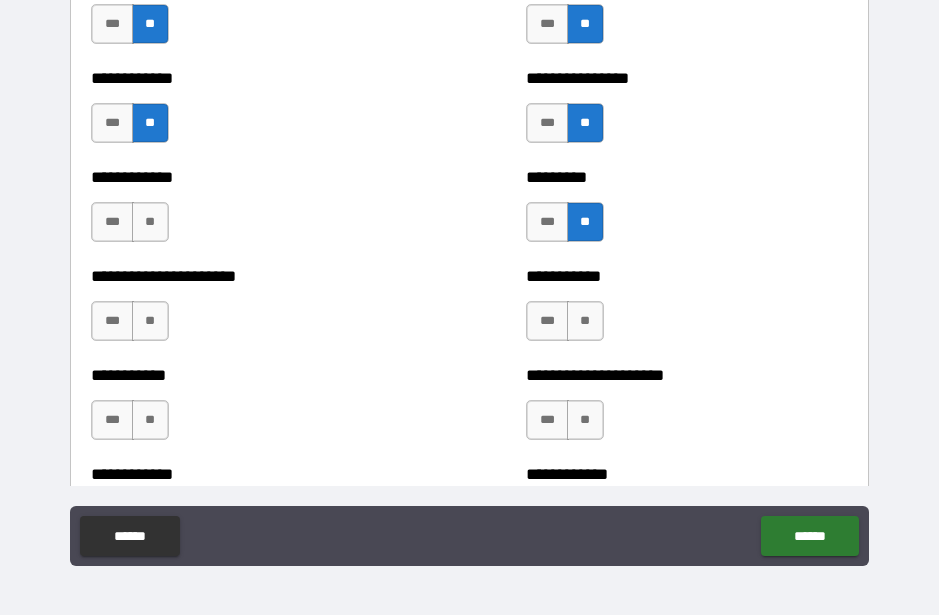 click on "**" at bounding box center [150, 222] 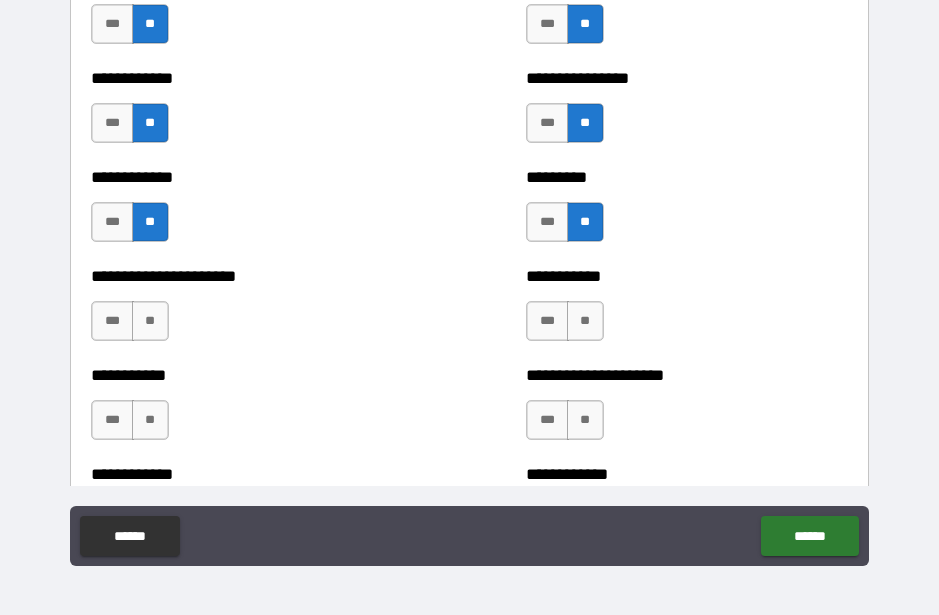 click on "**" at bounding box center (585, 321) 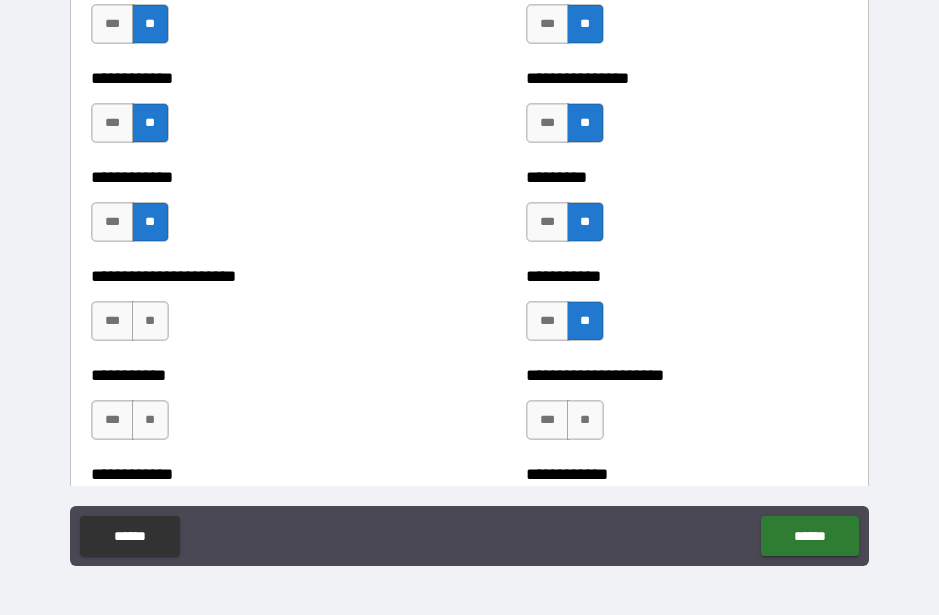 click on "**" at bounding box center (150, 321) 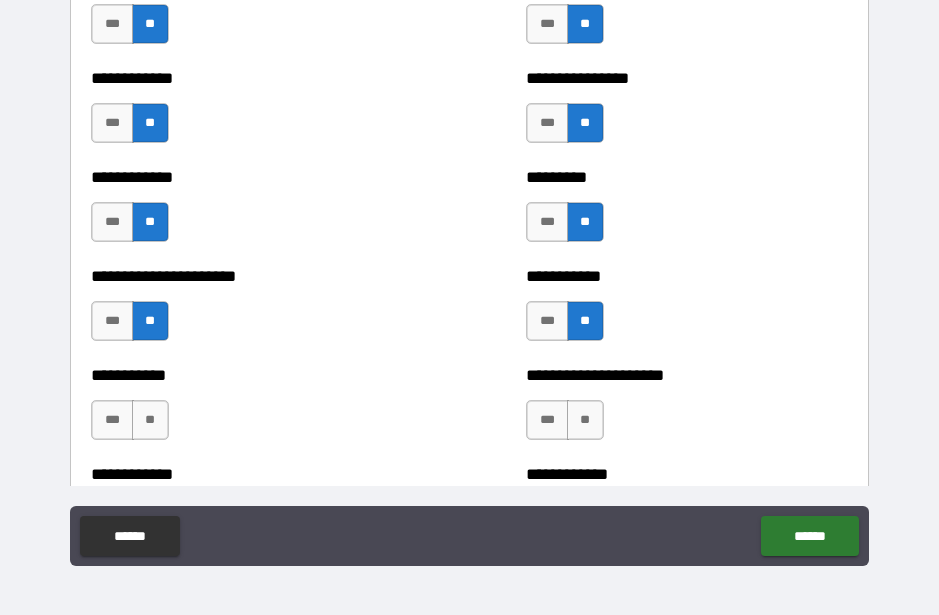 click on "**" at bounding box center (150, 420) 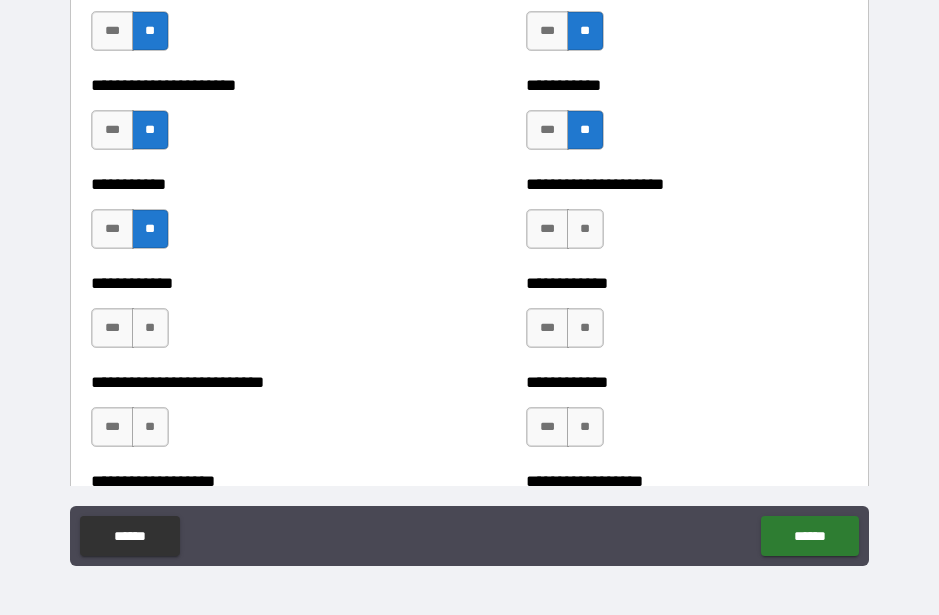 scroll, scrollTop: 5255, scrollLeft: 0, axis: vertical 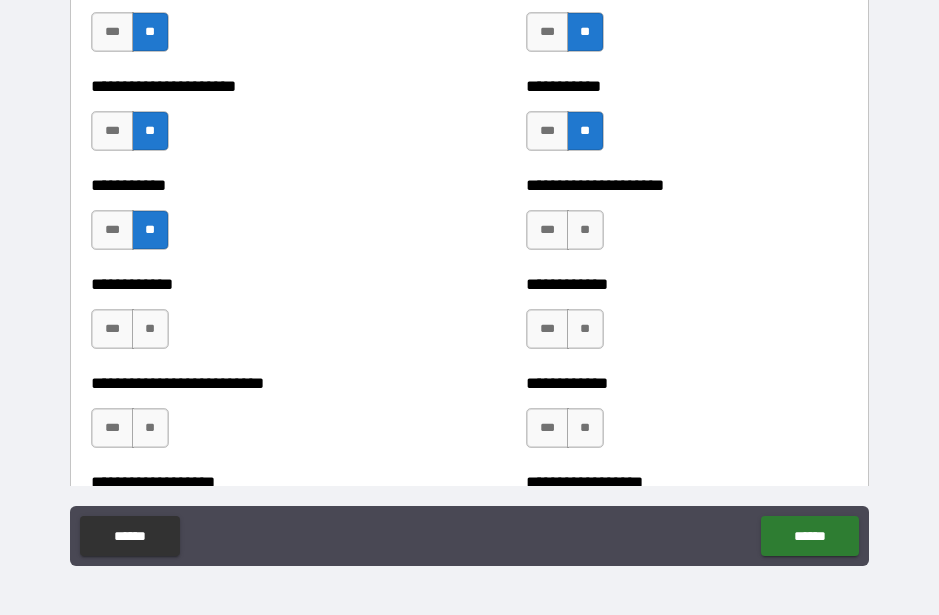 click on "***" at bounding box center [112, 230] 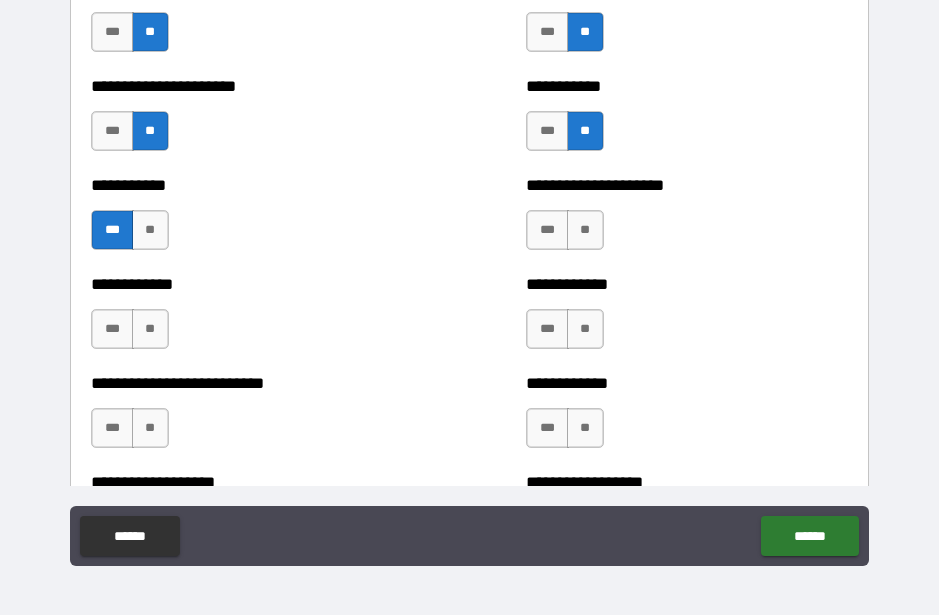 click on "**" at bounding box center [150, 329] 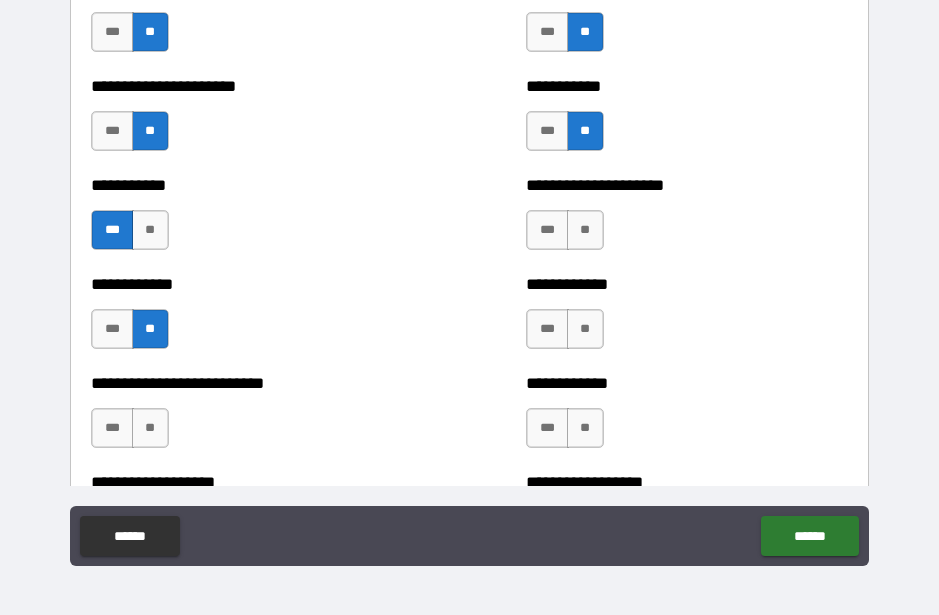 click on "***" at bounding box center [547, 230] 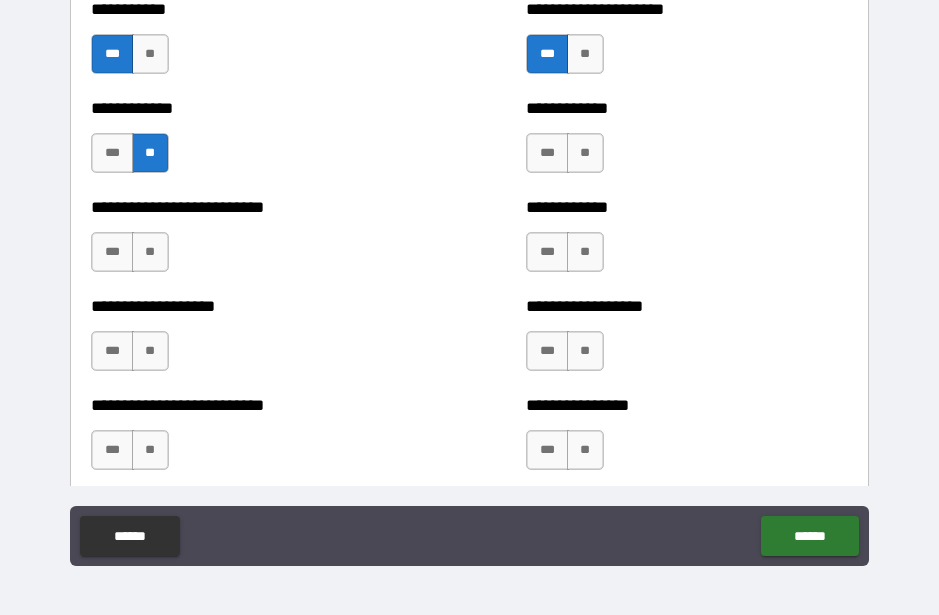scroll, scrollTop: 5440, scrollLeft: 0, axis: vertical 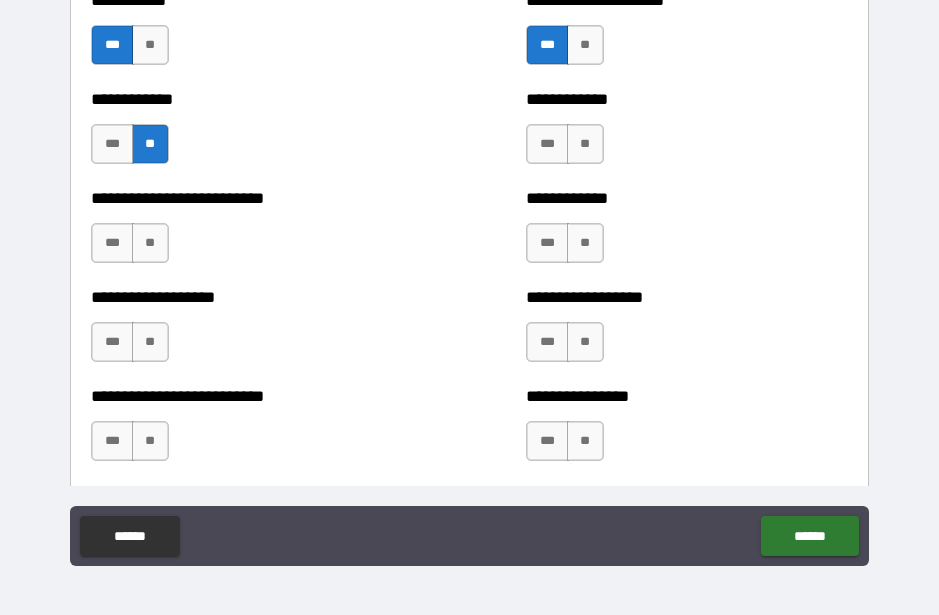 click on "**" at bounding box center [585, 144] 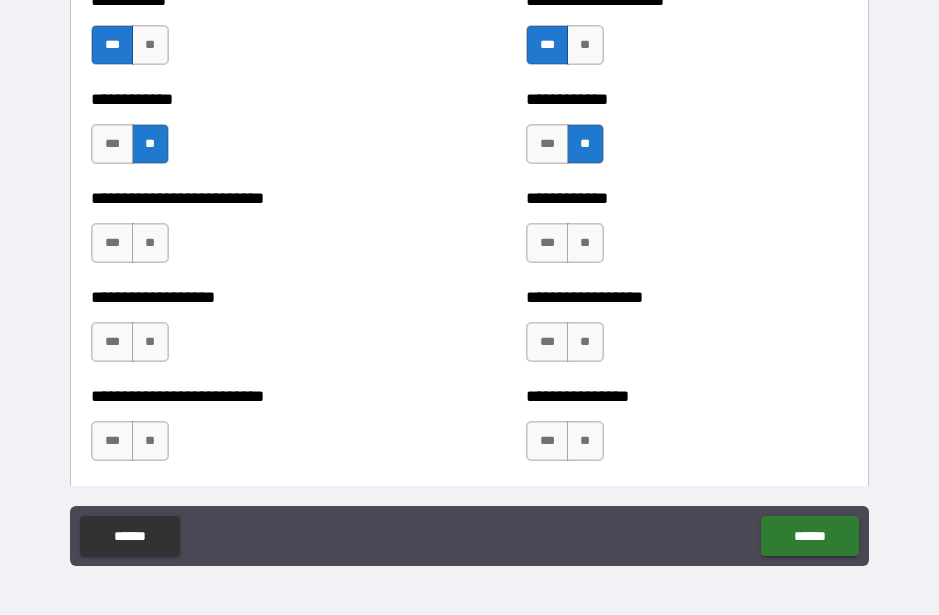 click on "**" at bounding box center [585, 243] 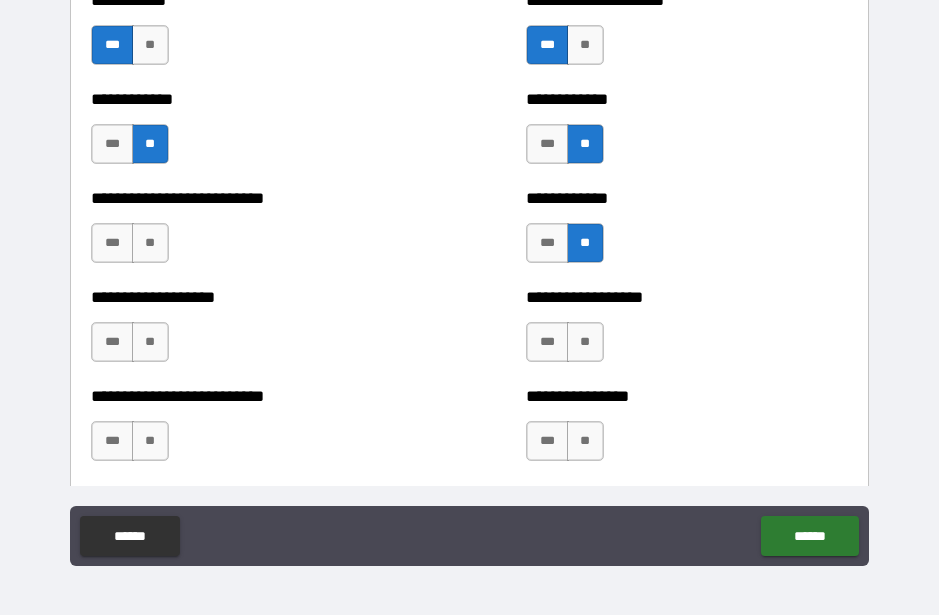 click on "**" at bounding box center [585, 342] 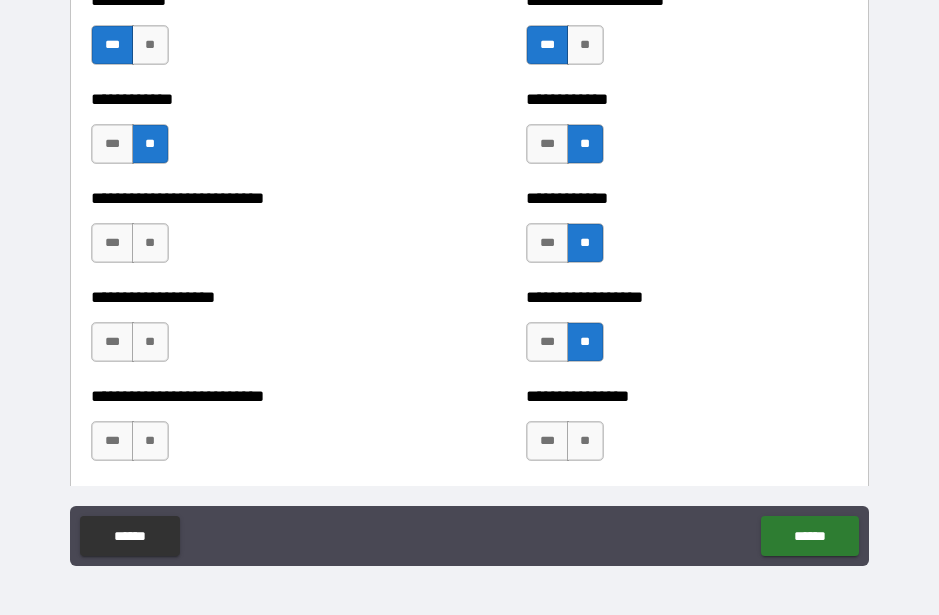 click on "**" at bounding box center (150, 243) 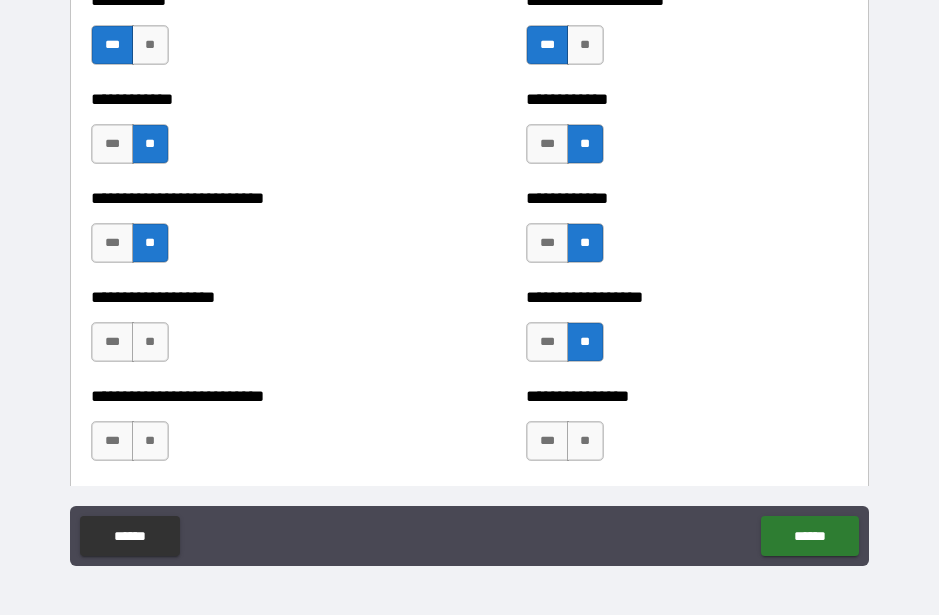 click on "**" at bounding box center [150, 342] 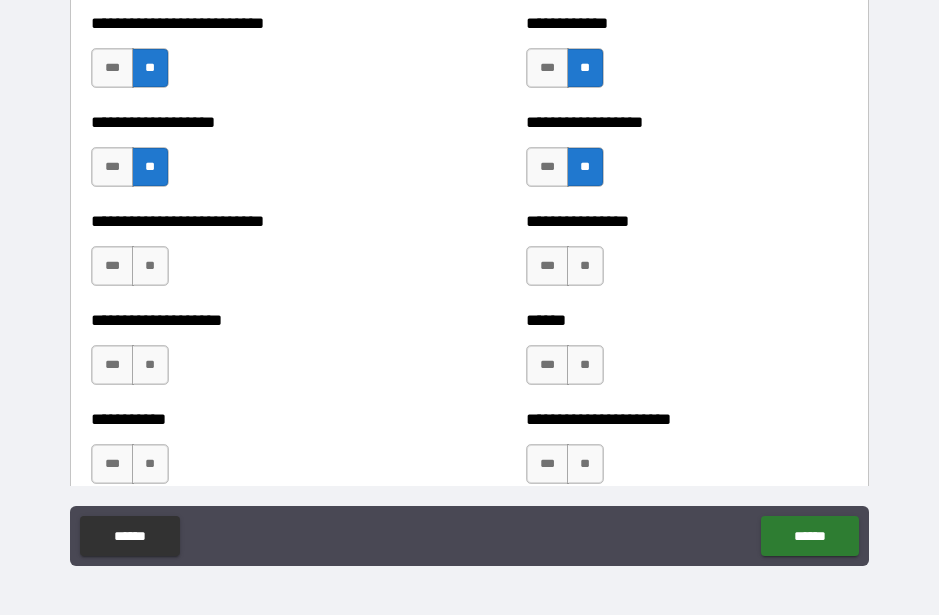 scroll, scrollTop: 5616, scrollLeft: 0, axis: vertical 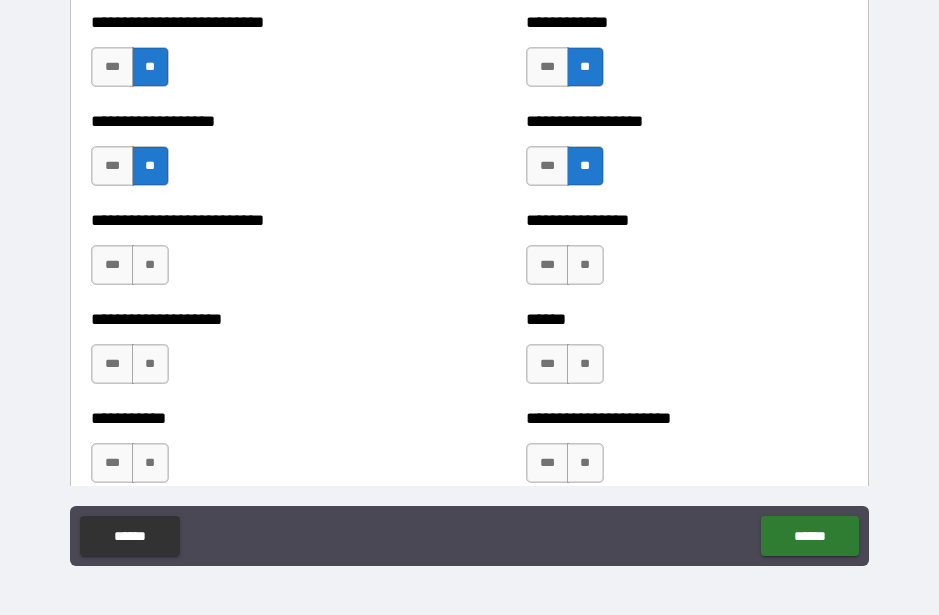click on "**" at bounding box center (585, 265) 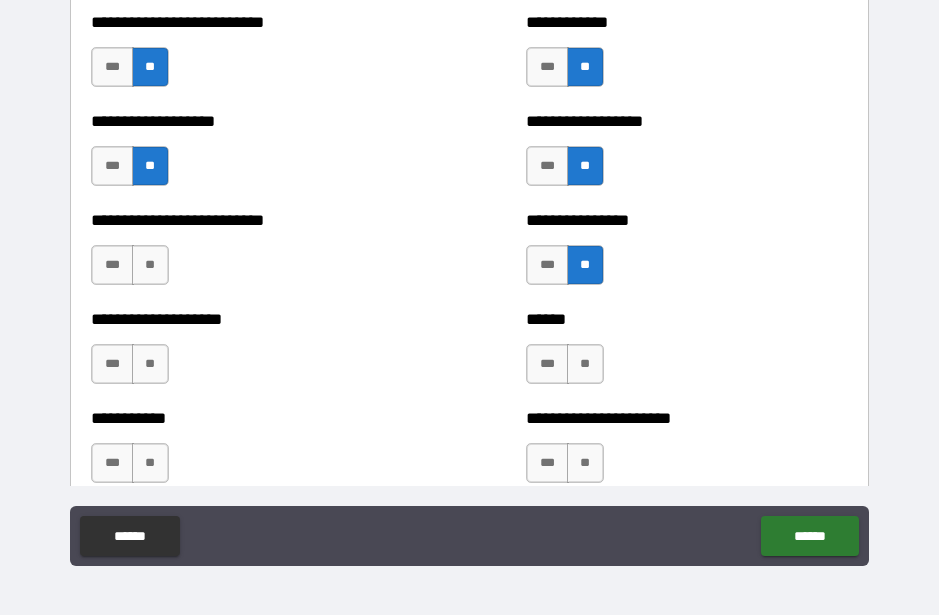click on "**" at bounding box center [585, 364] 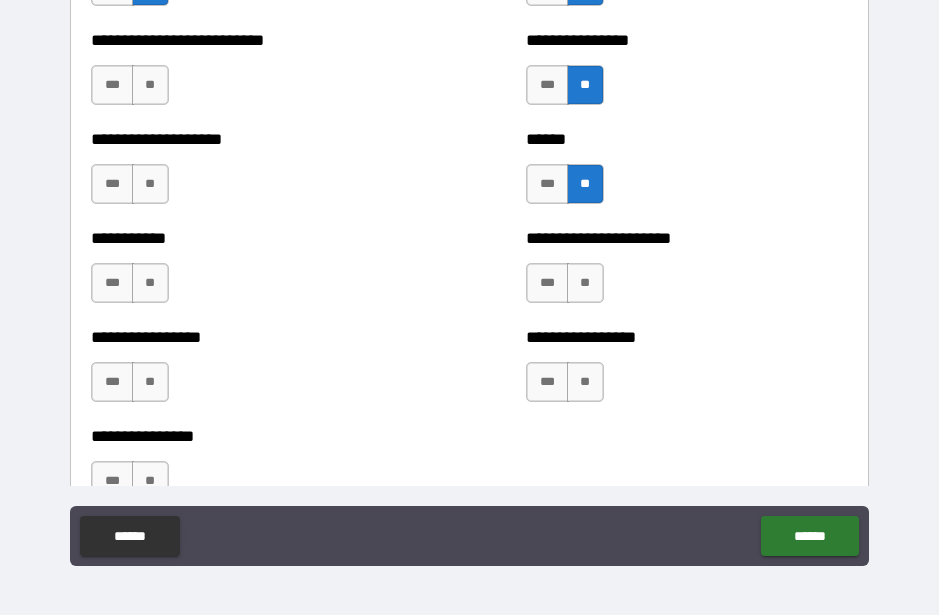 scroll, scrollTop: 5799, scrollLeft: 0, axis: vertical 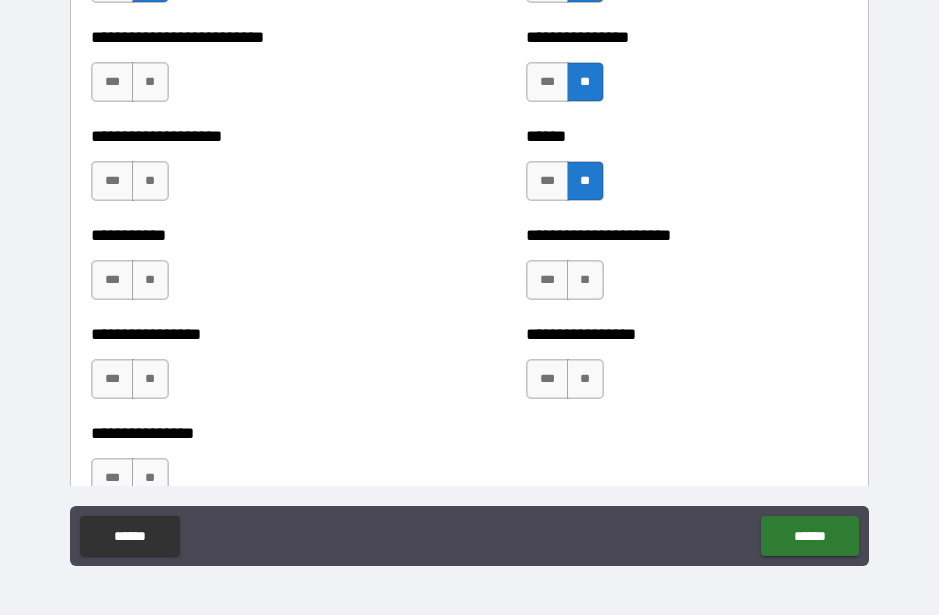 click on "**" at bounding box center (150, 82) 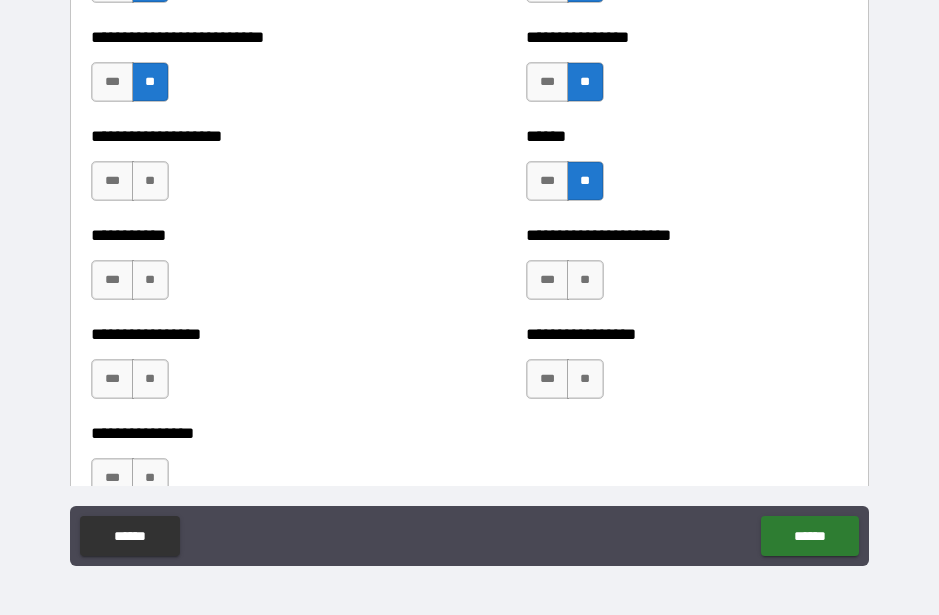 click on "**********" at bounding box center [251, 171] 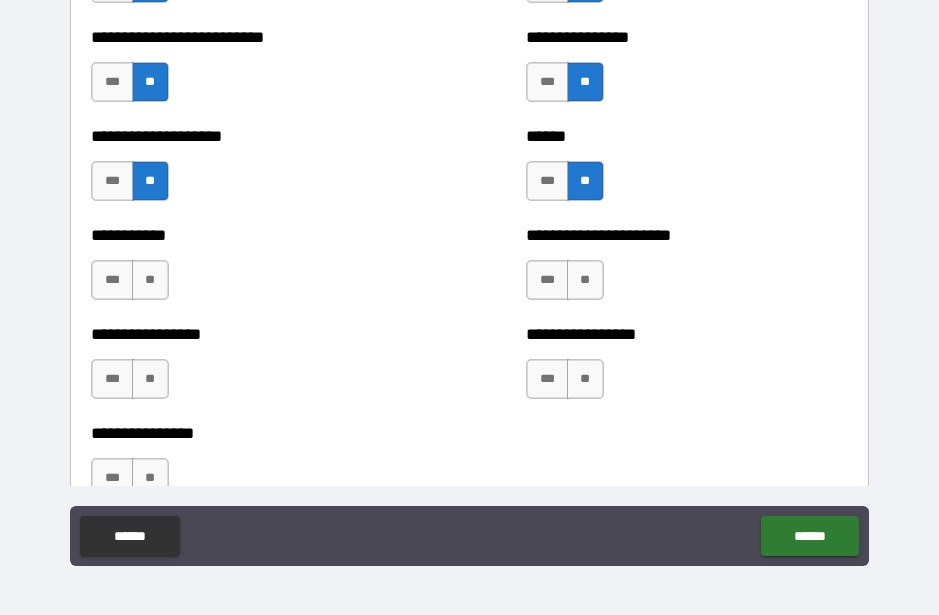 click on "**" at bounding box center (150, 280) 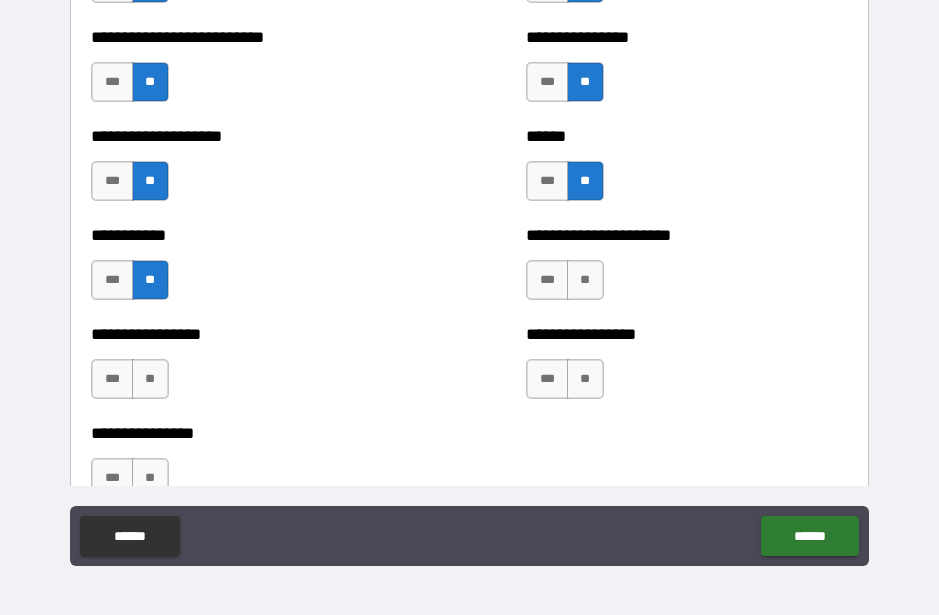 click on "**" at bounding box center (150, 379) 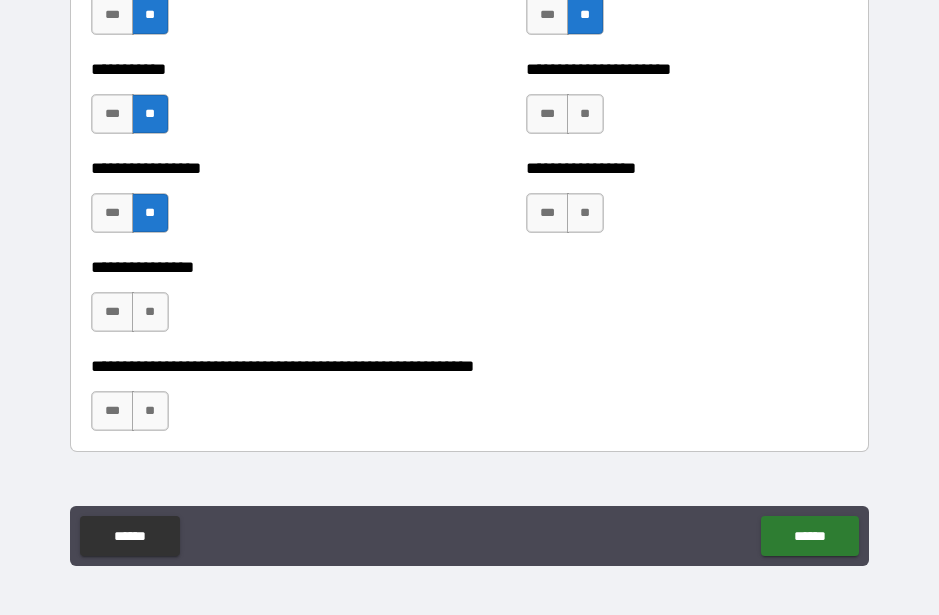 scroll, scrollTop: 5970, scrollLeft: 0, axis: vertical 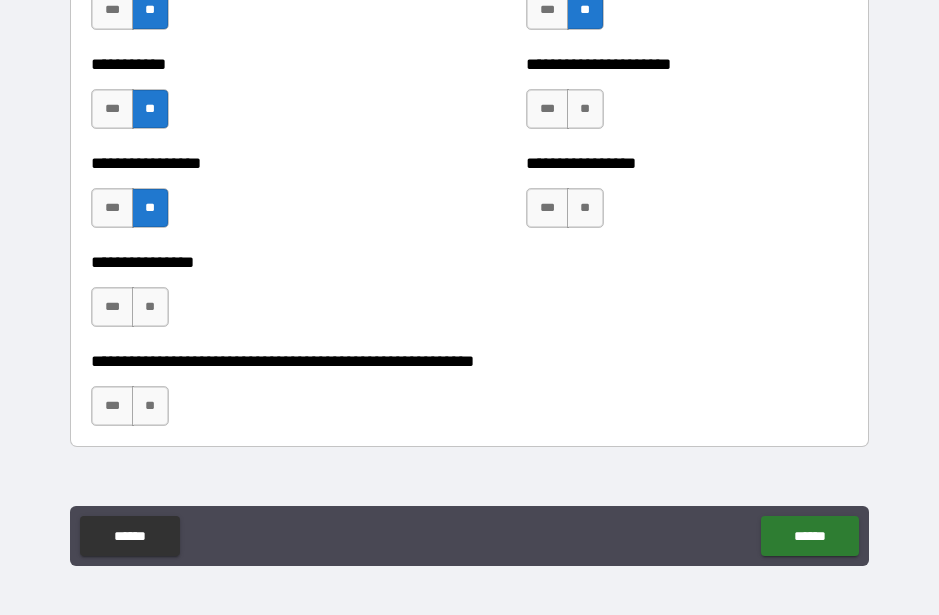 click on "***" at bounding box center [547, 109] 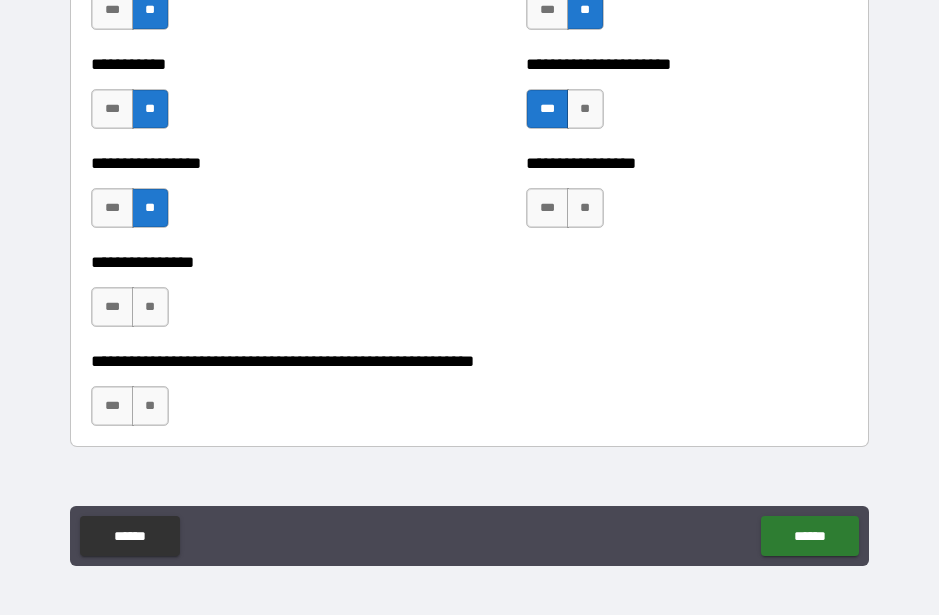 click on "***" at bounding box center [547, 208] 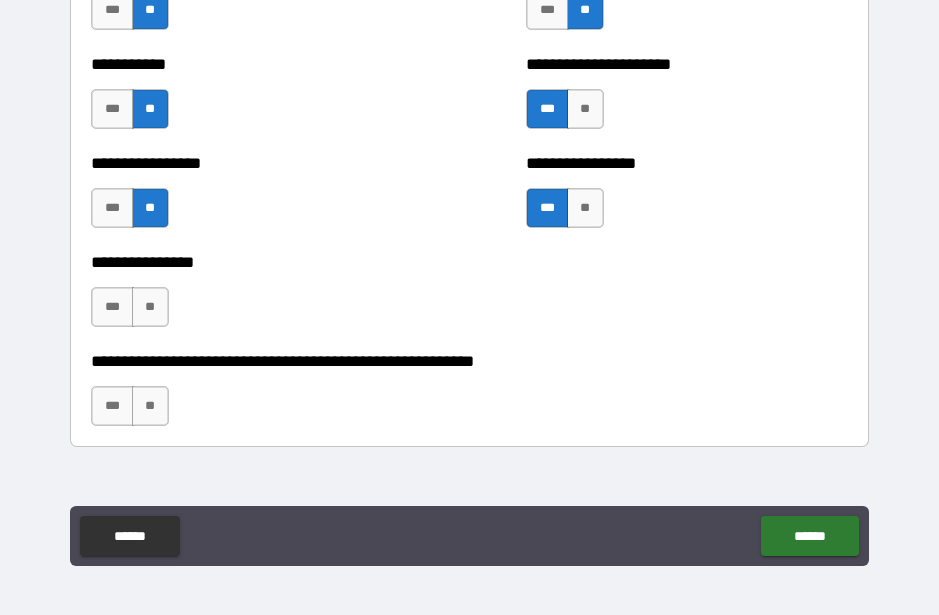 click on "**" at bounding box center (585, 208) 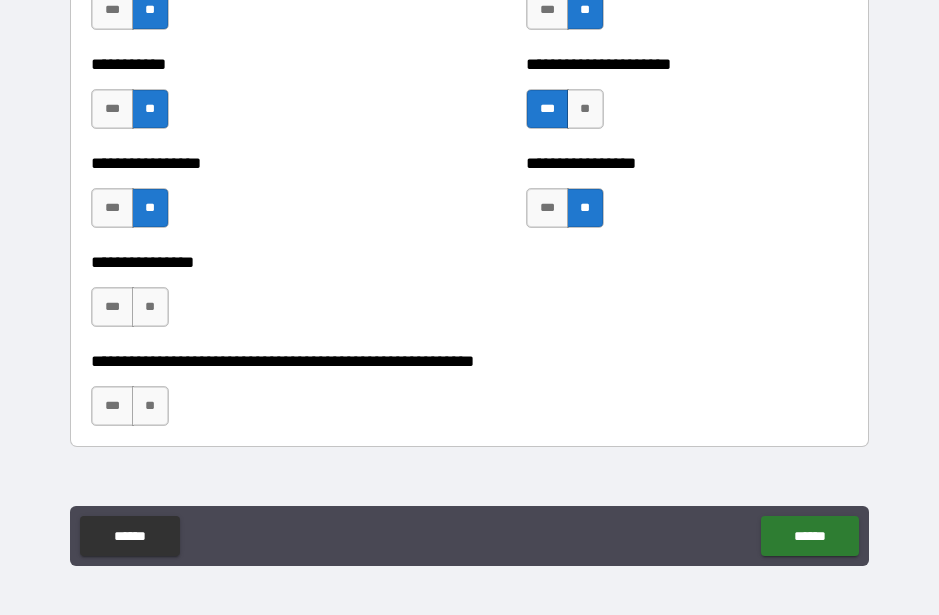 click on "**" at bounding box center [150, 307] 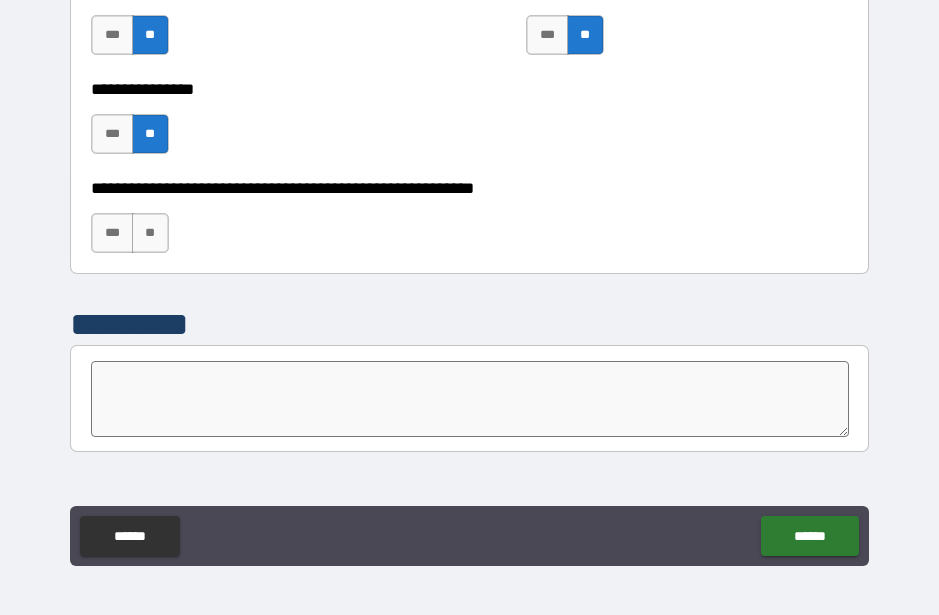 scroll, scrollTop: 6182, scrollLeft: 0, axis: vertical 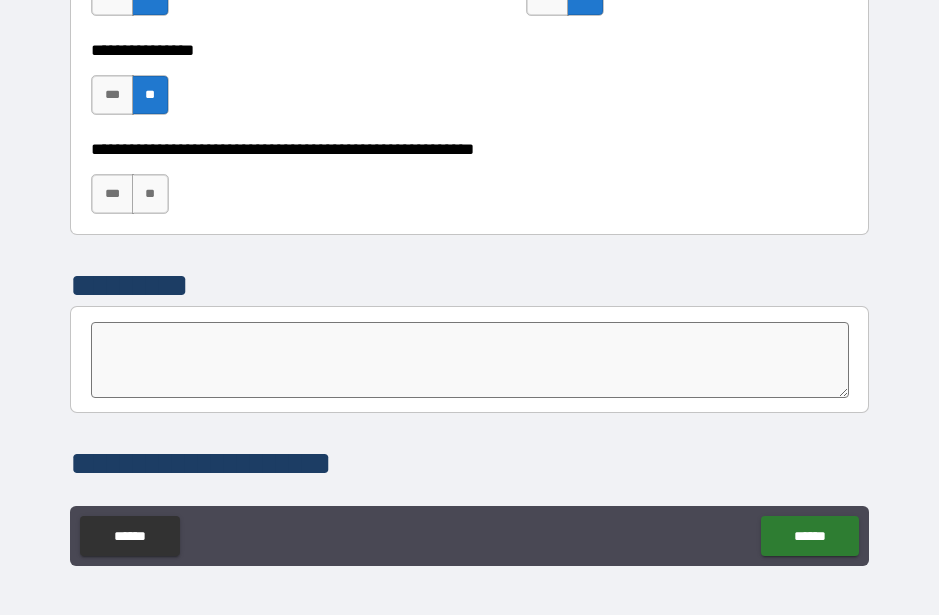 click on "**********" at bounding box center [469, 184] 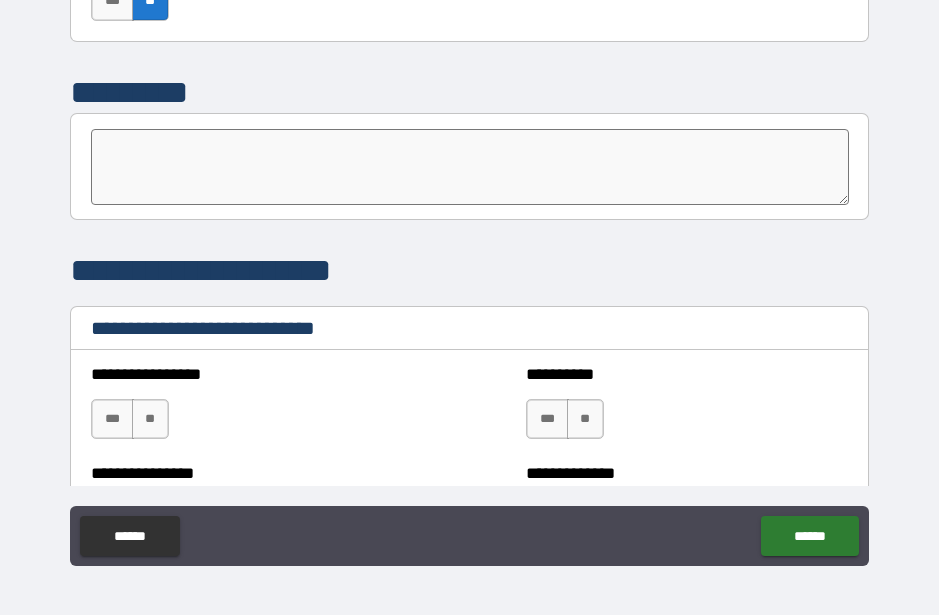 scroll, scrollTop: 6385, scrollLeft: 0, axis: vertical 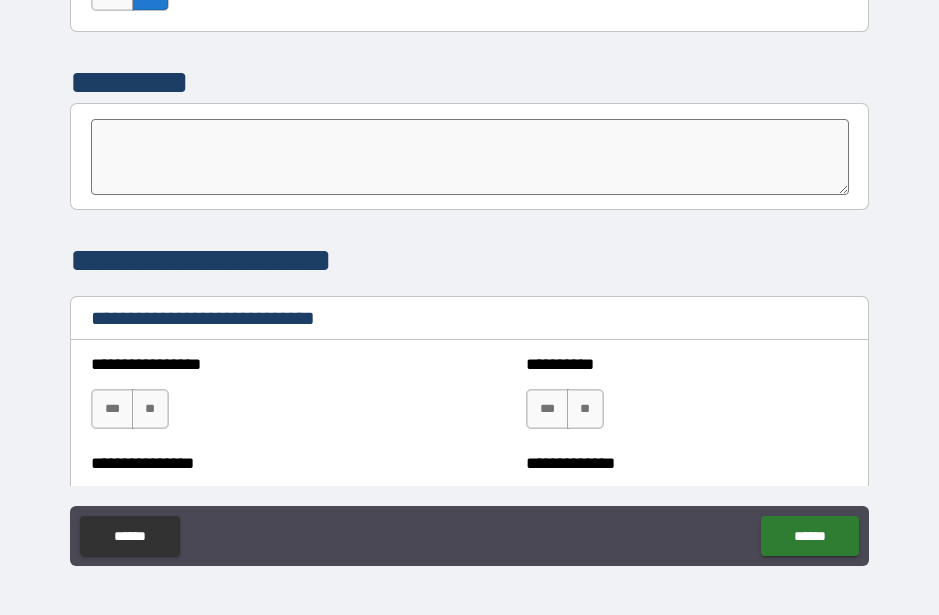 click at bounding box center (469, 157) 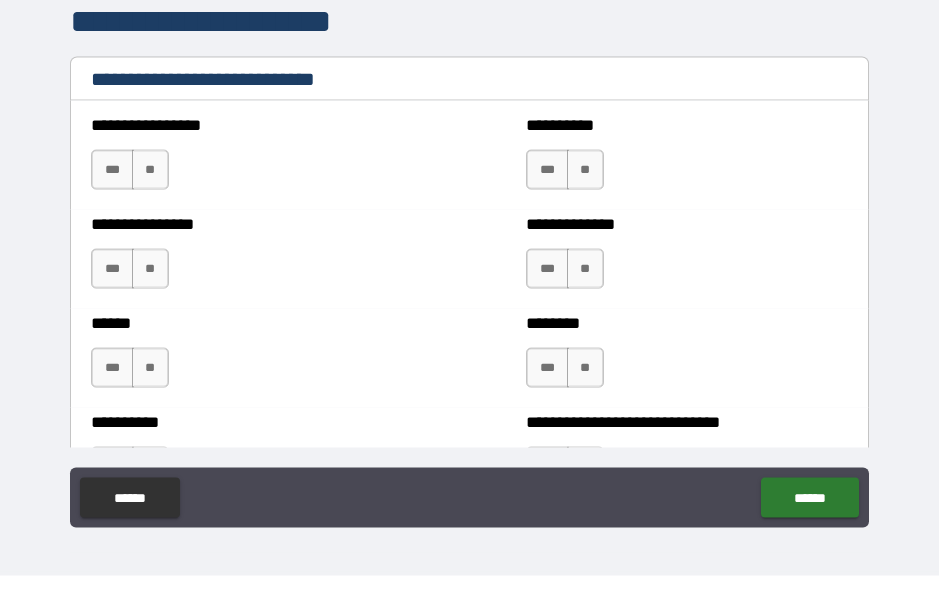 scroll, scrollTop: 6590, scrollLeft: 0, axis: vertical 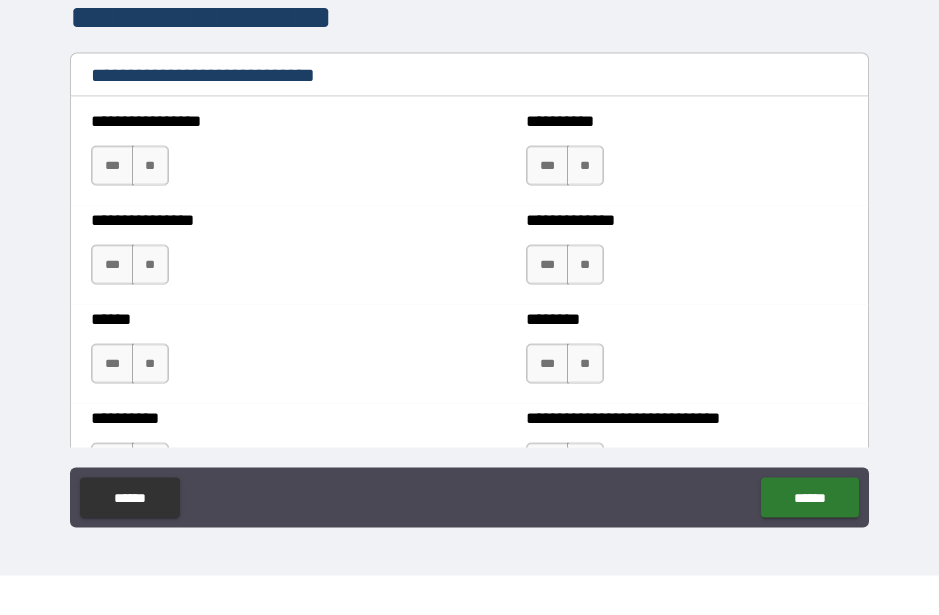 click on "**" at bounding box center [150, 205] 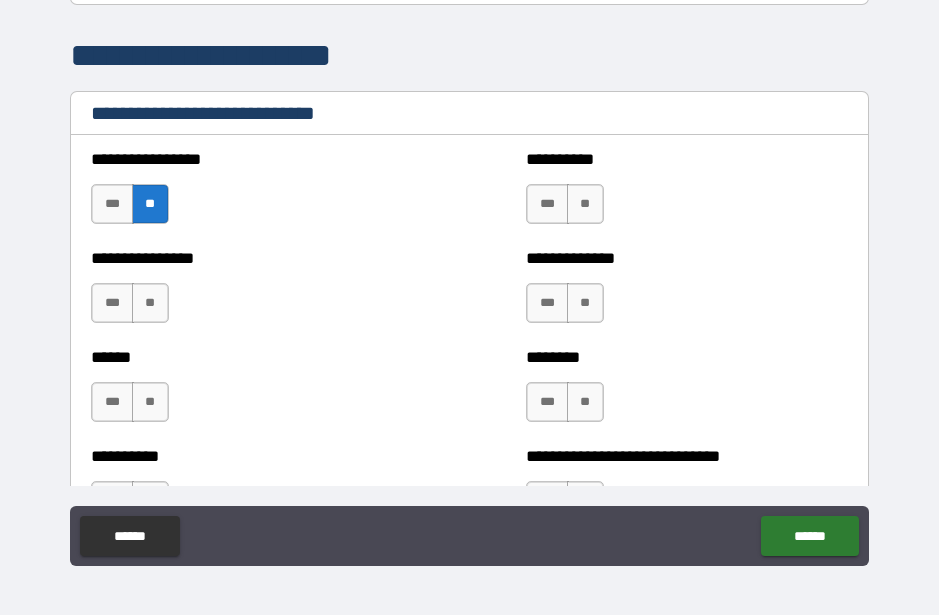 click on "***" at bounding box center (547, 204) 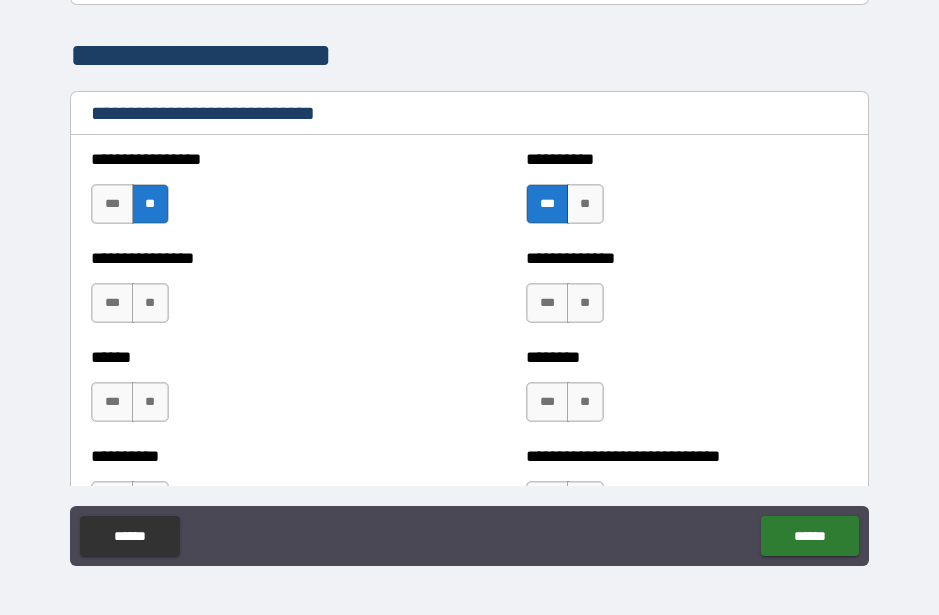 click on "***" at bounding box center [547, 303] 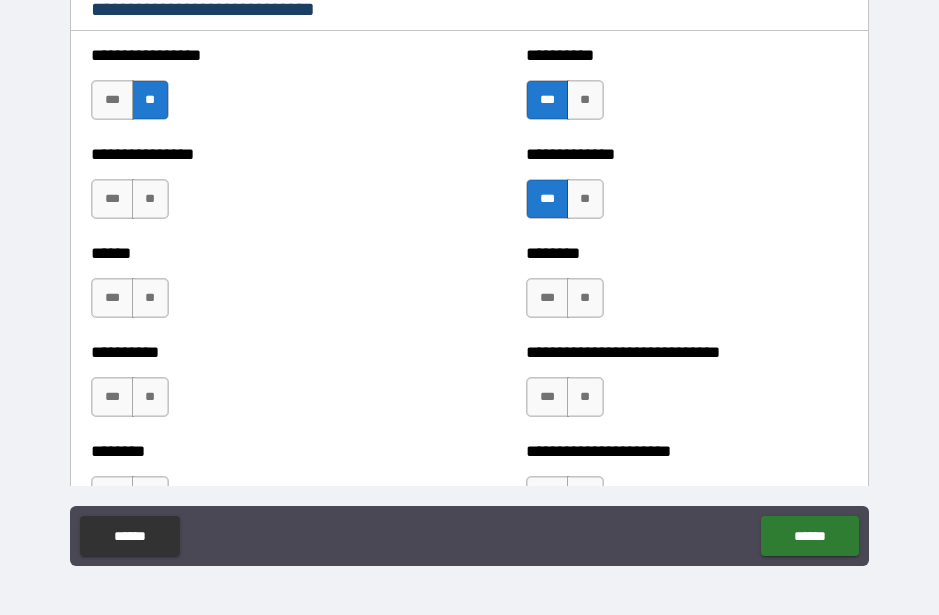 scroll, scrollTop: 6691, scrollLeft: 0, axis: vertical 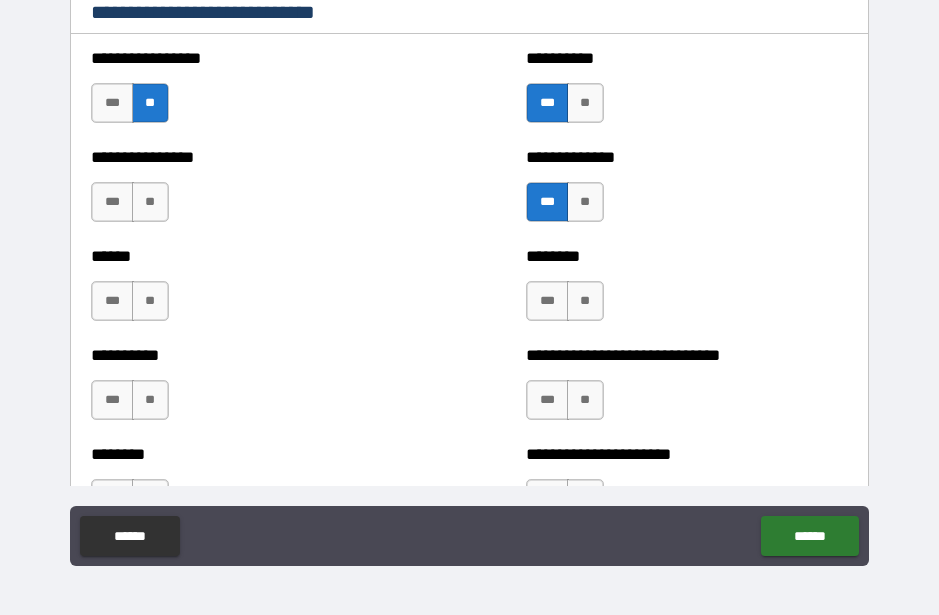 click on "**" at bounding box center [585, 202] 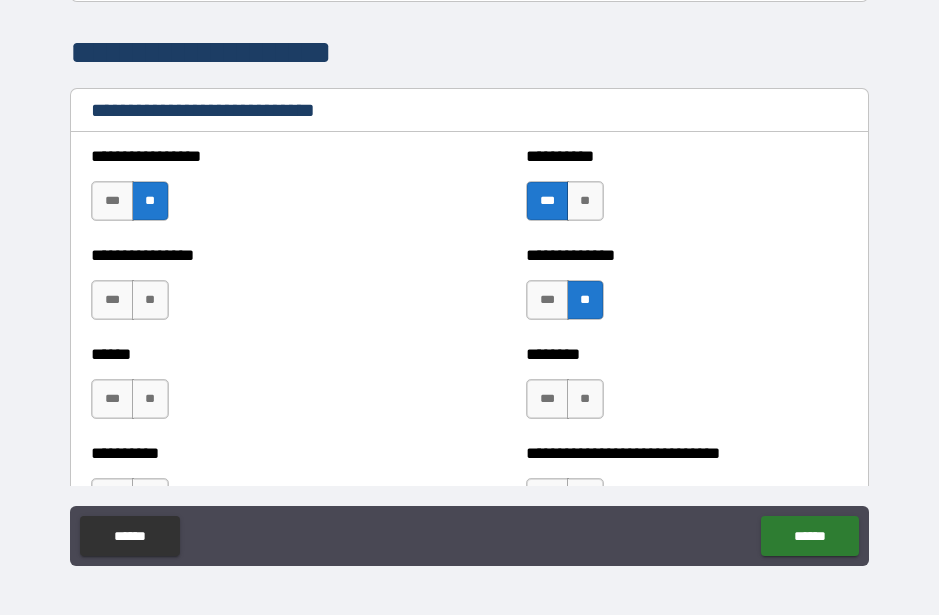 scroll, scrollTop: 6584, scrollLeft: 0, axis: vertical 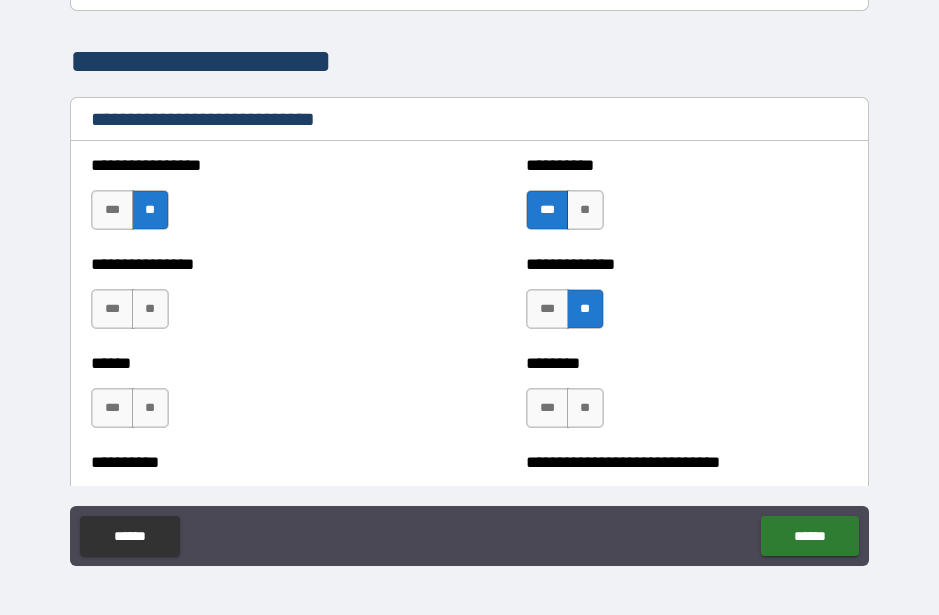 click on "**" at bounding box center (585, 210) 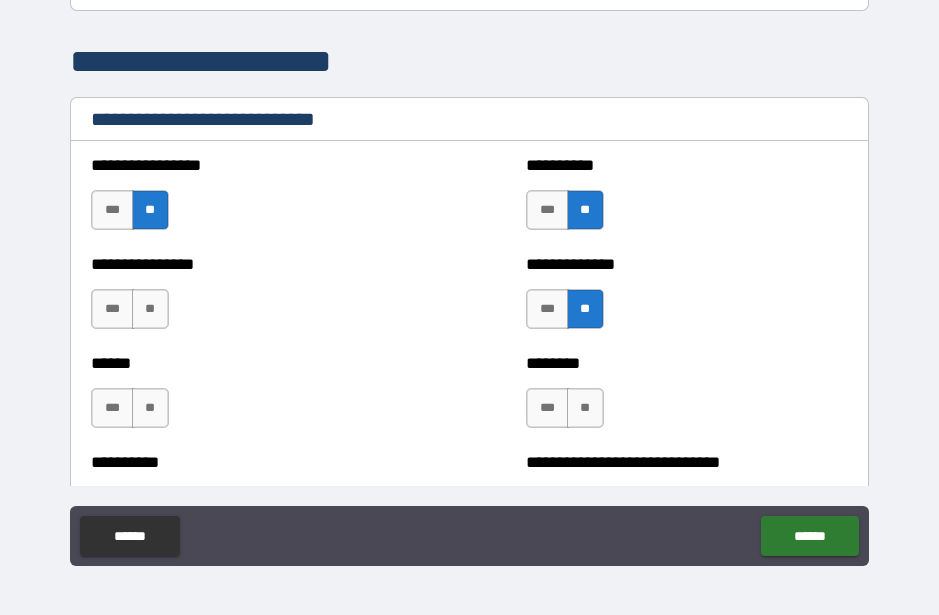 click on "***" at bounding box center (547, 210) 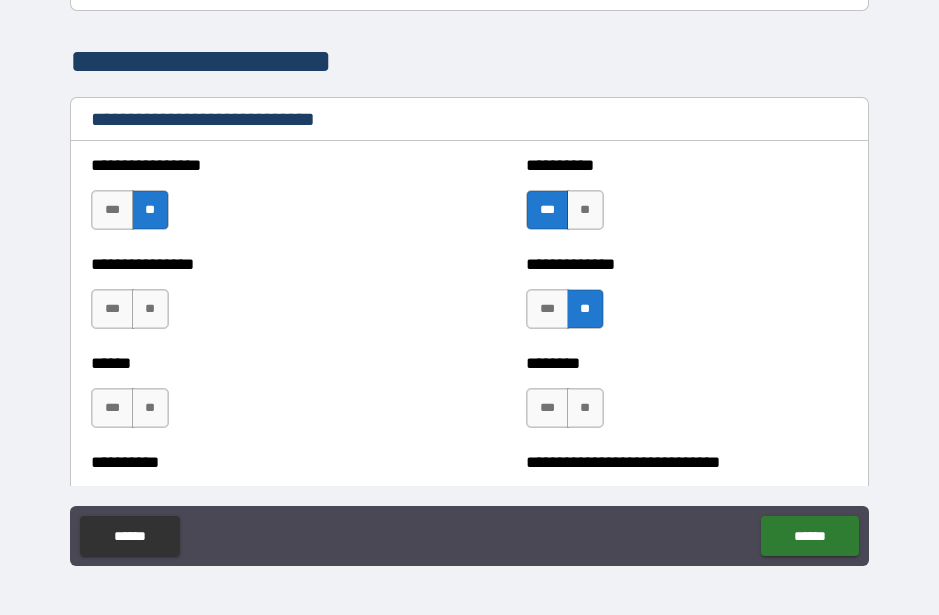 click on "***" at bounding box center [547, 309] 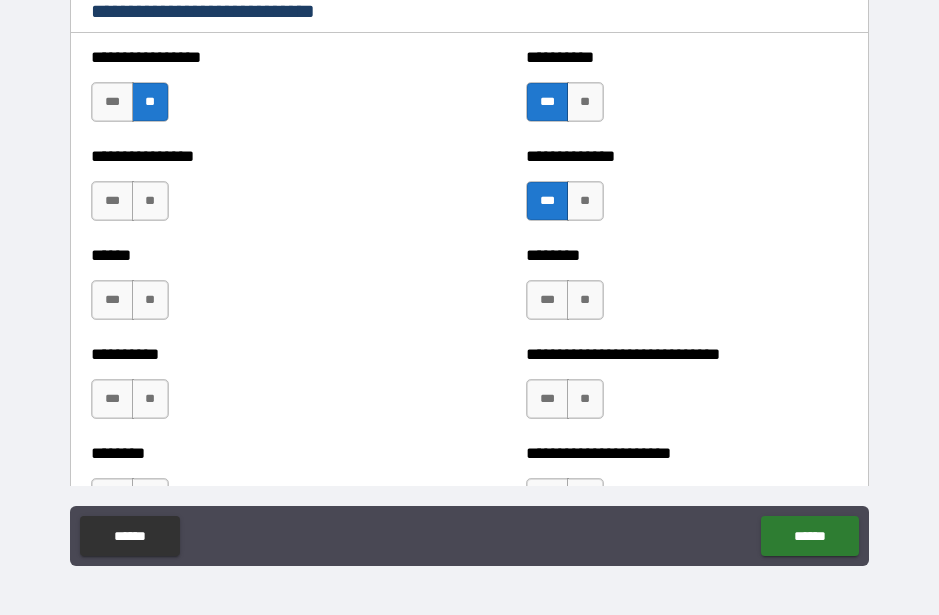 scroll, scrollTop: 6694, scrollLeft: 0, axis: vertical 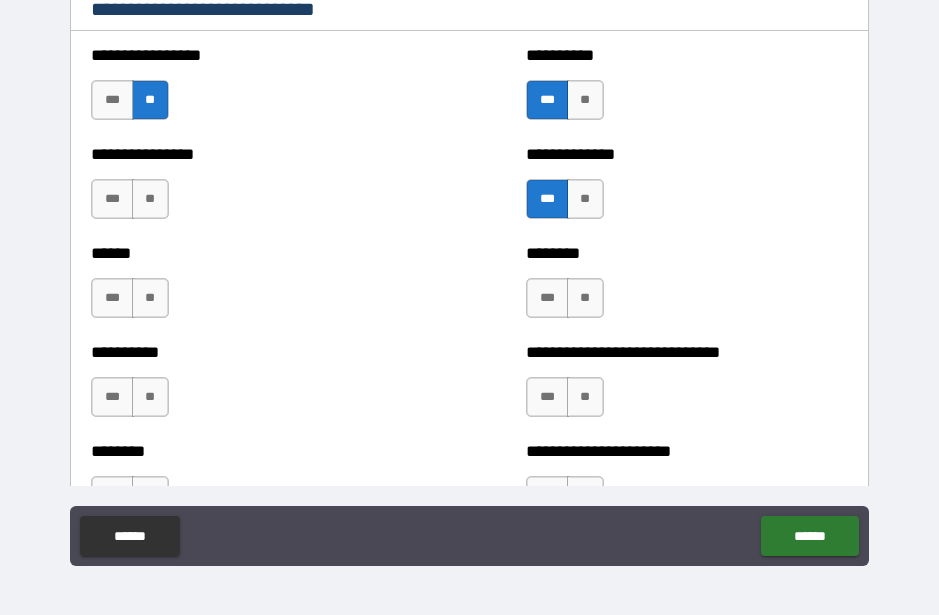 click on "**" at bounding box center (585, 298) 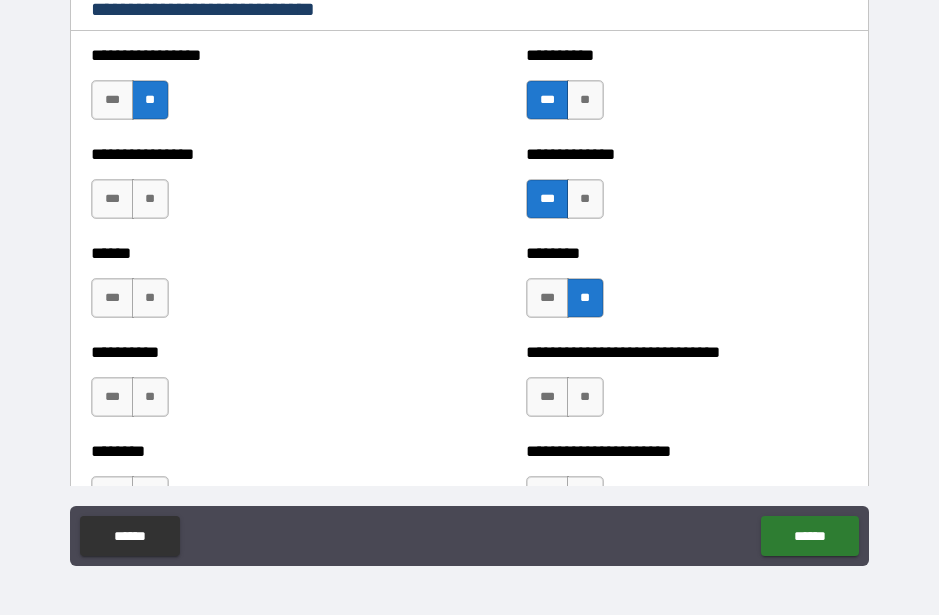 click on "***" at bounding box center [547, 298] 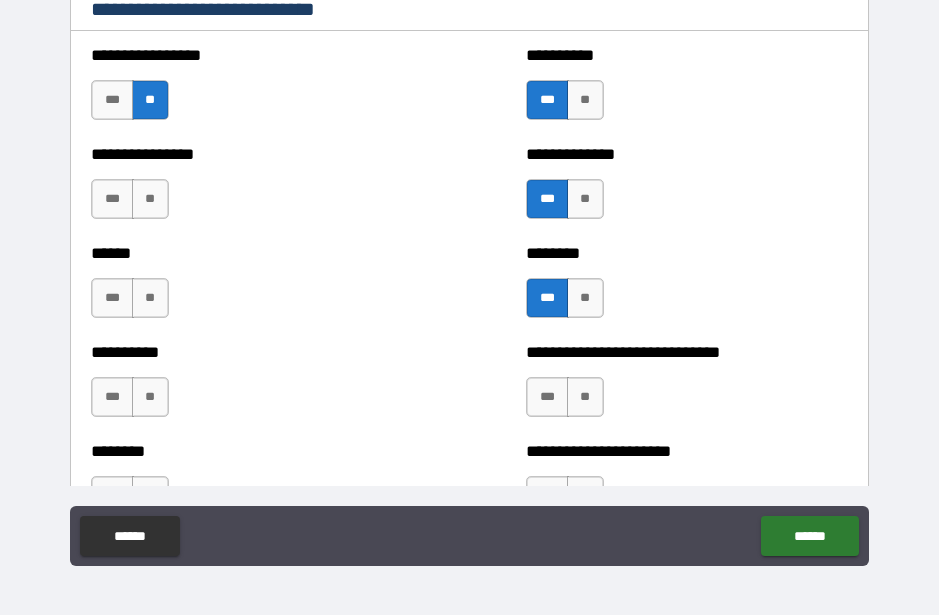 click on "**********" at bounding box center (251, 189) 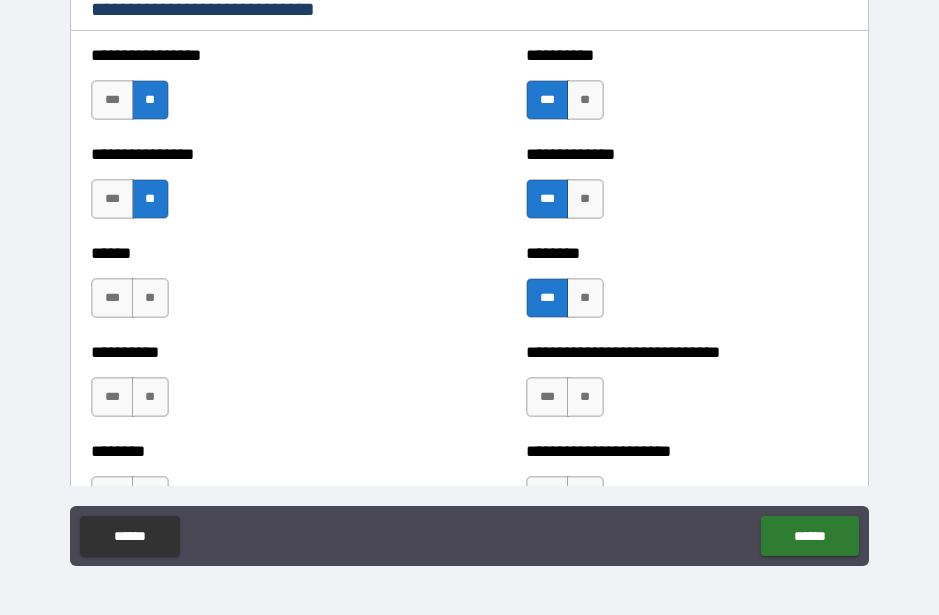 click on "***" at bounding box center (112, 298) 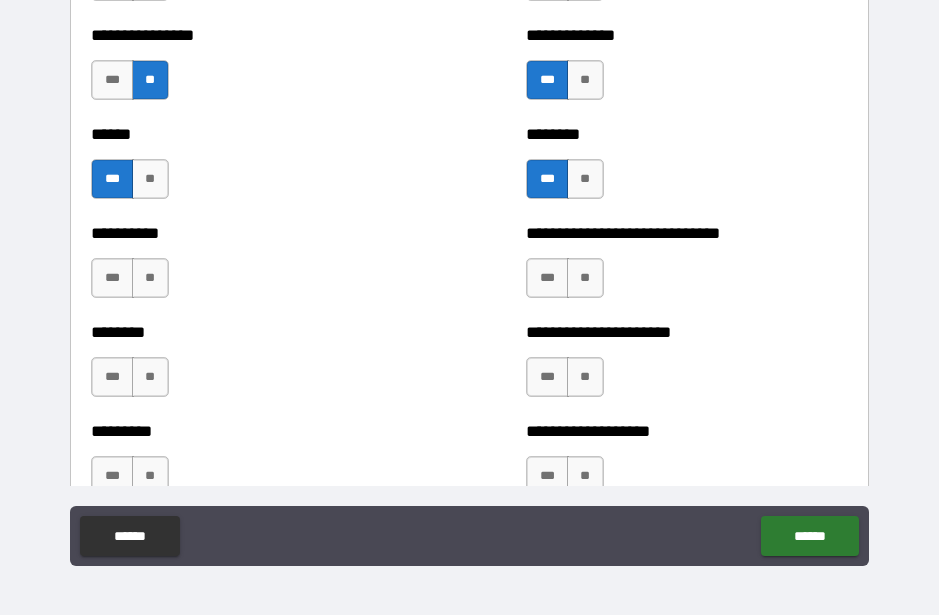 scroll, scrollTop: 6829, scrollLeft: 0, axis: vertical 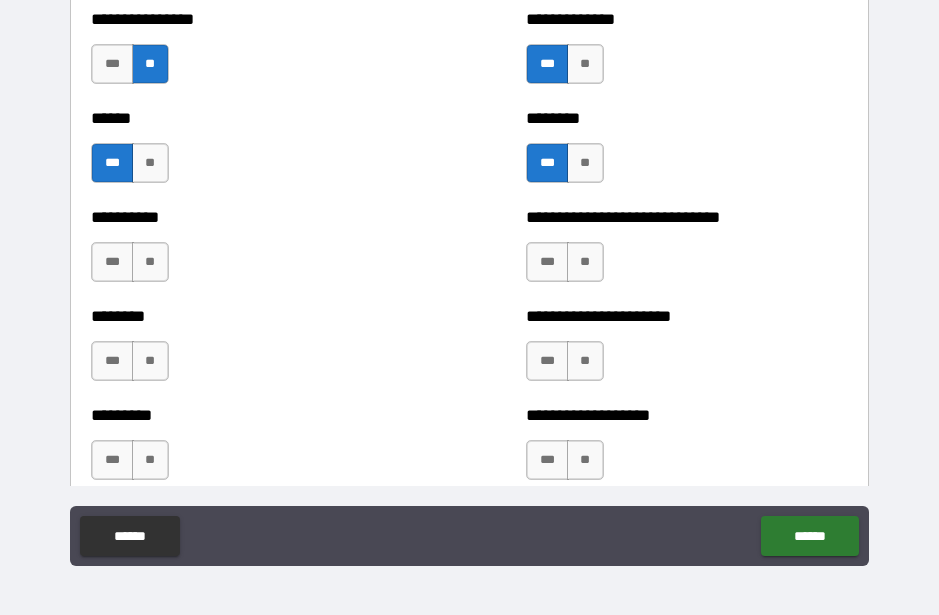 click on "**" at bounding box center (150, 262) 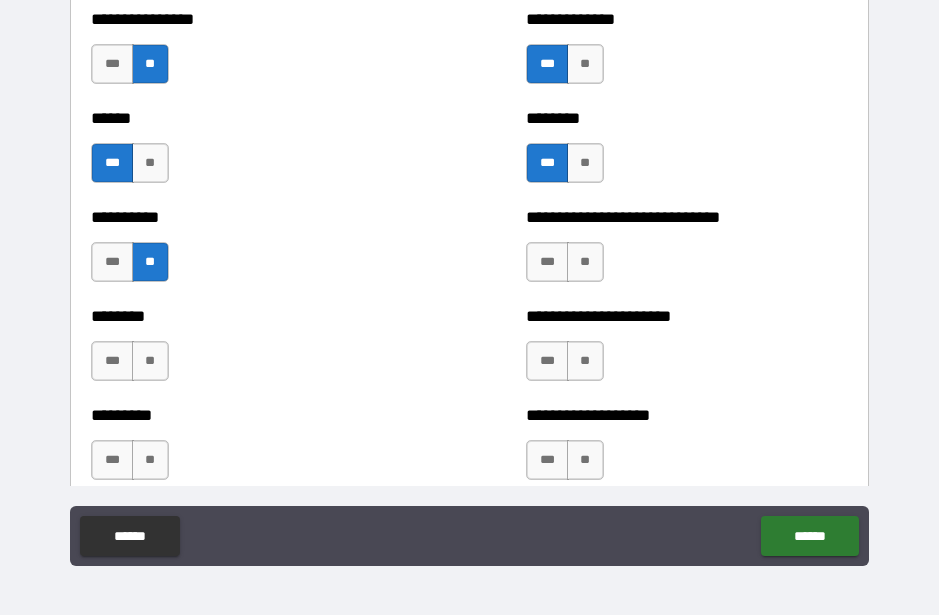 click on "***" at bounding box center [547, 262] 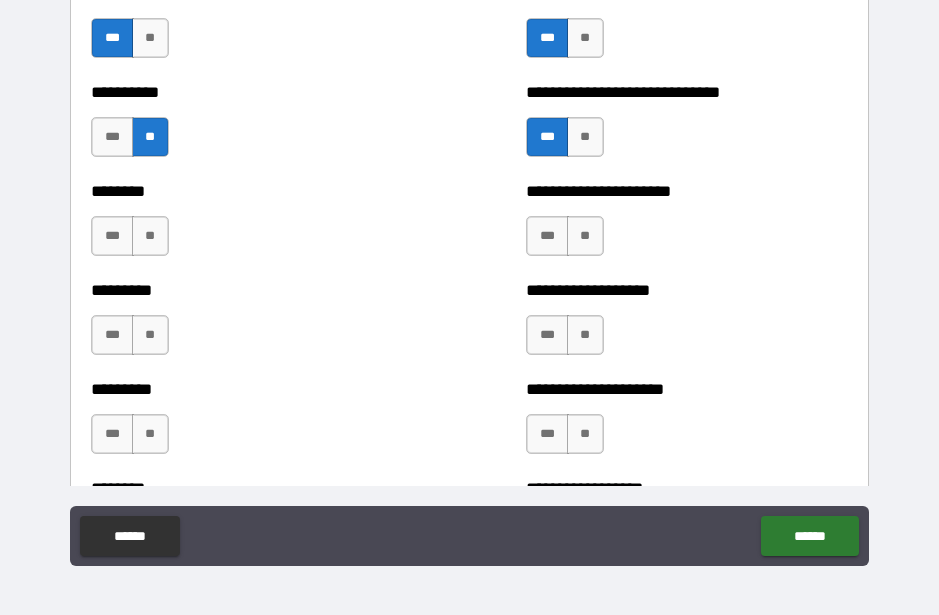 scroll, scrollTop: 6959, scrollLeft: 0, axis: vertical 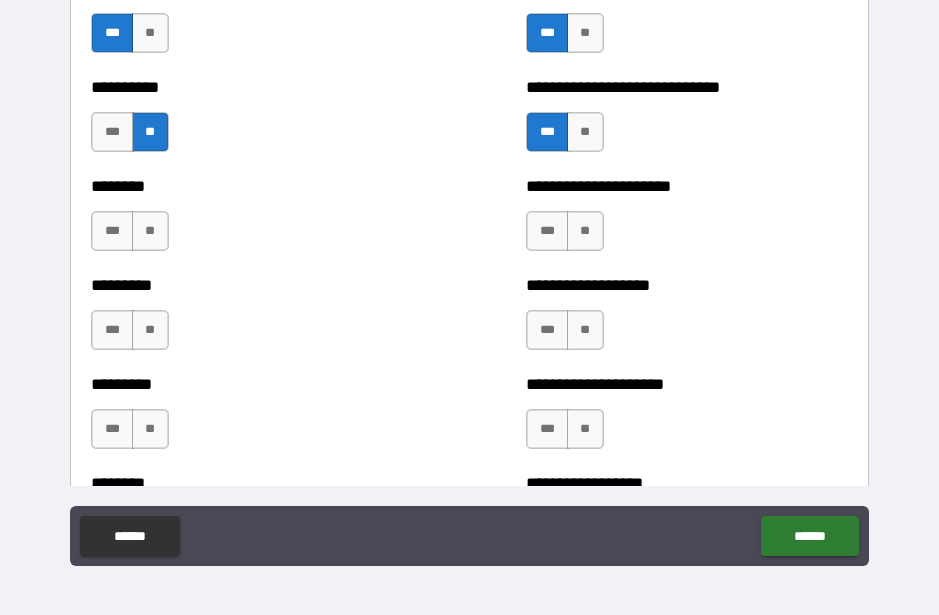 click on "***" at bounding box center [547, 231] 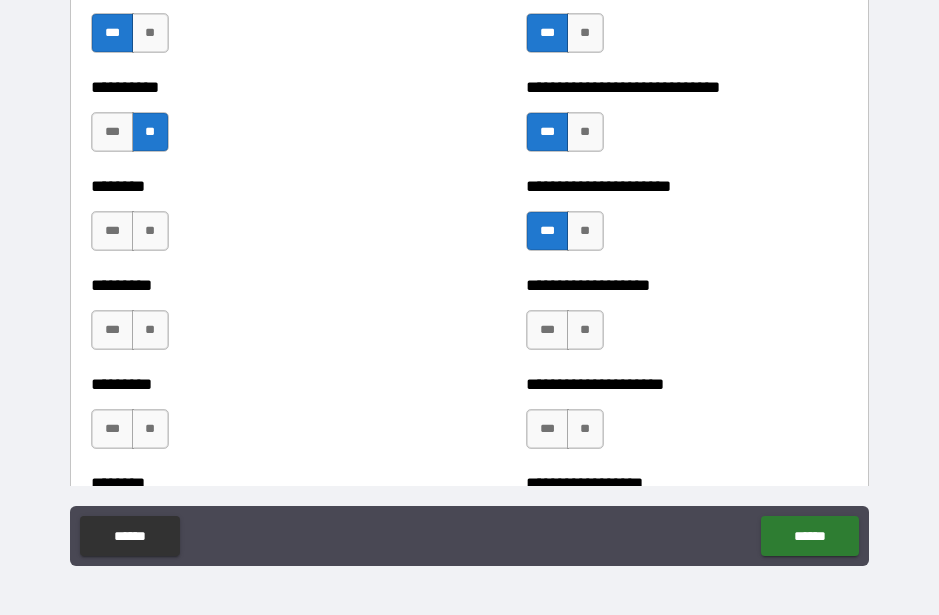 click on "***" at bounding box center [547, 330] 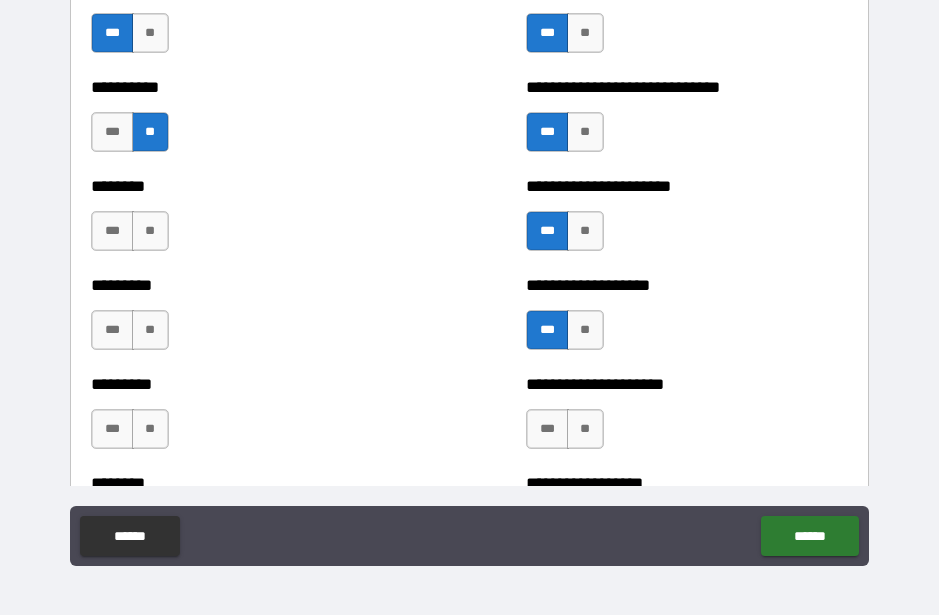 click on "**" at bounding box center (150, 231) 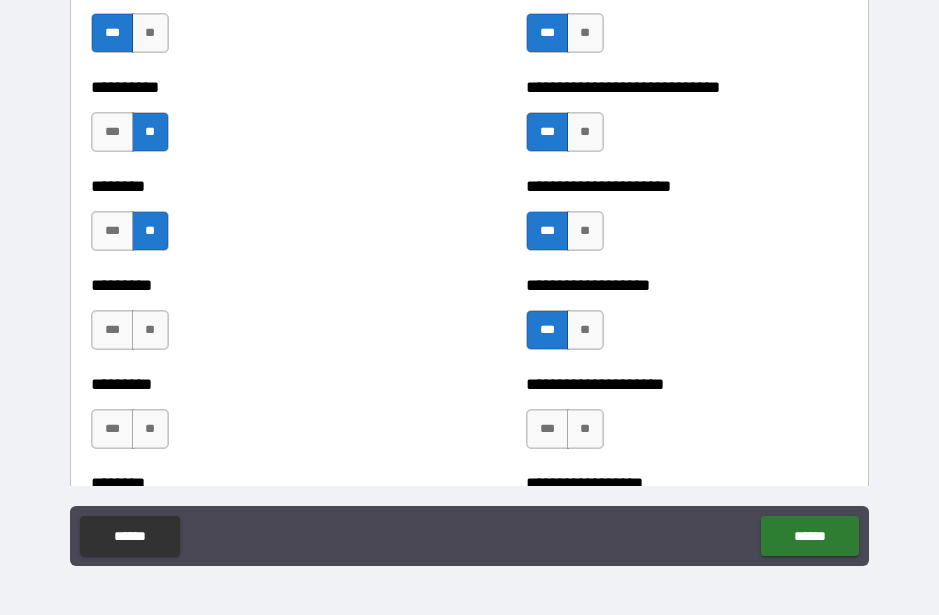 click on "***" at bounding box center [112, 330] 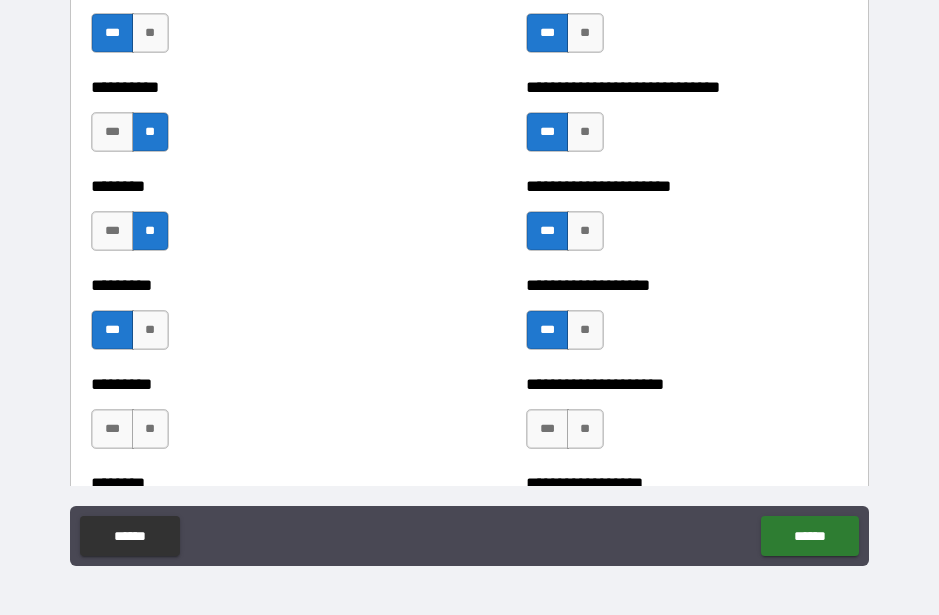 click on "**" at bounding box center (150, 429) 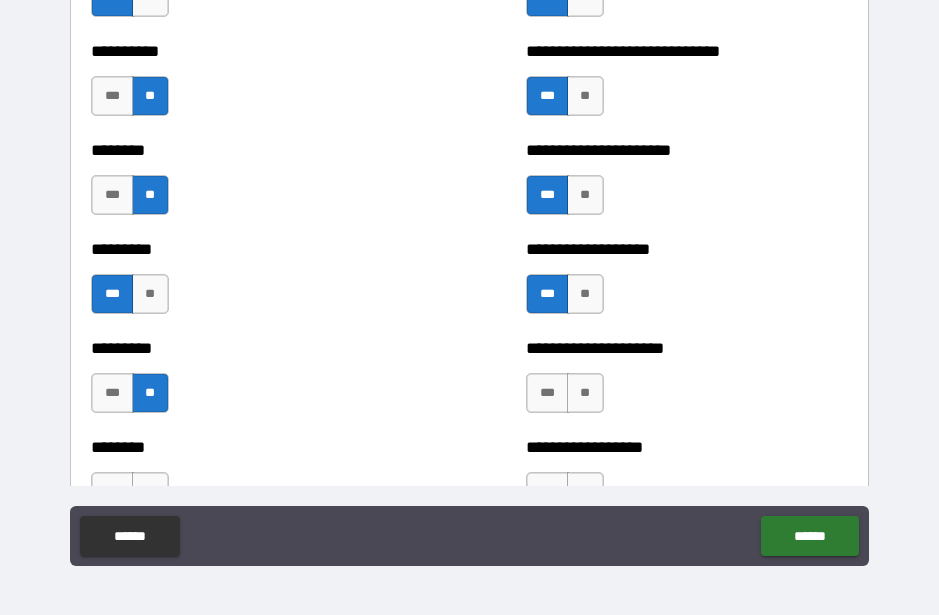 scroll, scrollTop: 7020, scrollLeft: 0, axis: vertical 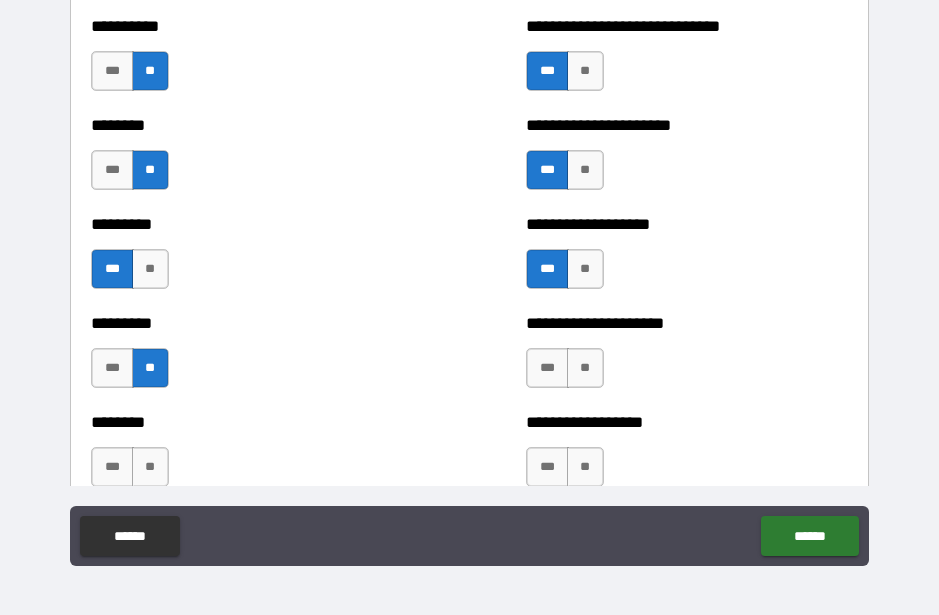 click on "**" at bounding box center (585, 368) 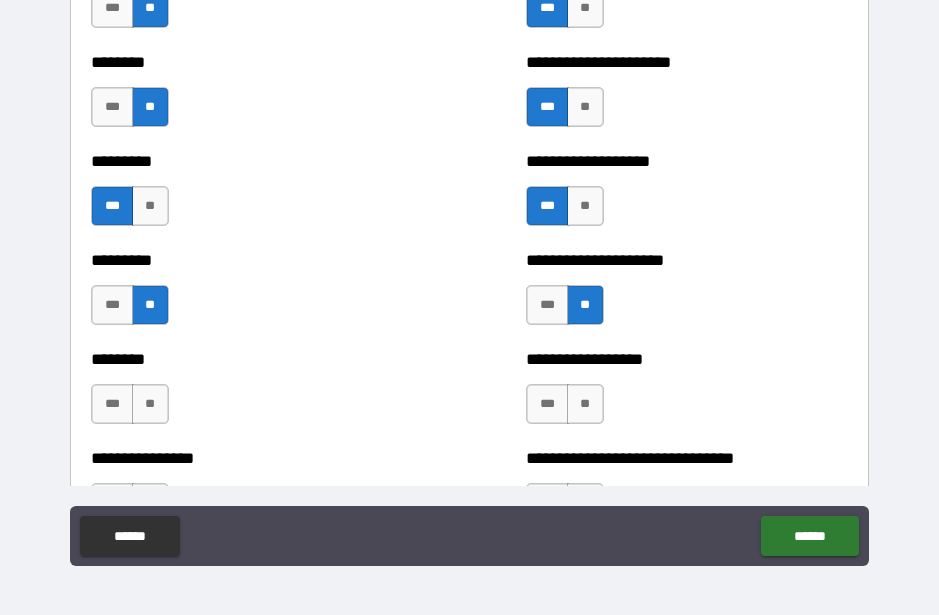 scroll, scrollTop: 7084, scrollLeft: 0, axis: vertical 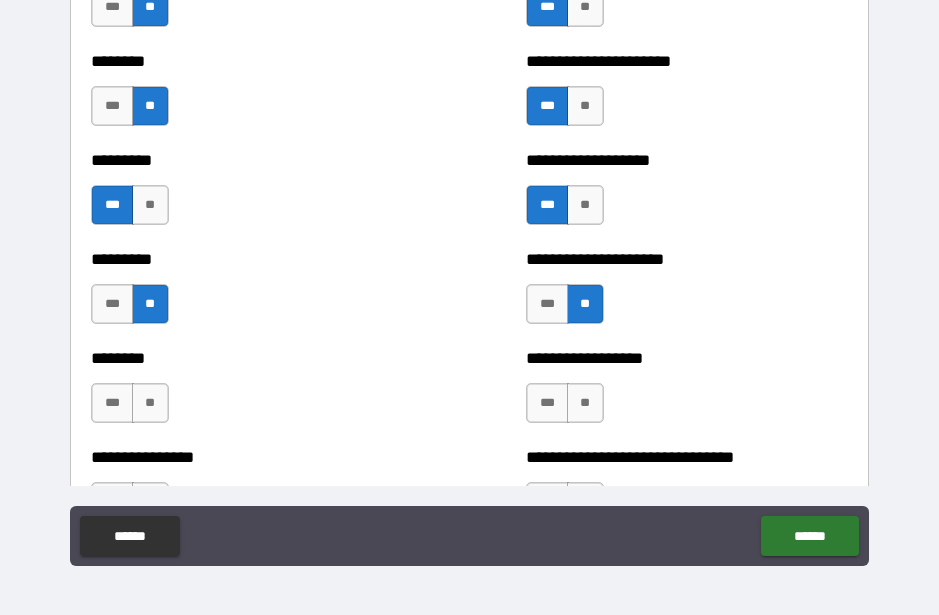 click on "**" at bounding box center [585, 403] 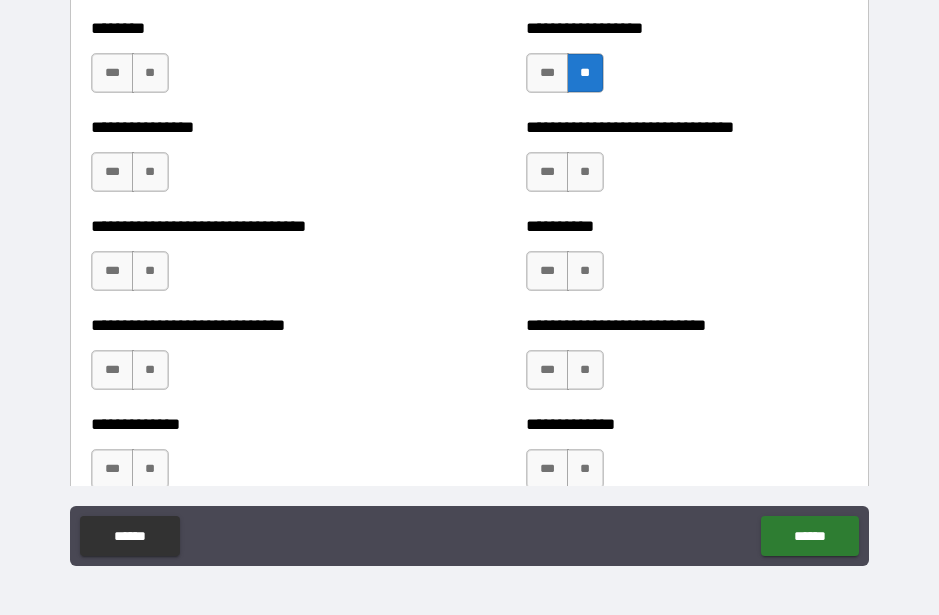 scroll, scrollTop: 7402, scrollLeft: 0, axis: vertical 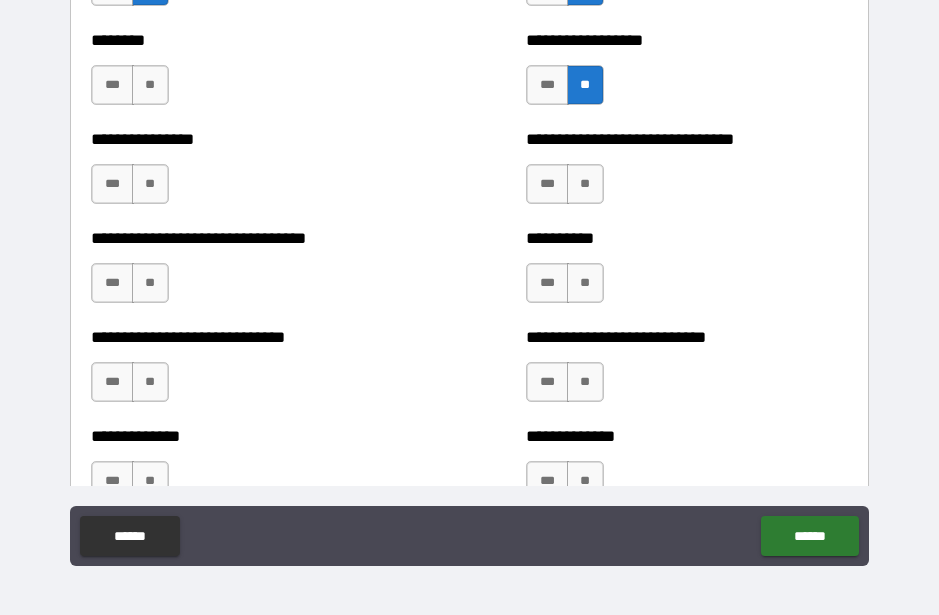 click on "***" at bounding box center (112, 85) 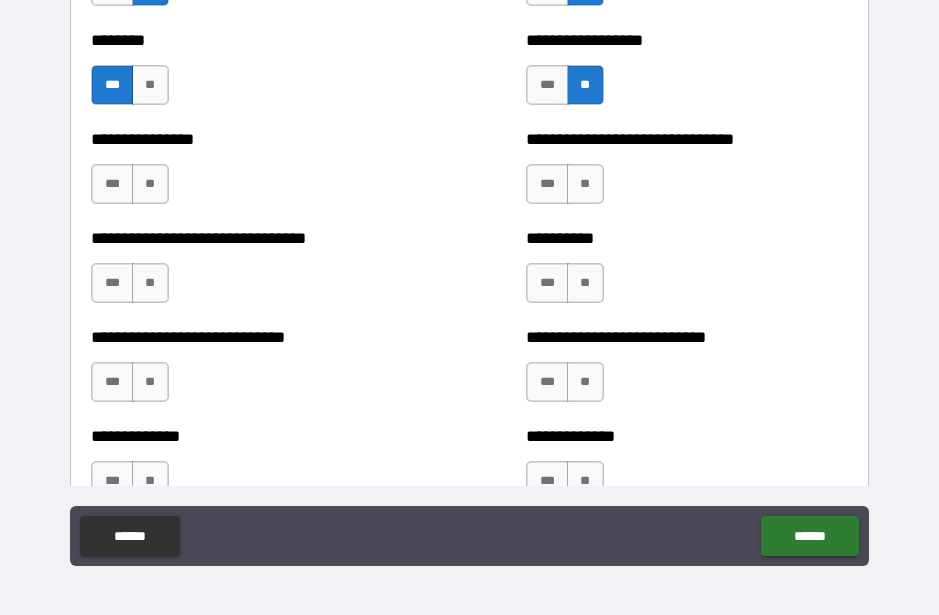 click on "**" at bounding box center [150, 184] 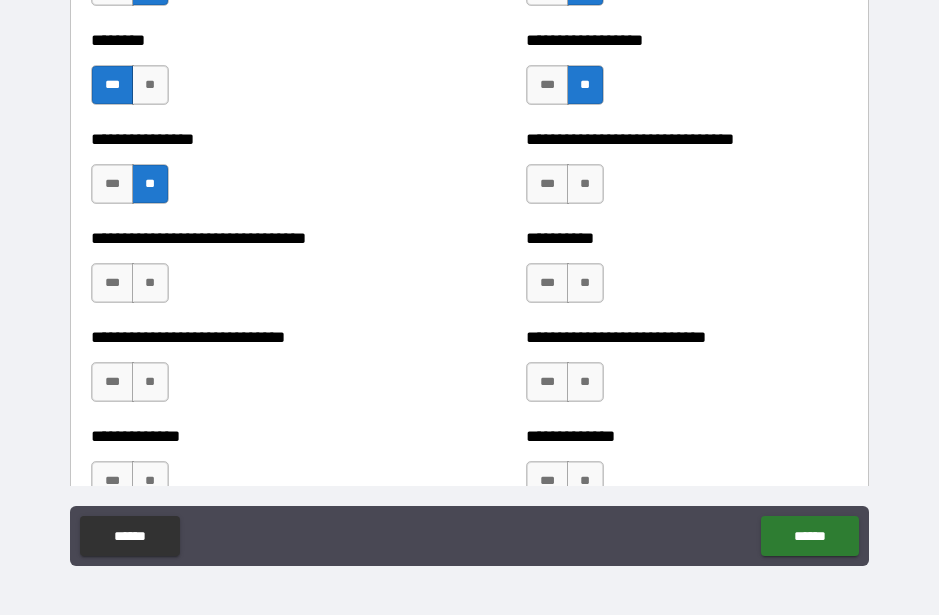 click on "**" at bounding box center (585, 184) 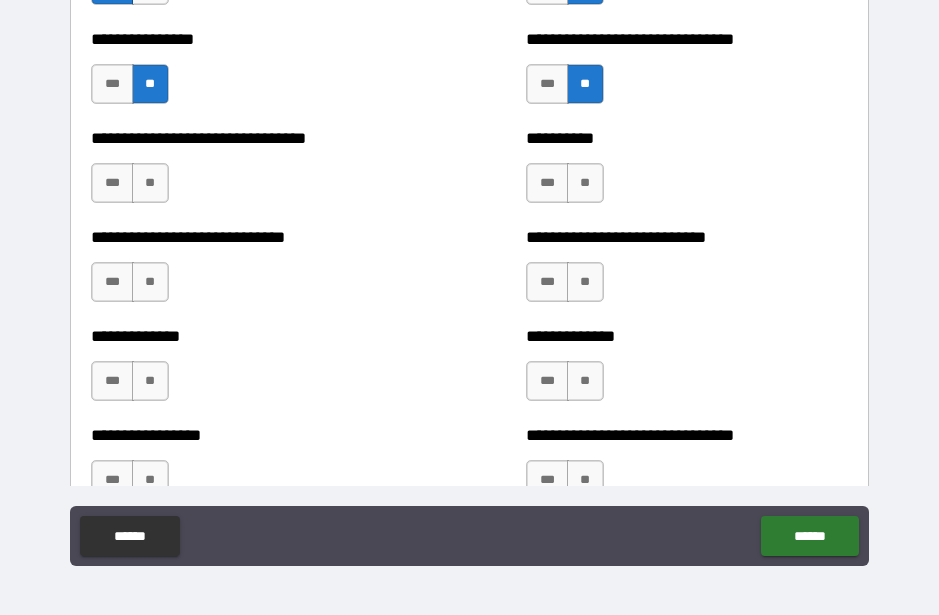 scroll, scrollTop: 7554, scrollLeft: 0, axis: vertical 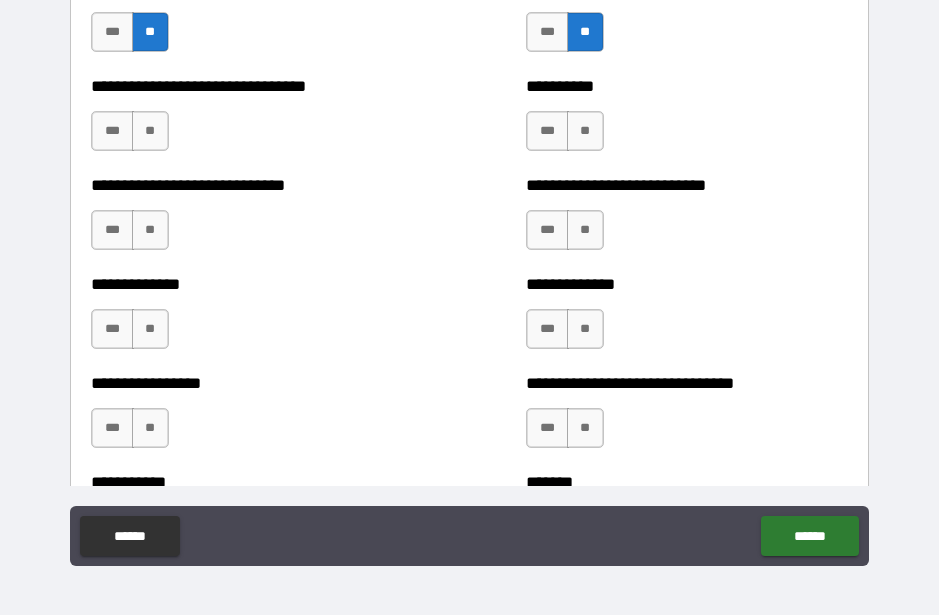click on "**" at bounding box center (585, 131) 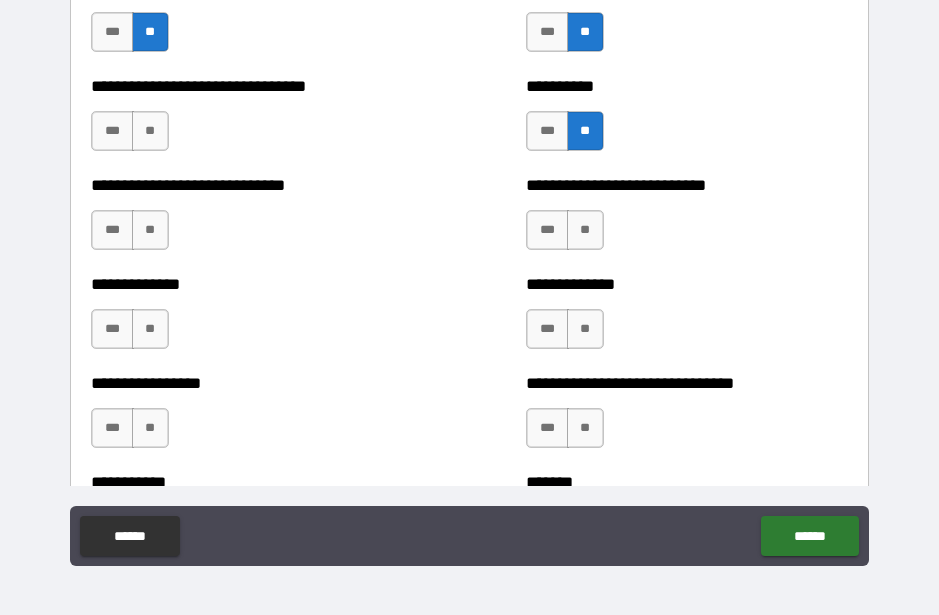 click on "**" at bounding box center [150, 131] 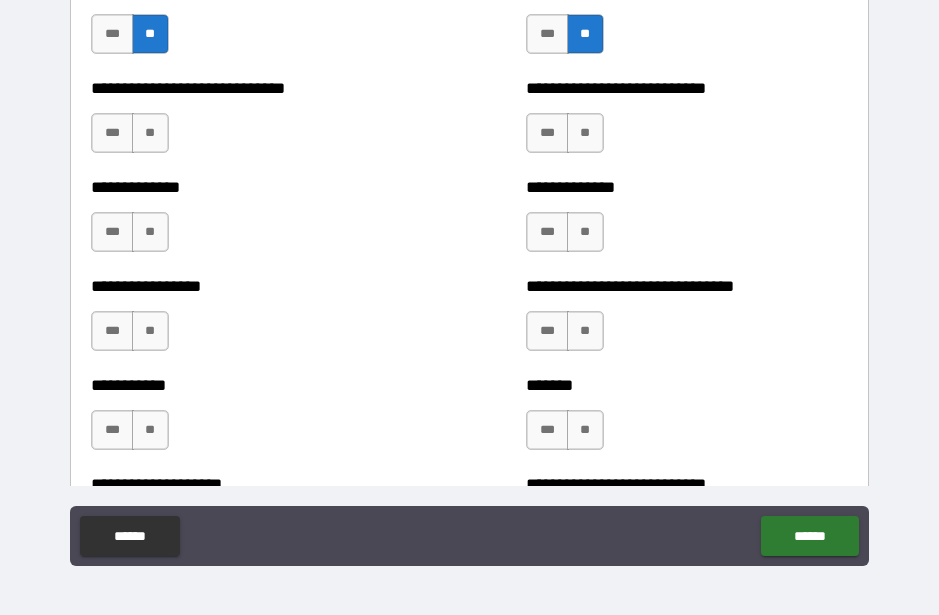 scroll, scrollTop: 7662, scrollLeft: 0, axis: vertical 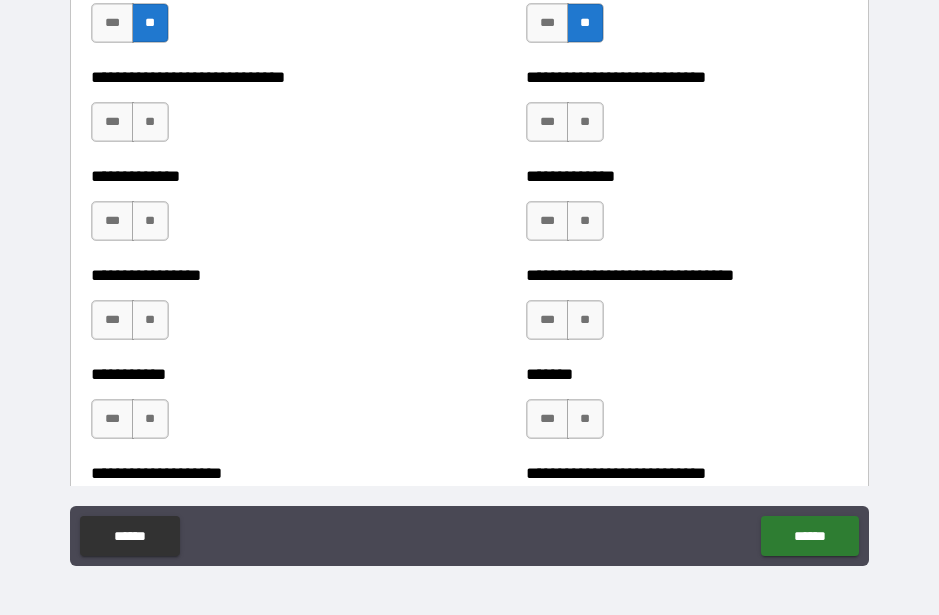 click on "**" at bounding box center [150, 122] 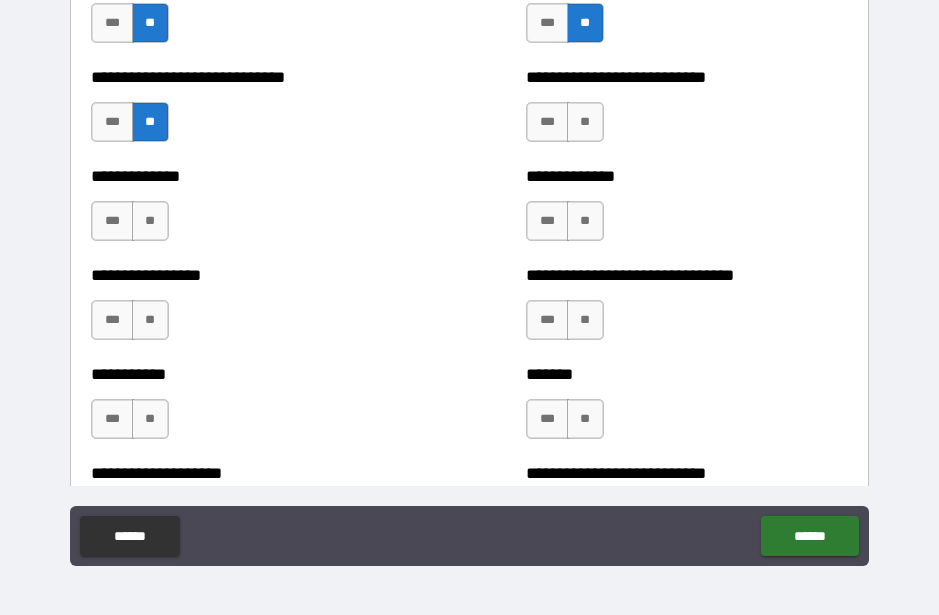 click on "**" at bounding box center [585, 122] 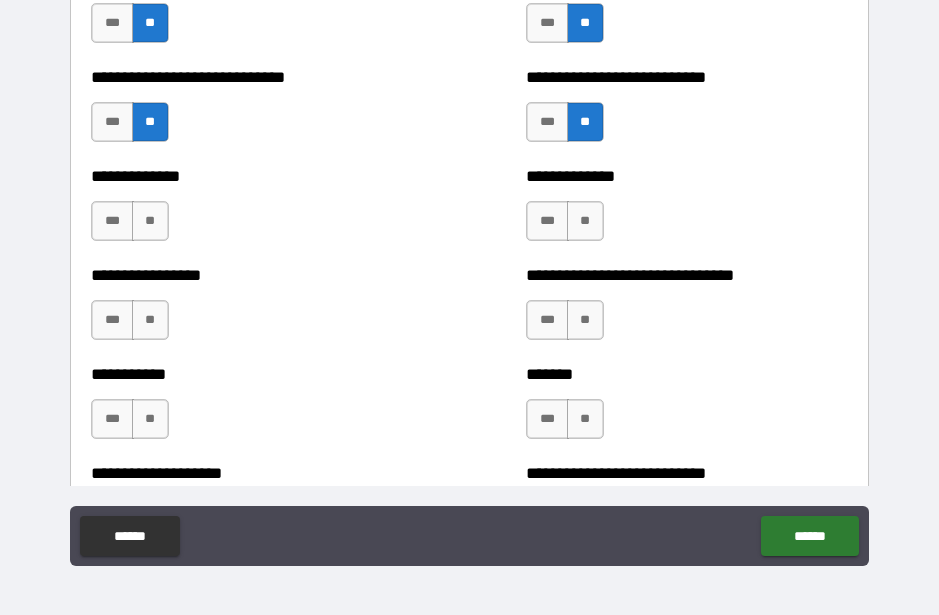 click on "***" at bounding box center (547, 221) 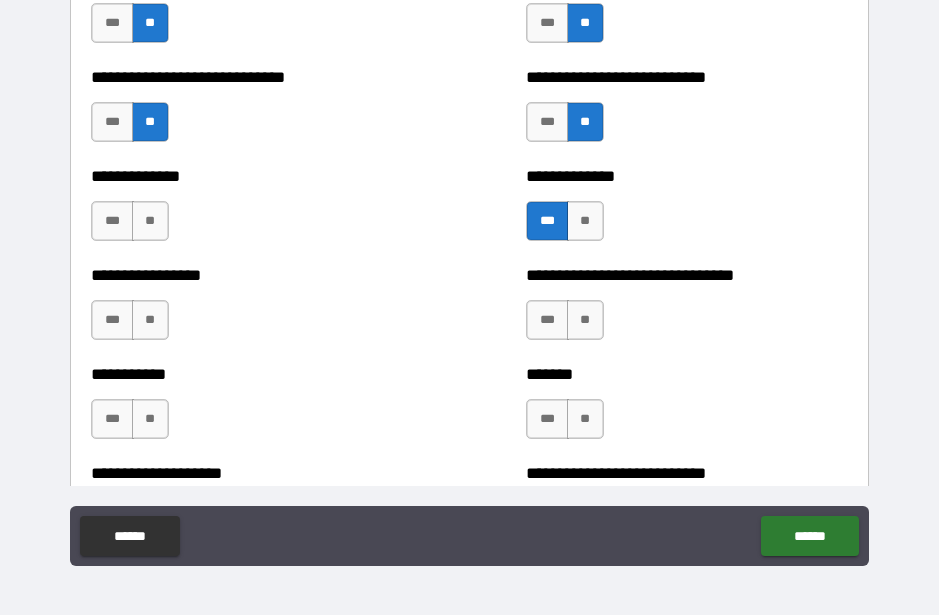 click on "**" at bounding box center [150, 221] 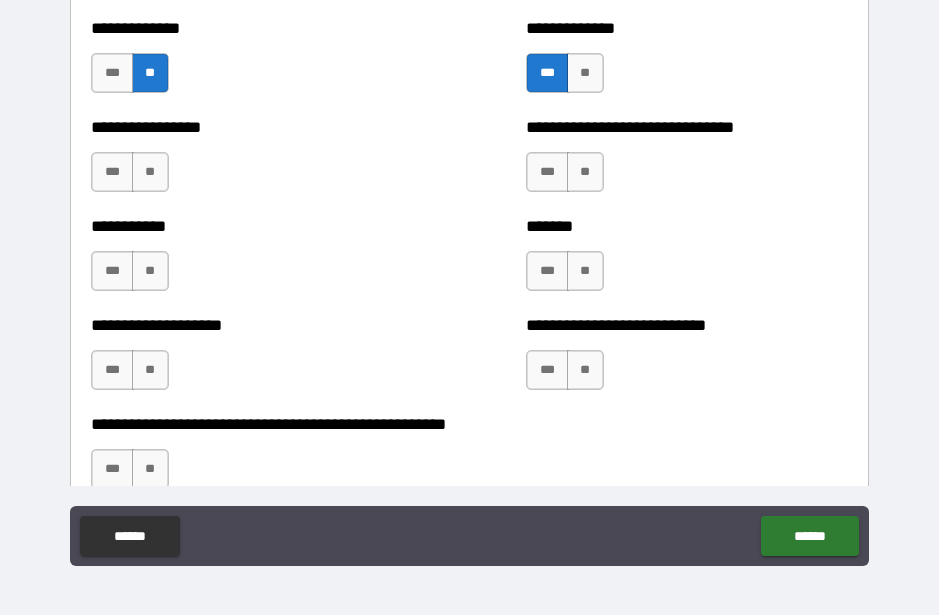 scroll, scrollTop: 7823, scrollLeft: 0, axis: vertical 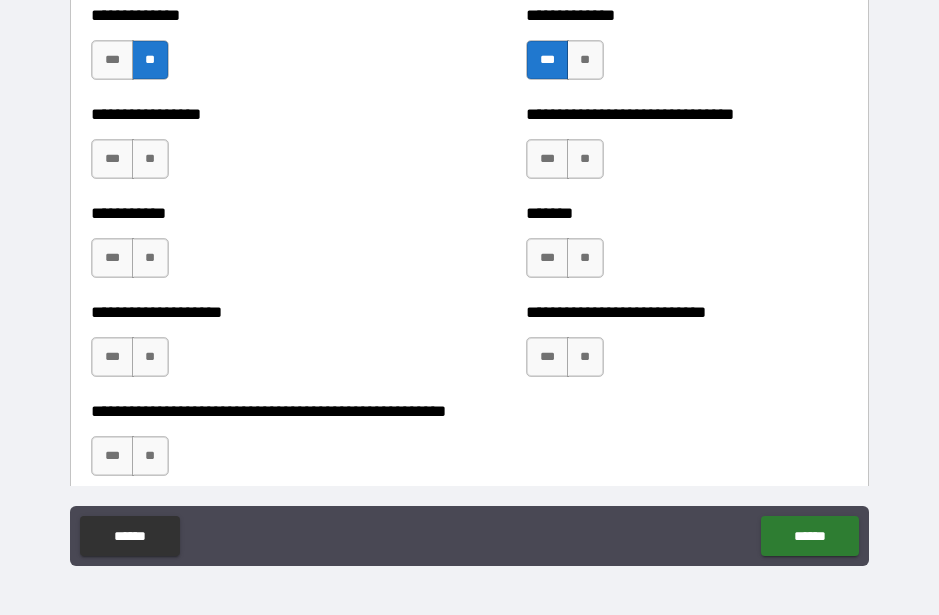 click on "***" at bounding box center (112, 159) 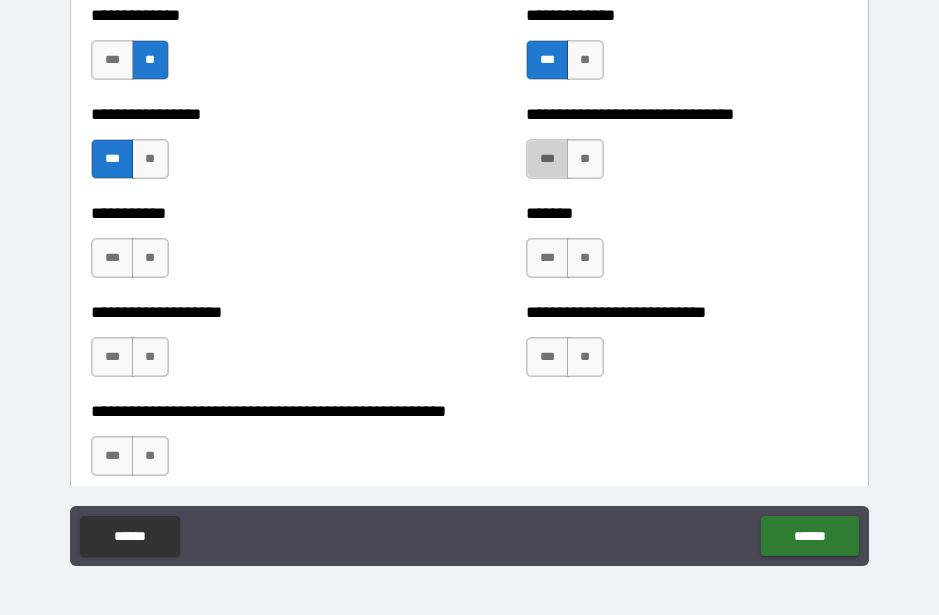 click on "***" at bounding box center (547, 159) 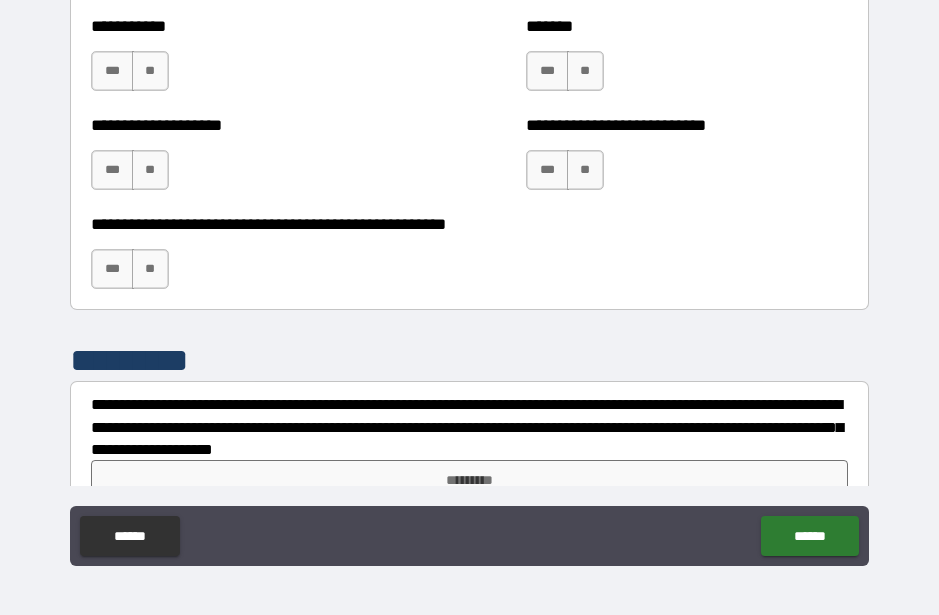 scroll, scrollTop: 8011, scrollLeft: 0, axis: vertical 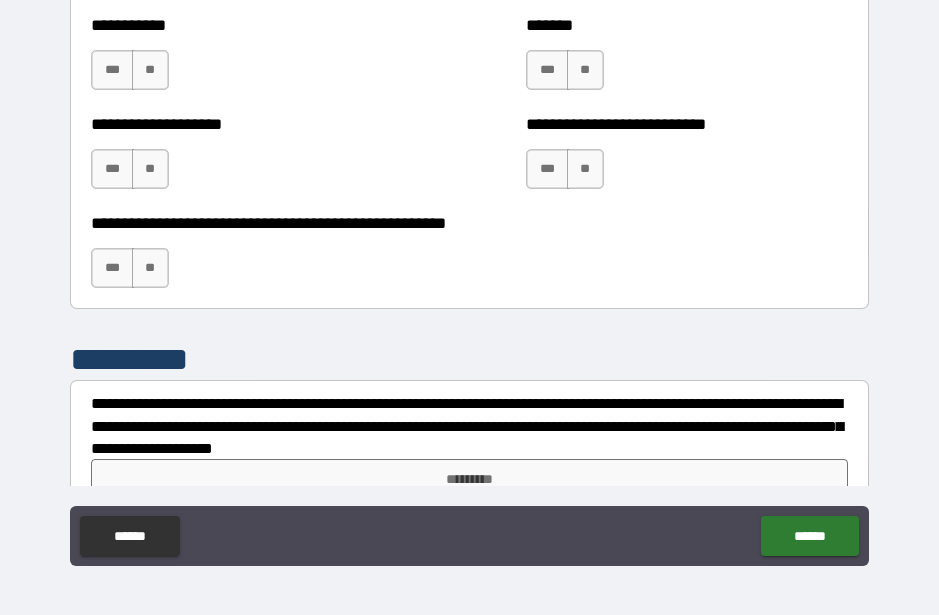 click on "***" at bounding box center (547, 70) 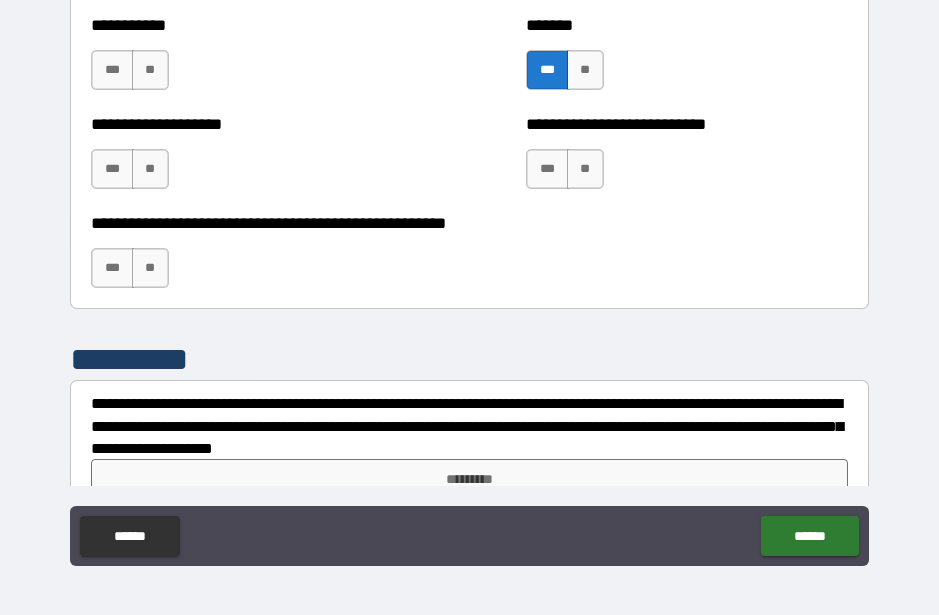 click on "**" at bounding box center [585, 169] 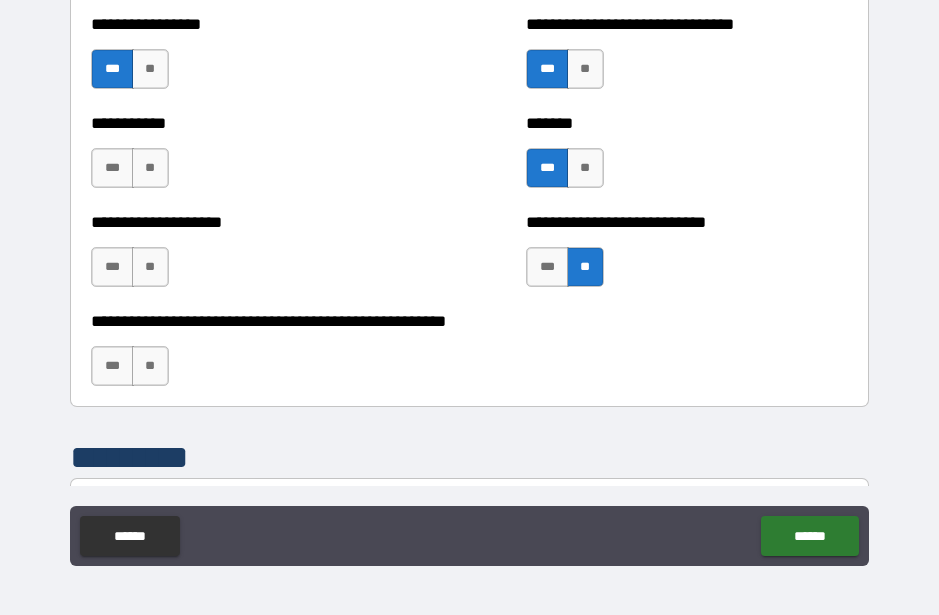 scroll, scrollTop: 7949, scrollLeft: 0, axis: vertical 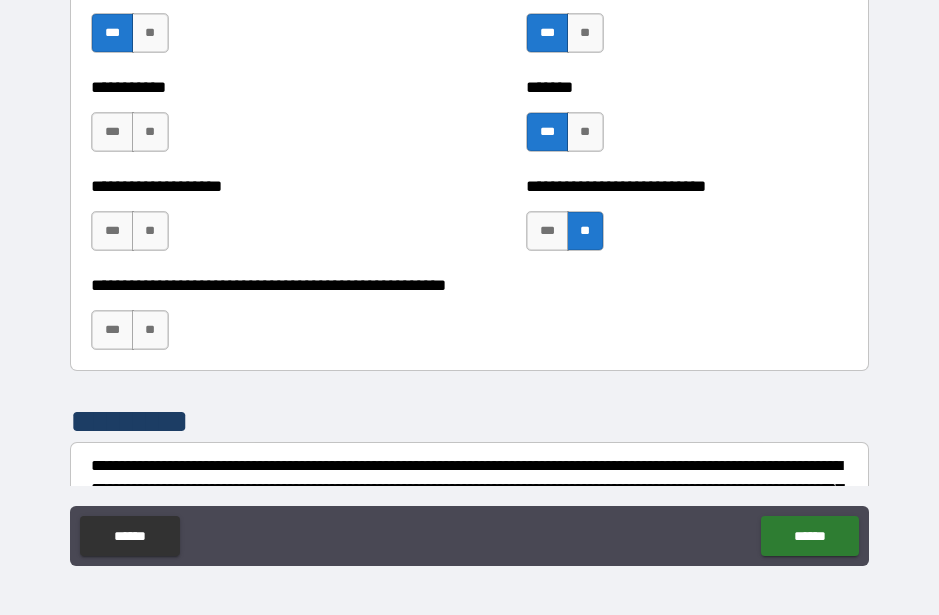 click on "***" at bounding box center [112, 132] 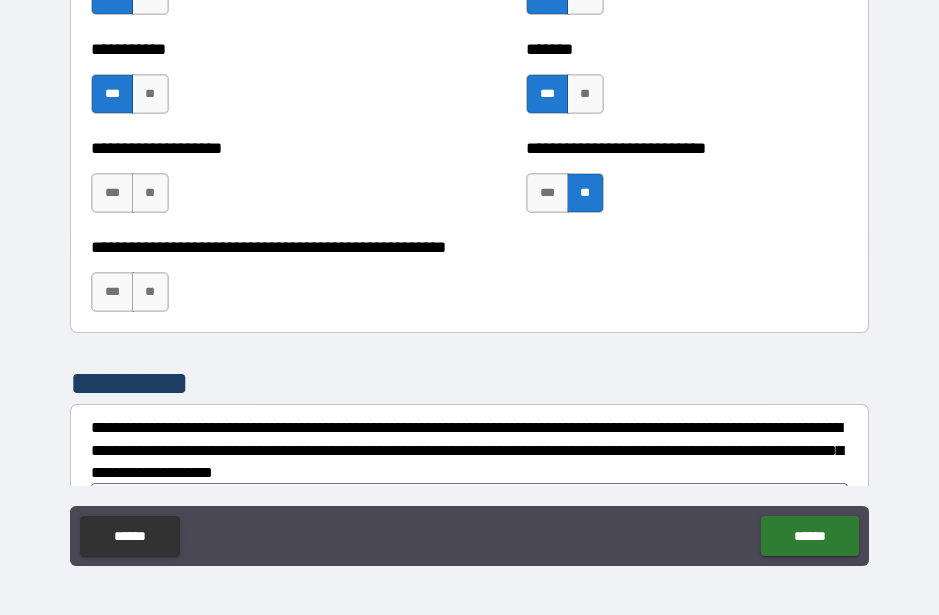 scroll, scrollTop: 7994, scrollLeft: 0, axis: vertical 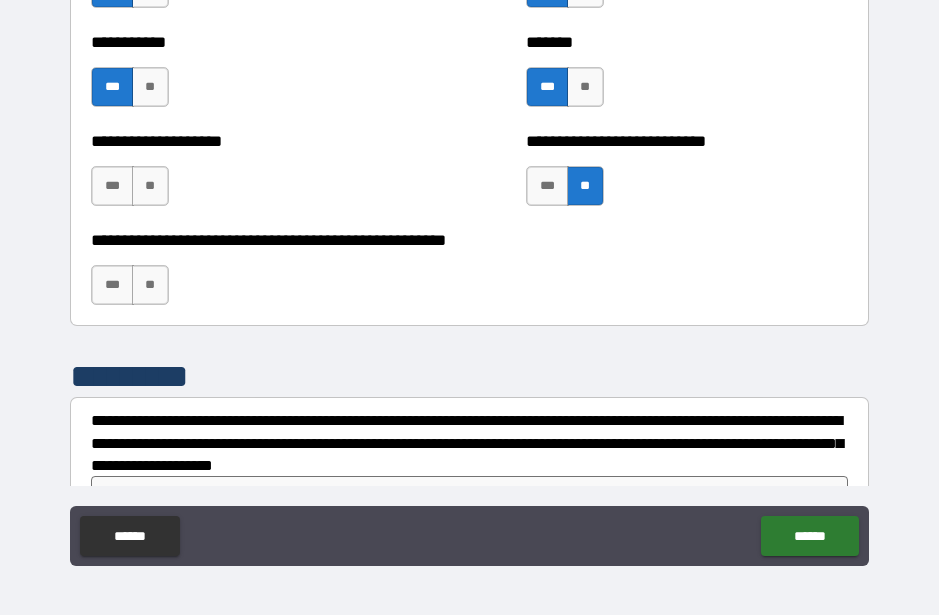 click on "**" at bounding box center (150, 186) 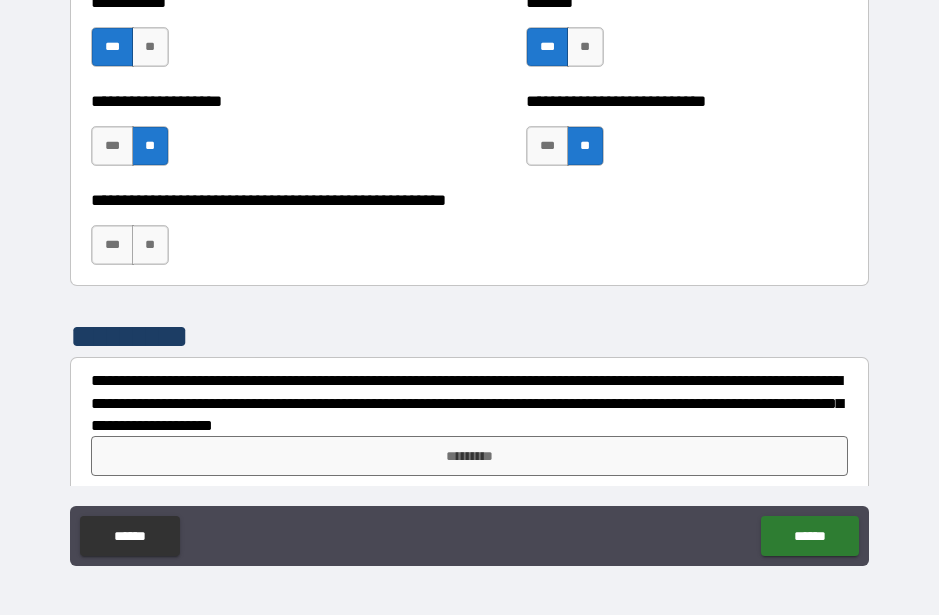 scroll, scrollTop: 8041, scrollLeft: 0, axis: vertical 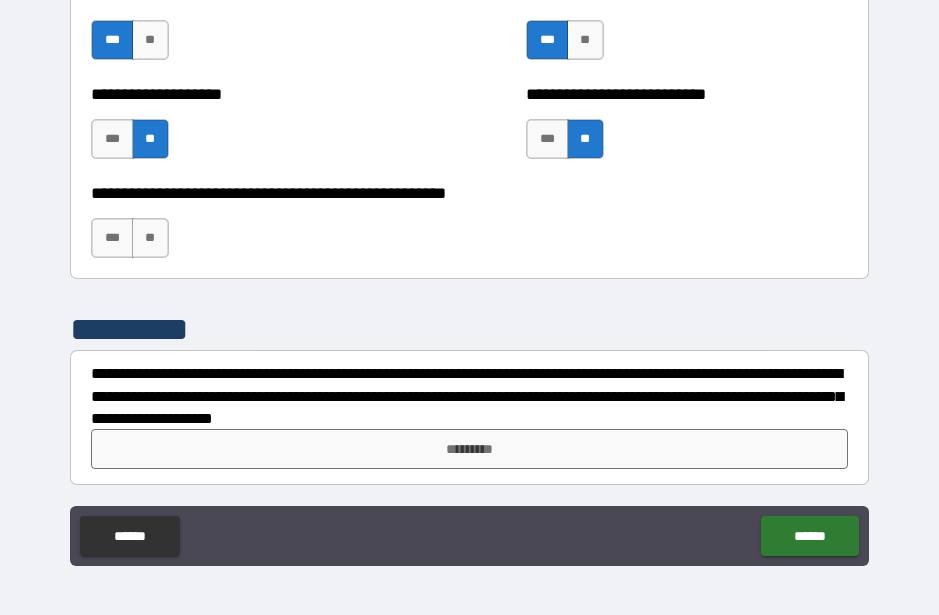 click on "**" at bounding box center (150, 238) 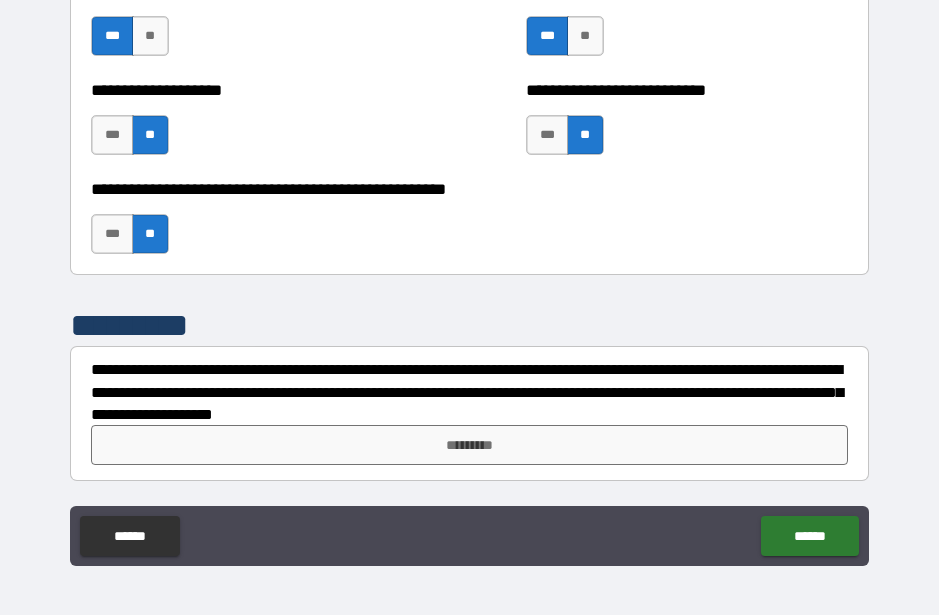 scroll, scrollTop: 8045, scrollLeft: 0, axis: vertical 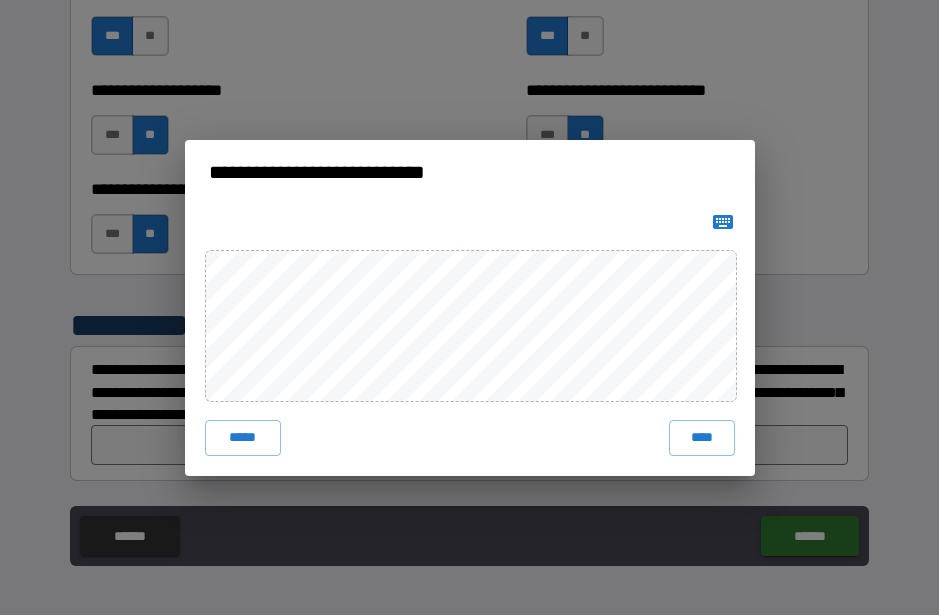 click on "****" at bounding box center [702, 438] 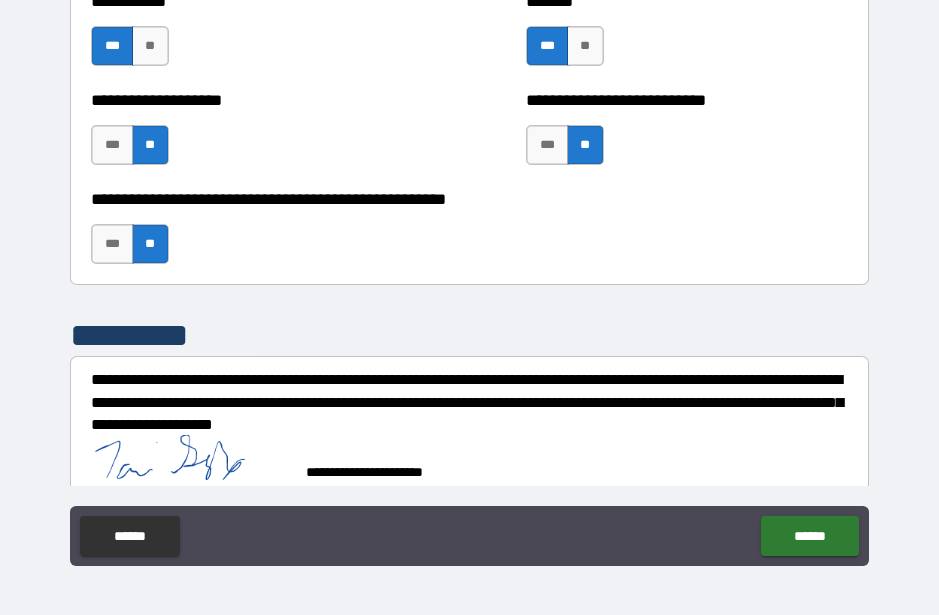 click on "******" at bounding box center (809, 536) 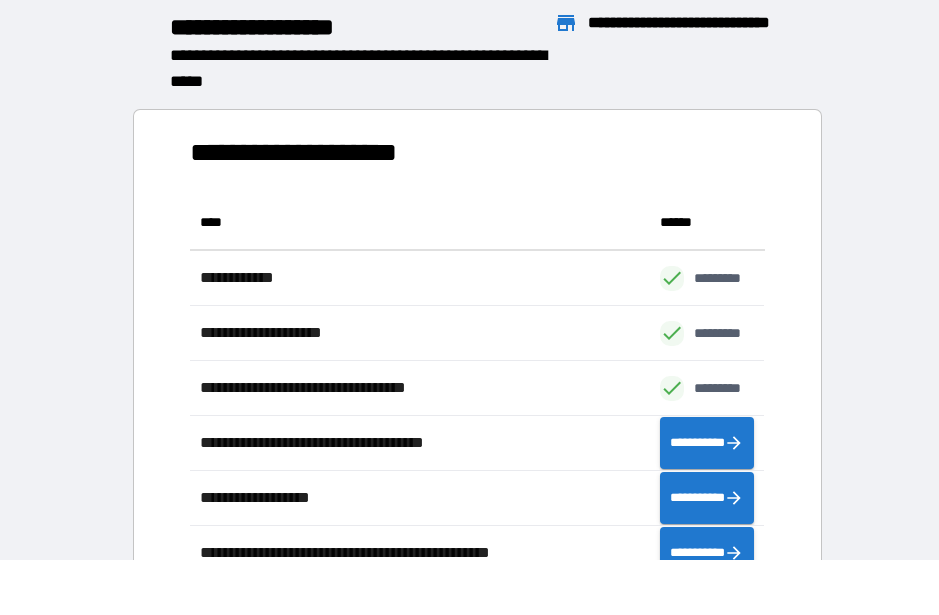 scroll, scrollTop: 1, scrollLeft: 1, axis: both 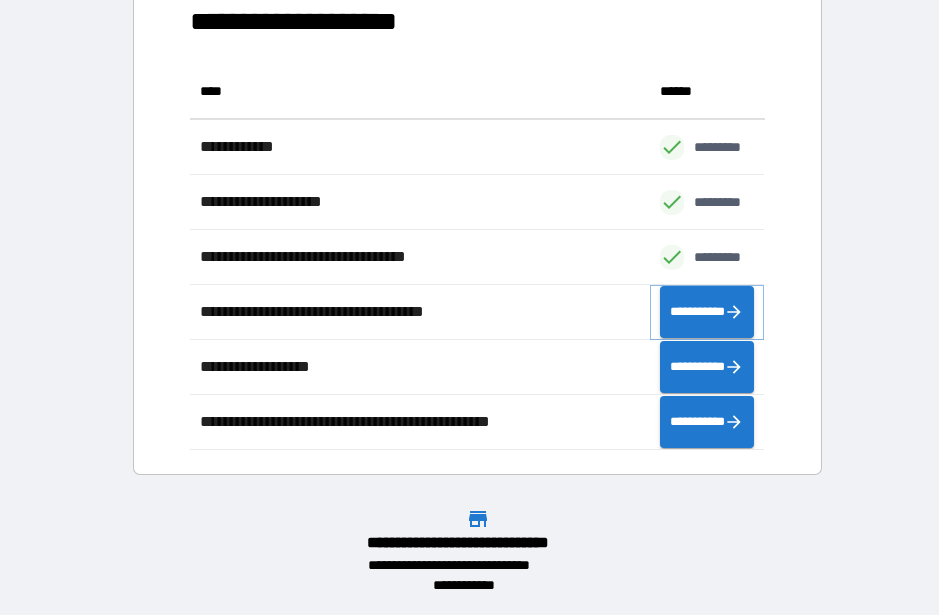 click on "**********" at bounding box center [707, 312] 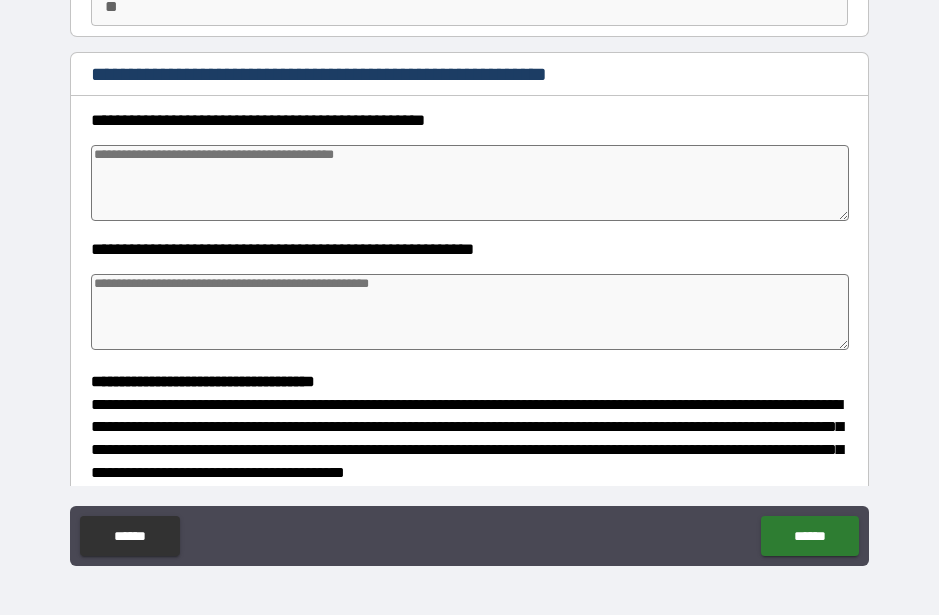 scroll, scrollTop: 205, scrollLeft: 0, axis: vertical 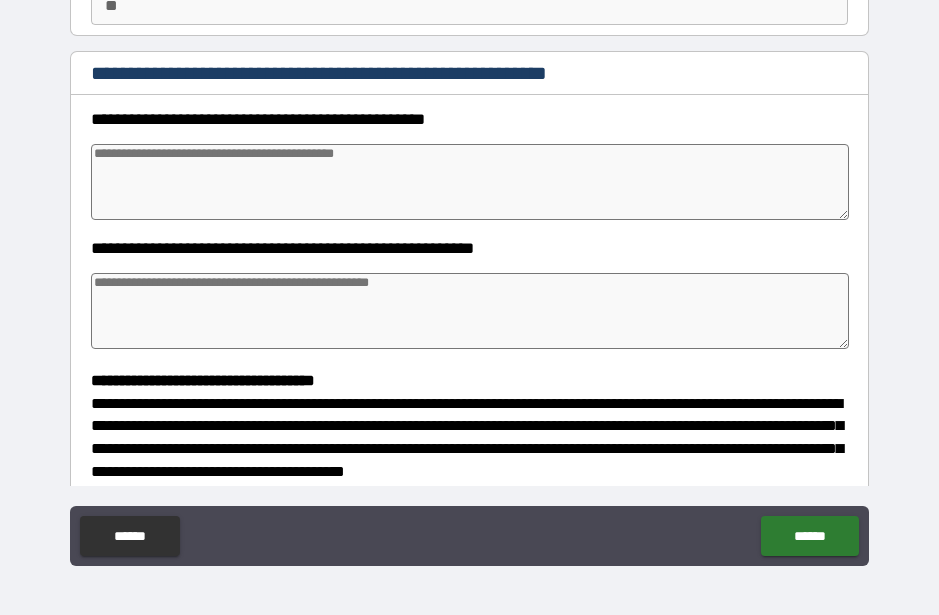 click at bounding box center (469, 182) 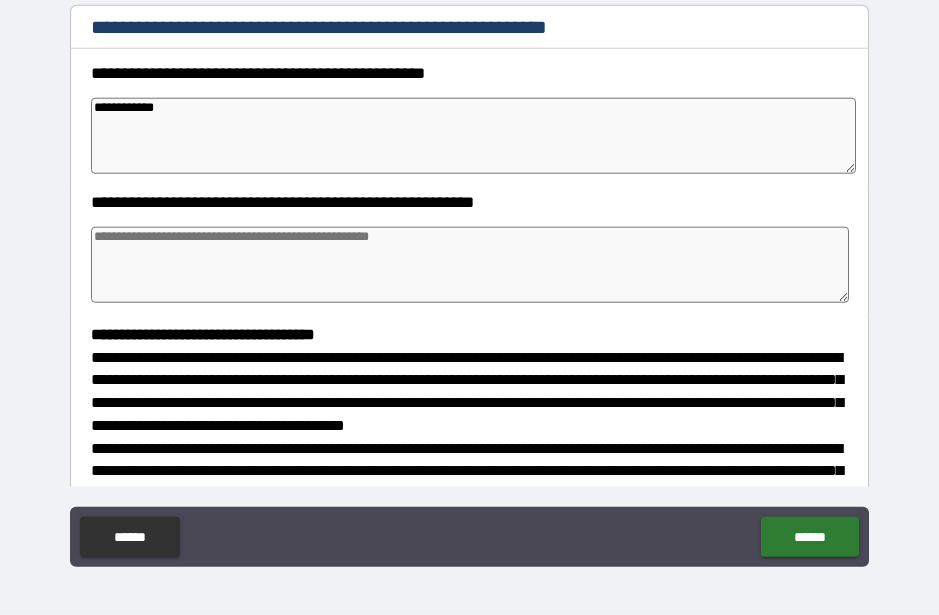 scroll, scrollTop: 256, scrollLeft: 0, axis: vertical 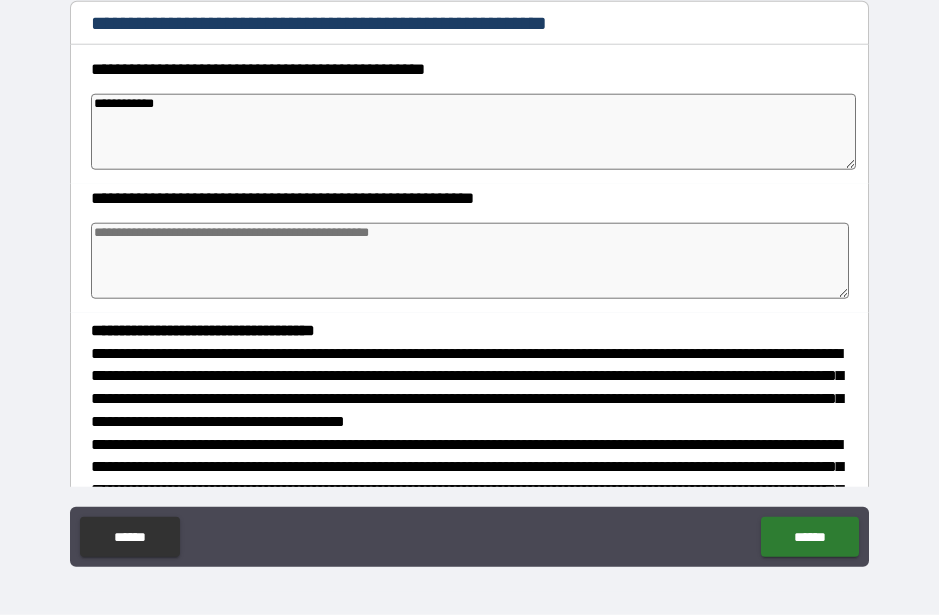 click on "**********" at bounding box center [473, 132] 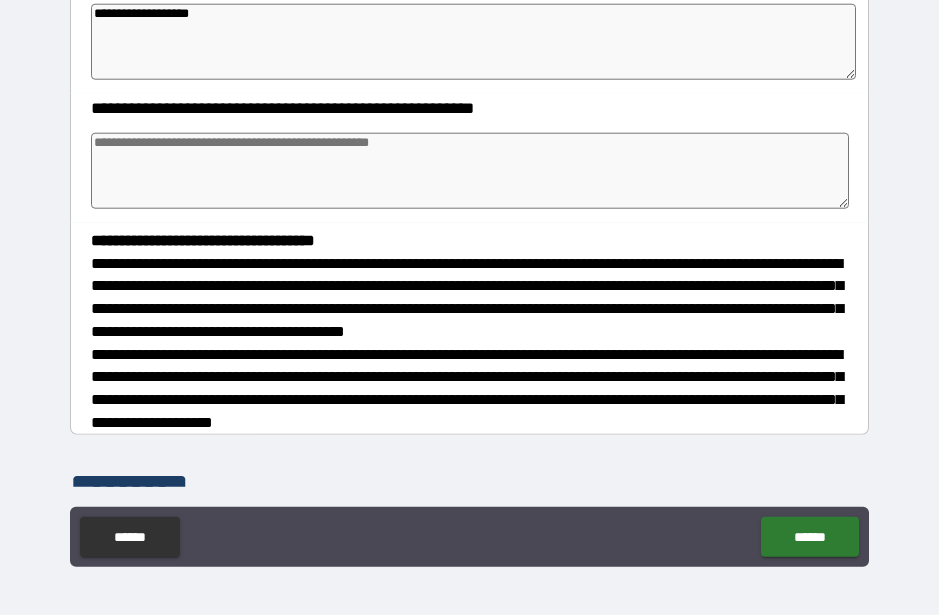 scroll, scrollTop: 348, scrollLeft: 0, axis: vertical 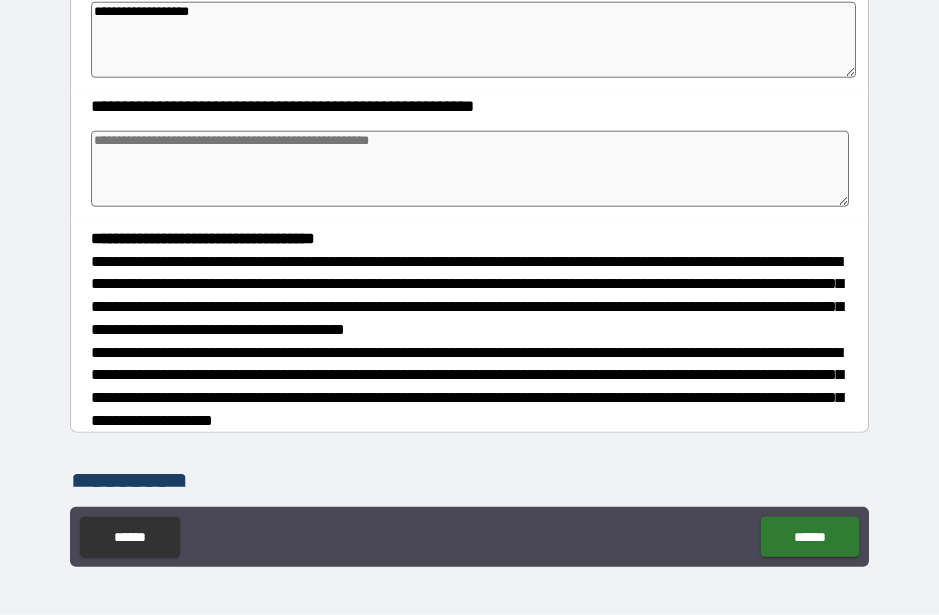 click at bounding box center (469, 169) 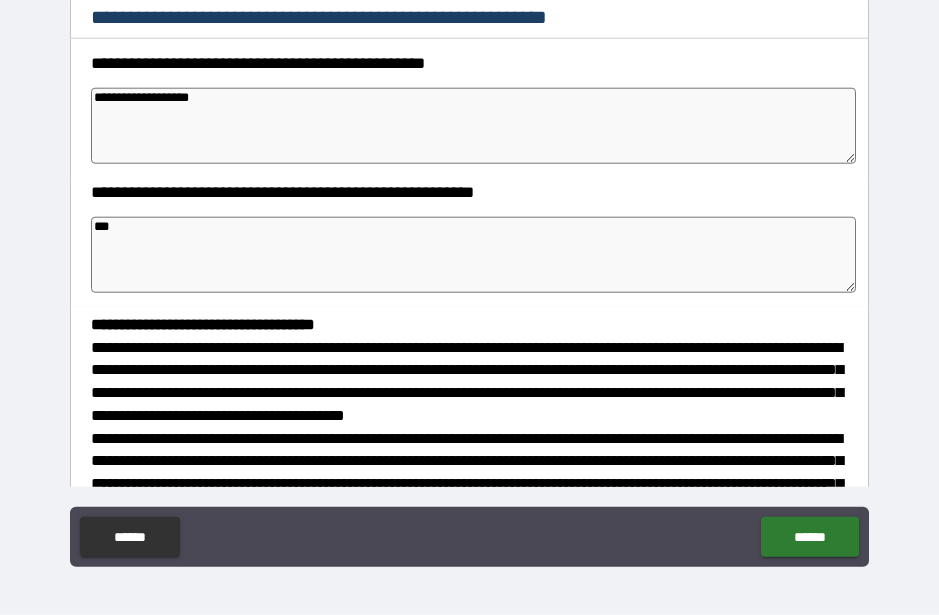 scroll, scrollTop: 260, scrollLeft: 0, axis: vertical 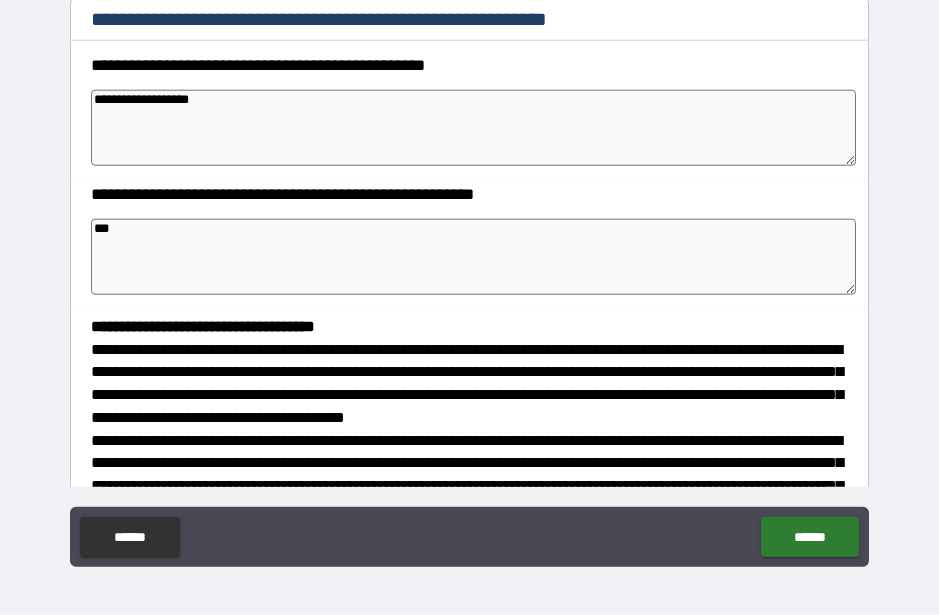 click on "**********" at bounding box center (473, 128) 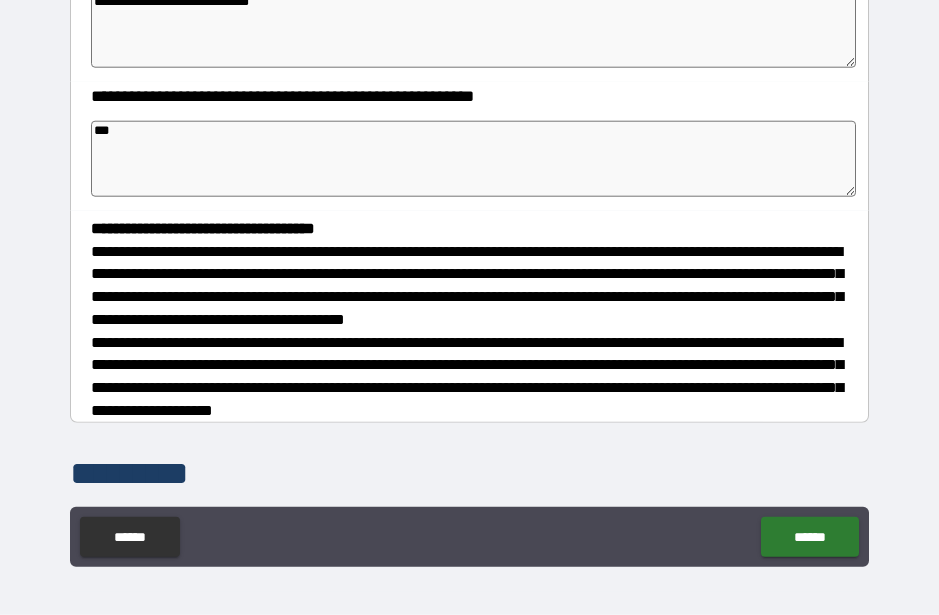 scroll, scrollTop: 355, scrollLeft: 0, axis: vertical 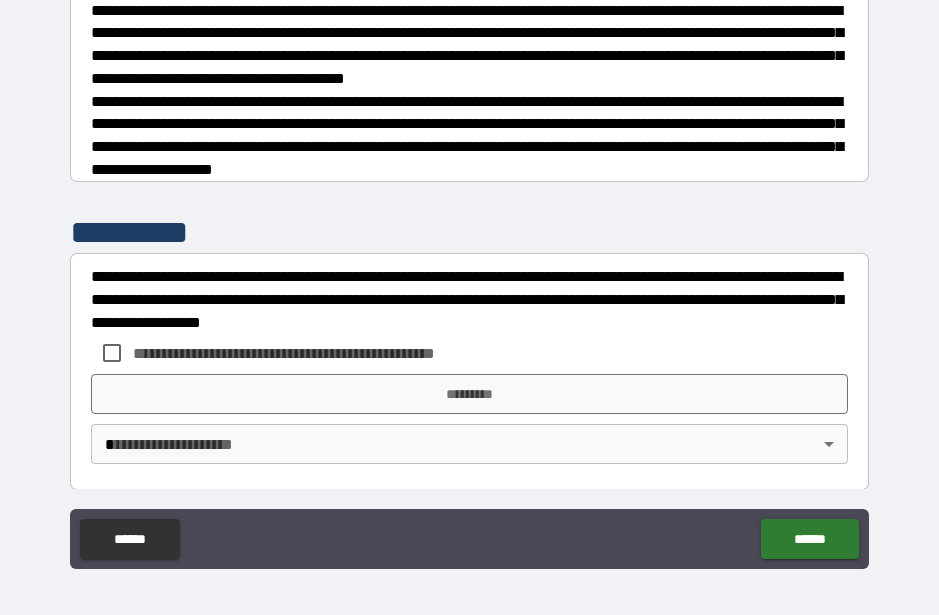 click on "**********" at bounding box center [469, 244] 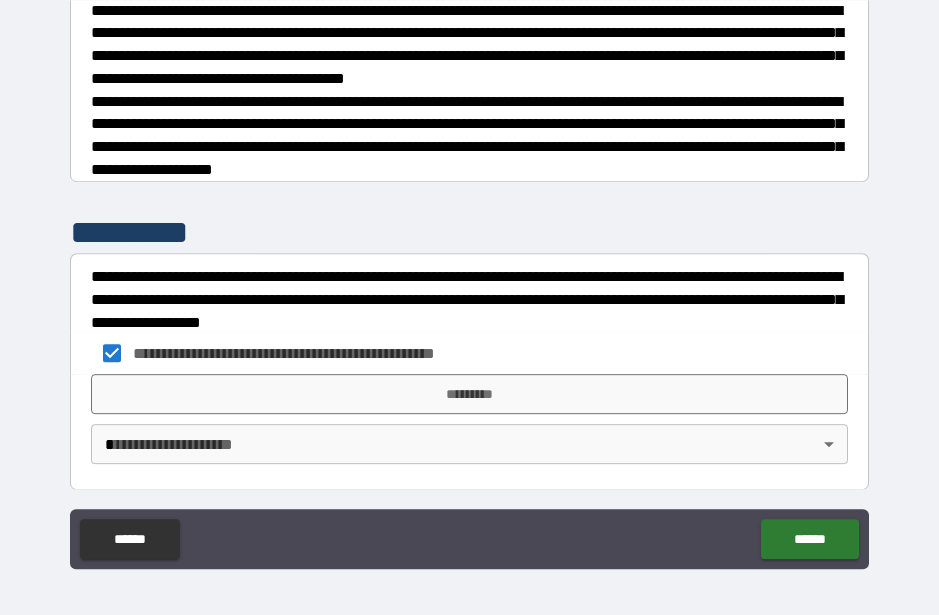 scroll, scrollTop: 52, scrollLeft: 0, axis: vertical 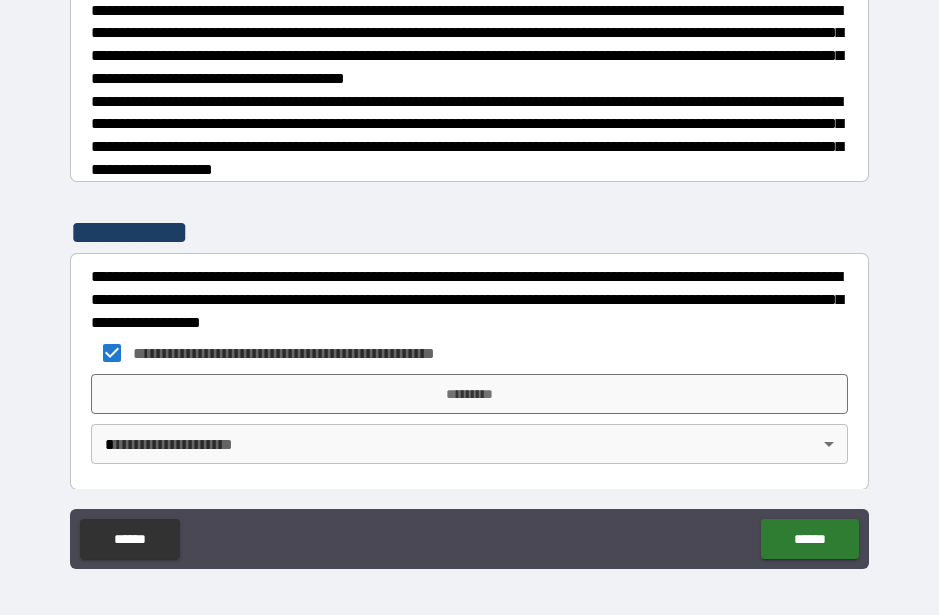 click on "*********" at bounding box center [469, 394] 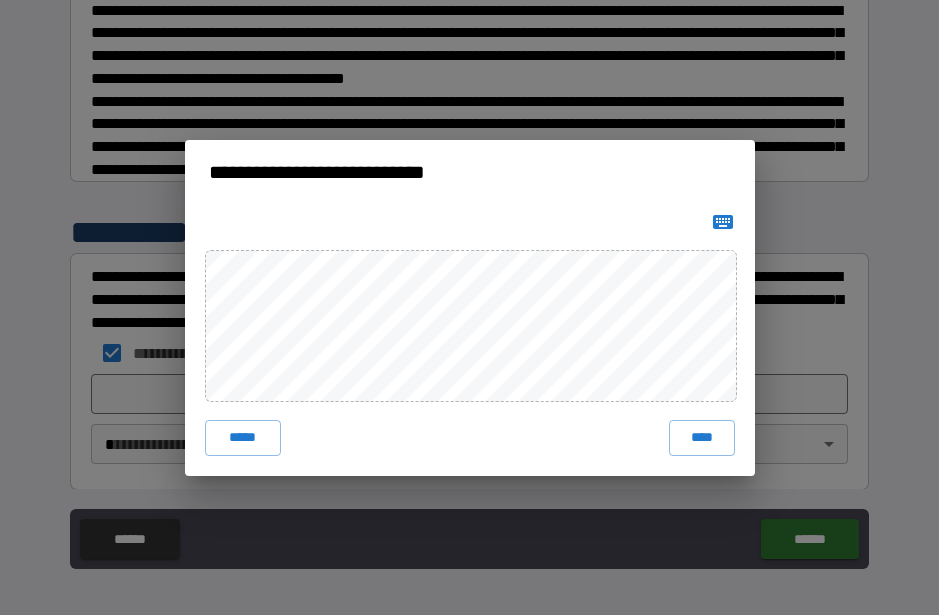 click on "****" at bounding box center [702, 438] 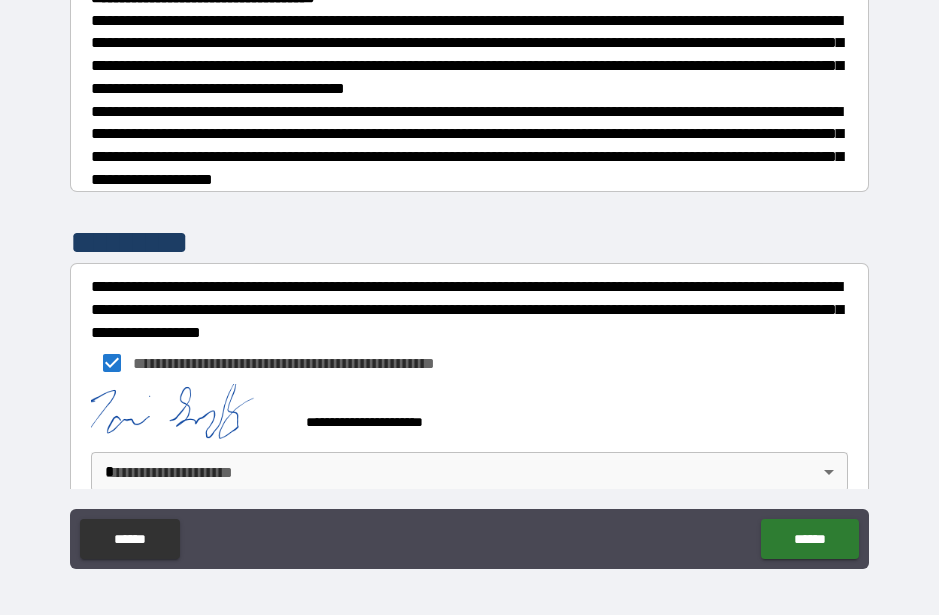 click on "**********" at bounding box center (469, 283) 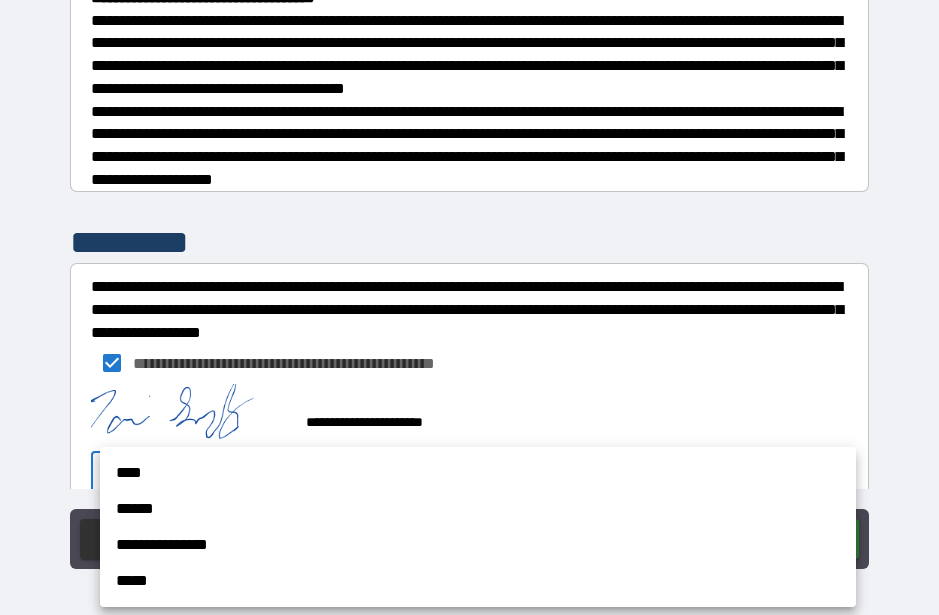 click on "****" at bounding box center [478, 473] 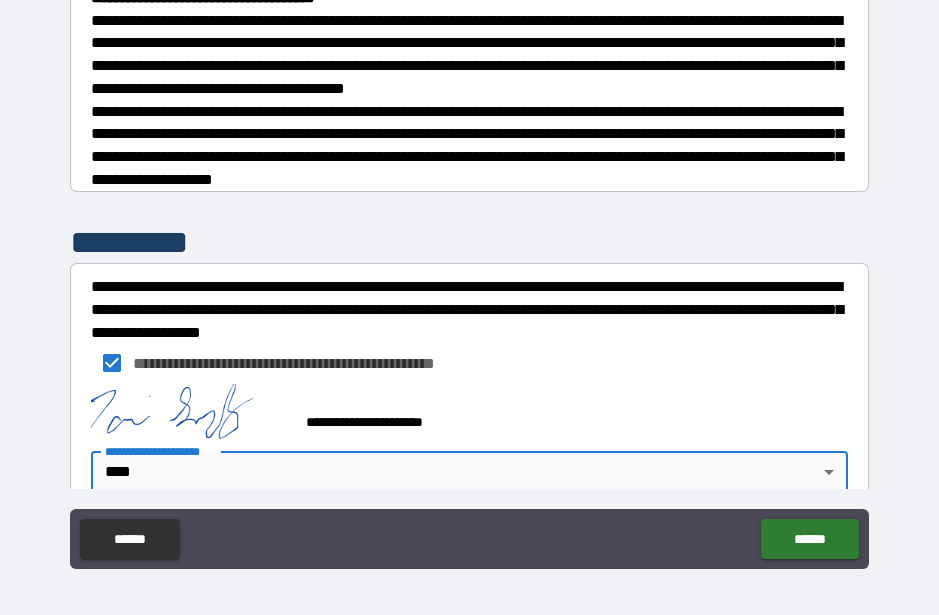 click on "******" at bounding box center (809, 539) 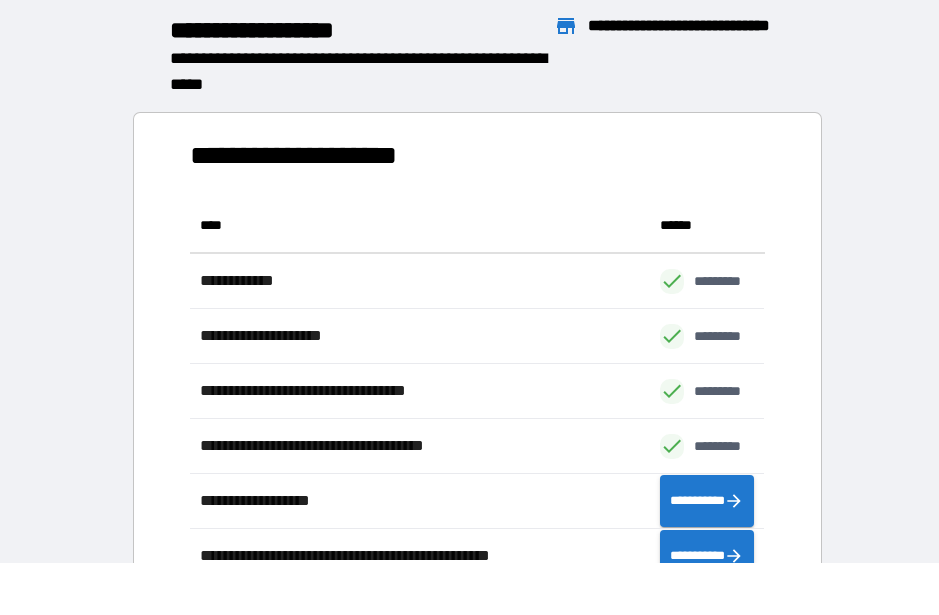 scroll, scrollTop: 386, scrollLeft: 575, axis: both 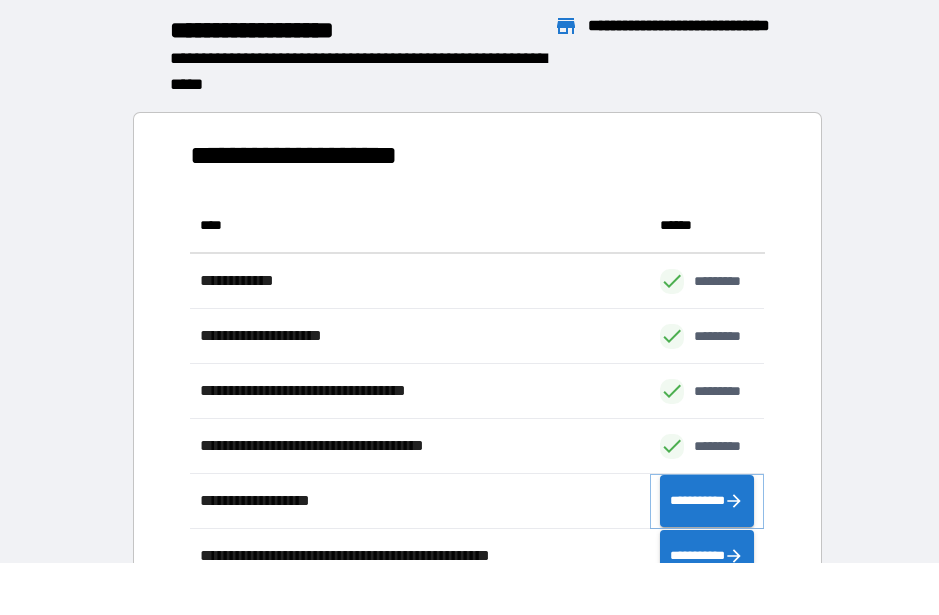 click on "**********" at bounding box center (707, 501) 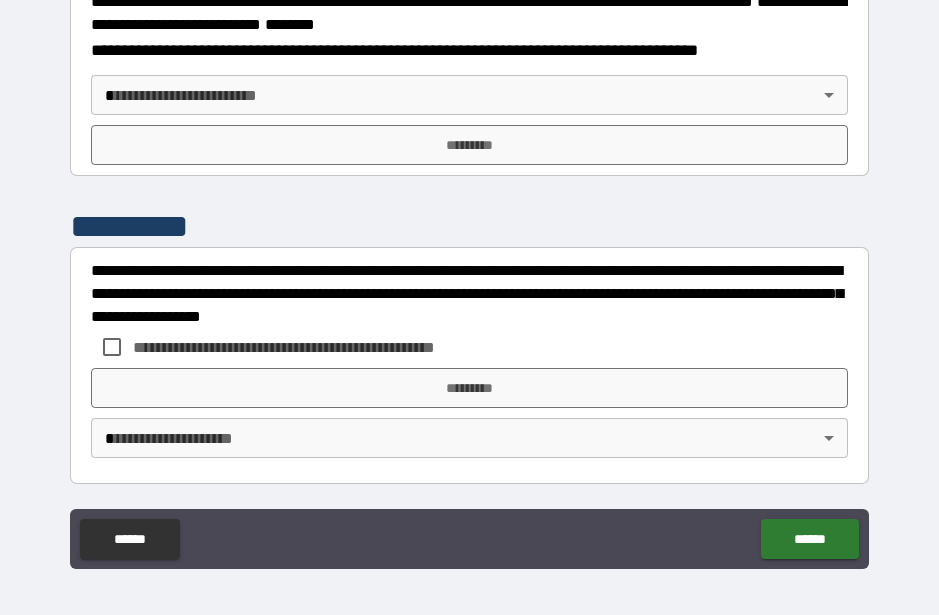 scroll, scrollTop: 2536, scrollLeft: 0, axis: vertical 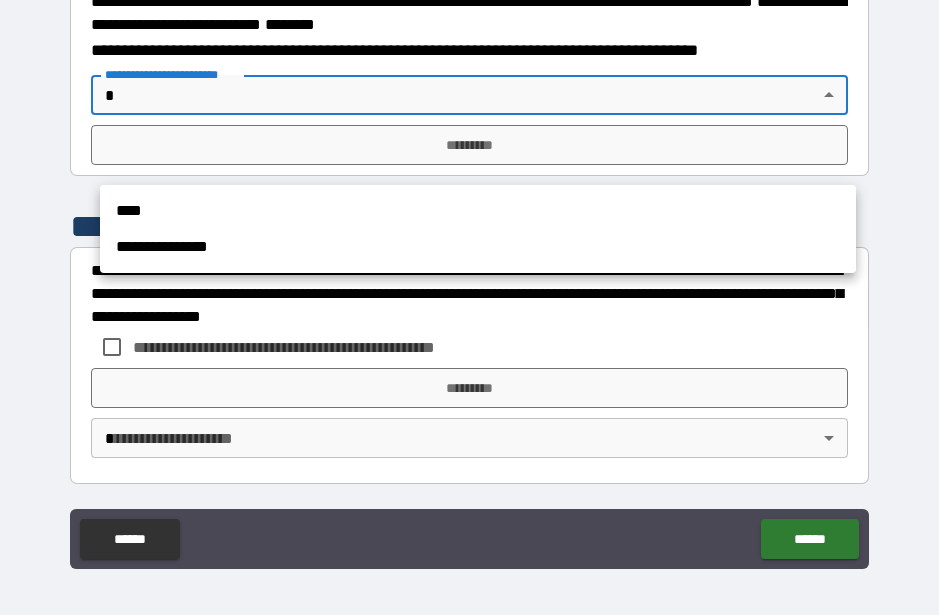 click on "****" at bounding box center [478, 211] 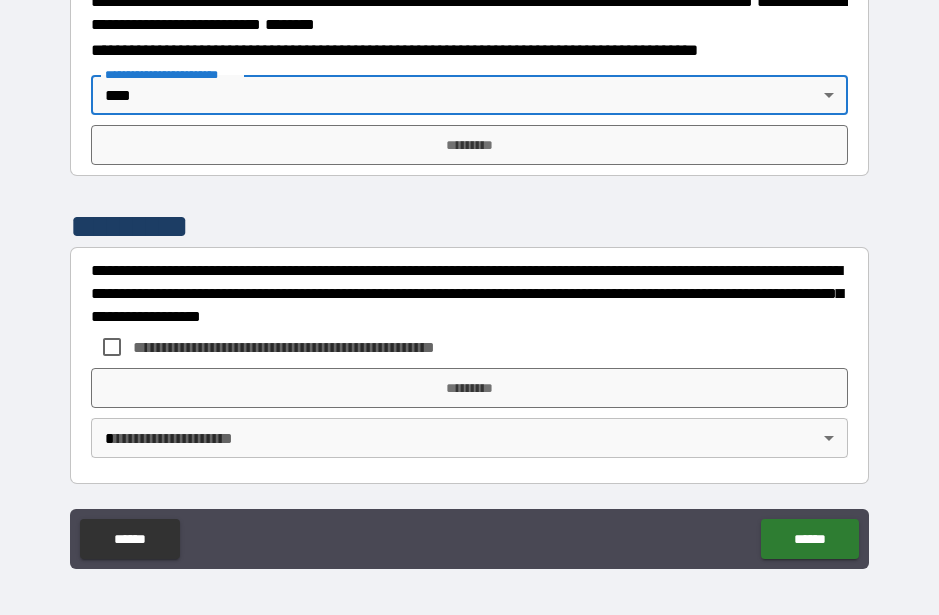 click on "*********" at bounding box center [469, 145] 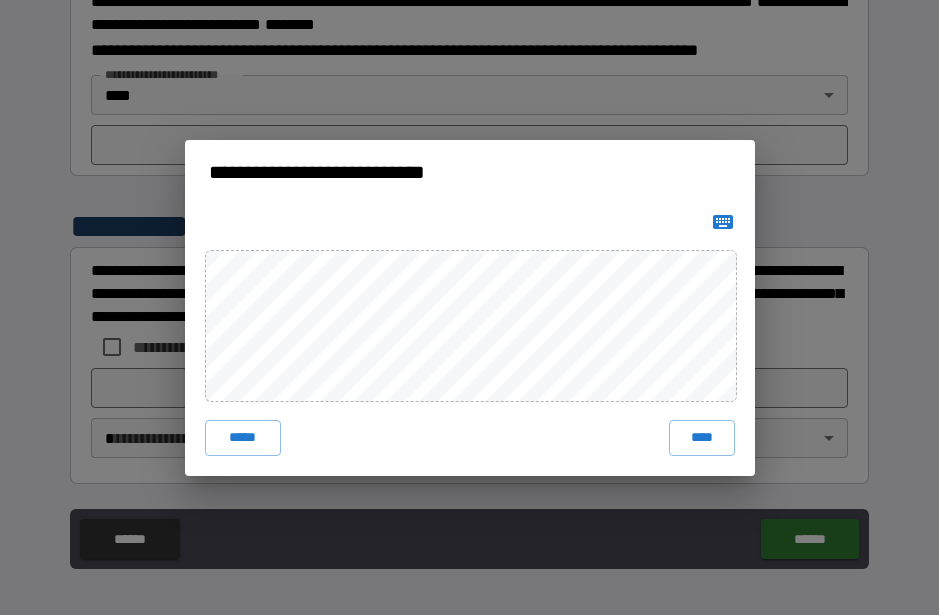 click on "****" at bounding box center (702, 438) 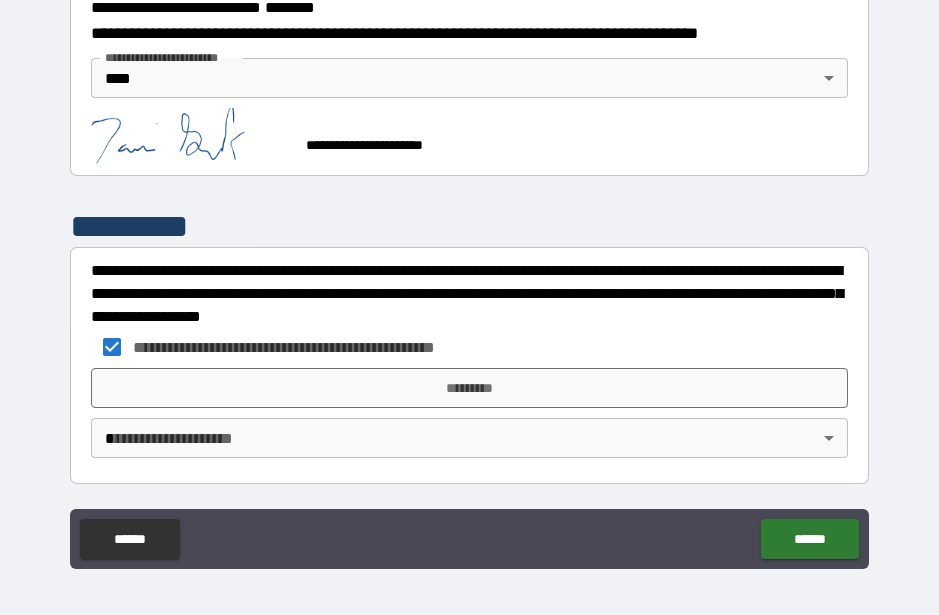 click on "******" at bounding box center (809, 539) 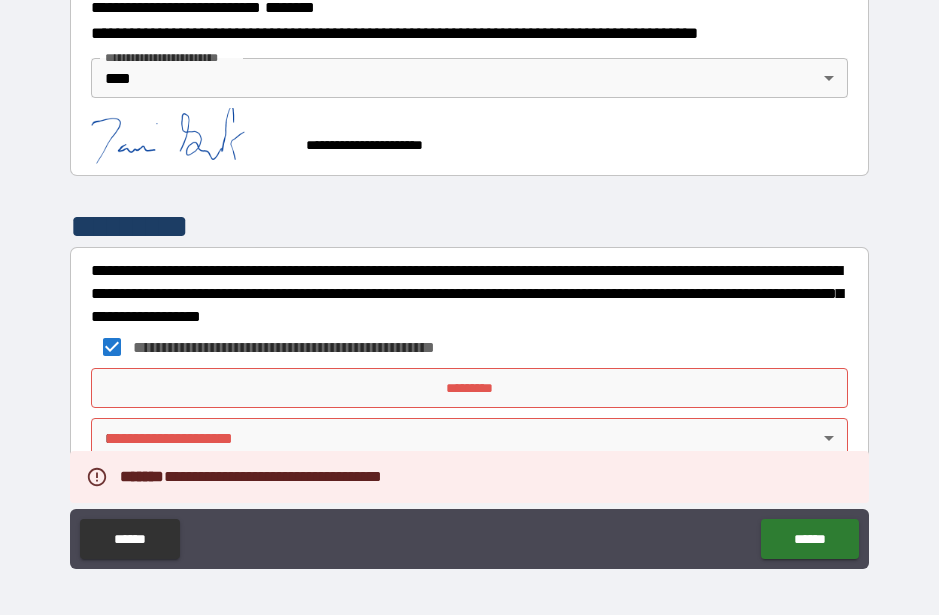 scroll, scrollTop: 2615, scrollLeft: 0, axis: vertical 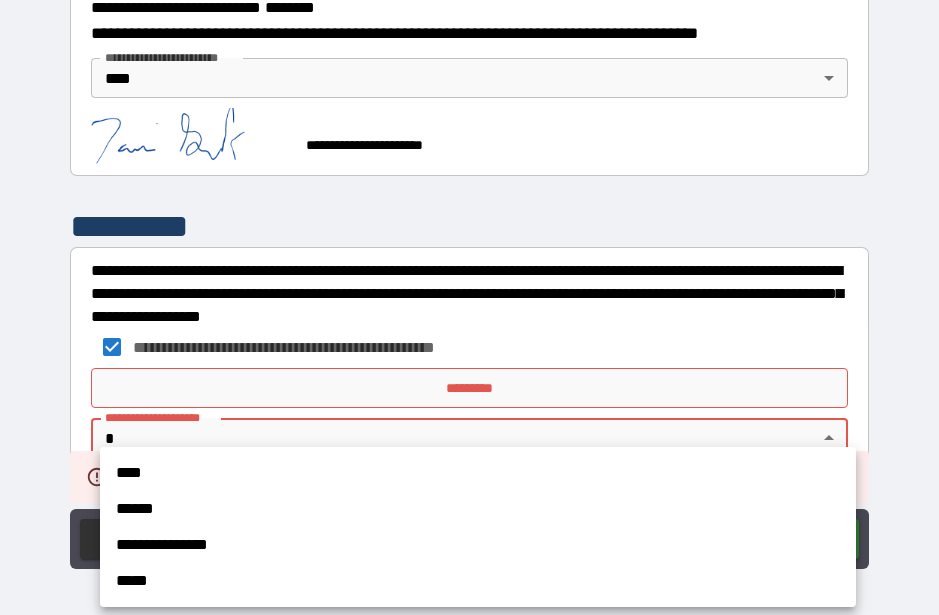 click on "****" at bounding box center [478, 473] 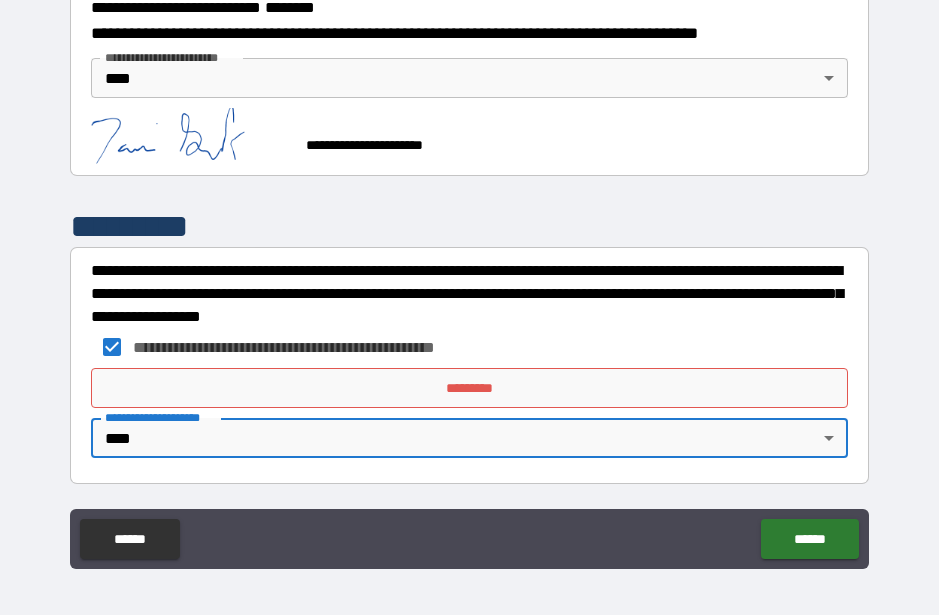 click on "******" at bounding box center [809, 539] 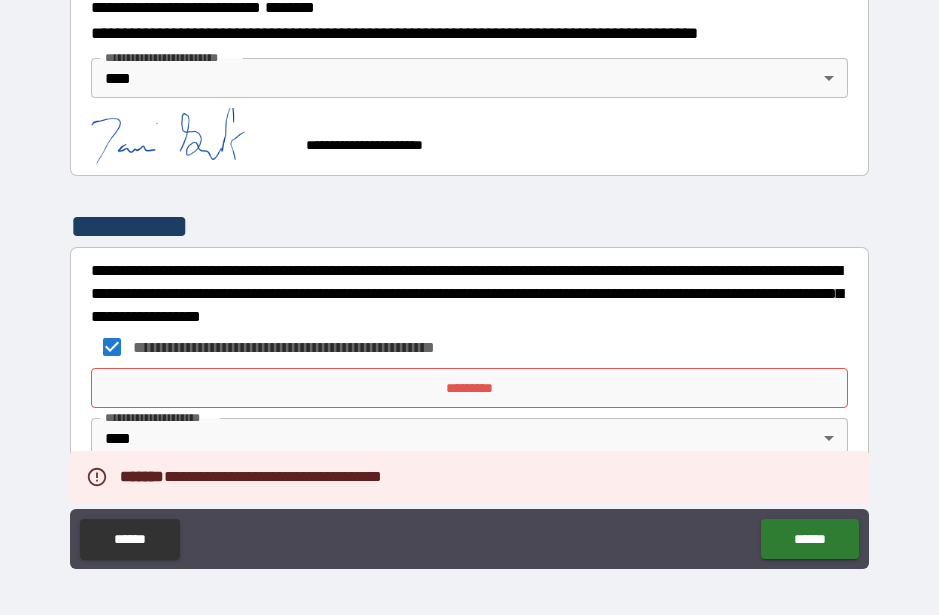 click on "******" at bounding box center (809, 539) 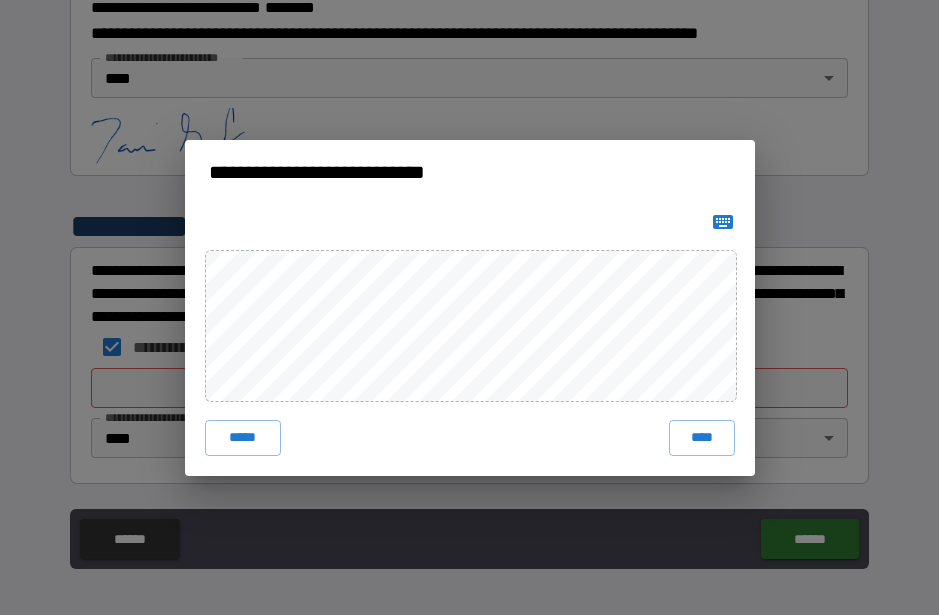 click on "****" at bounding box center [702, 438] 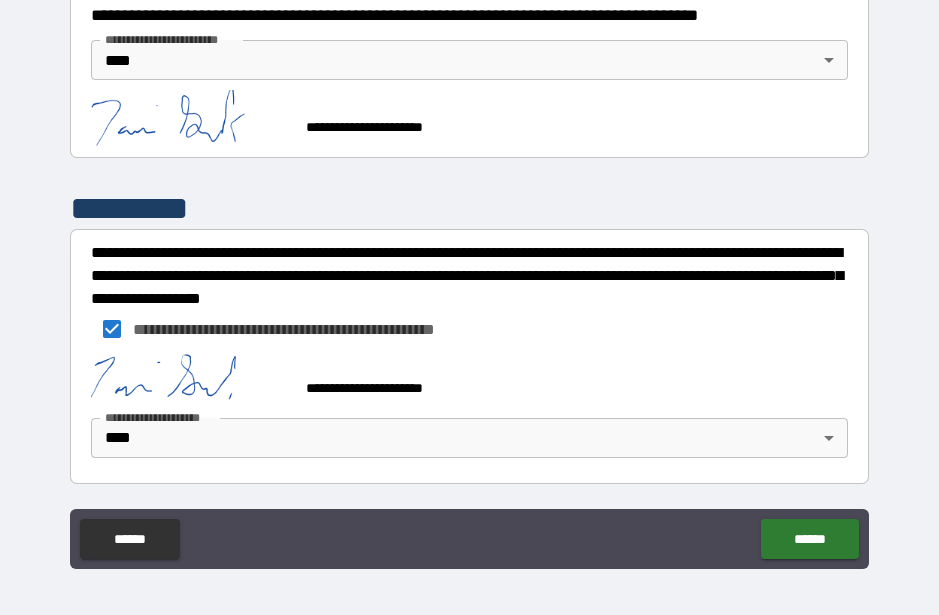 click on "******" at bounding box center (809, 539) 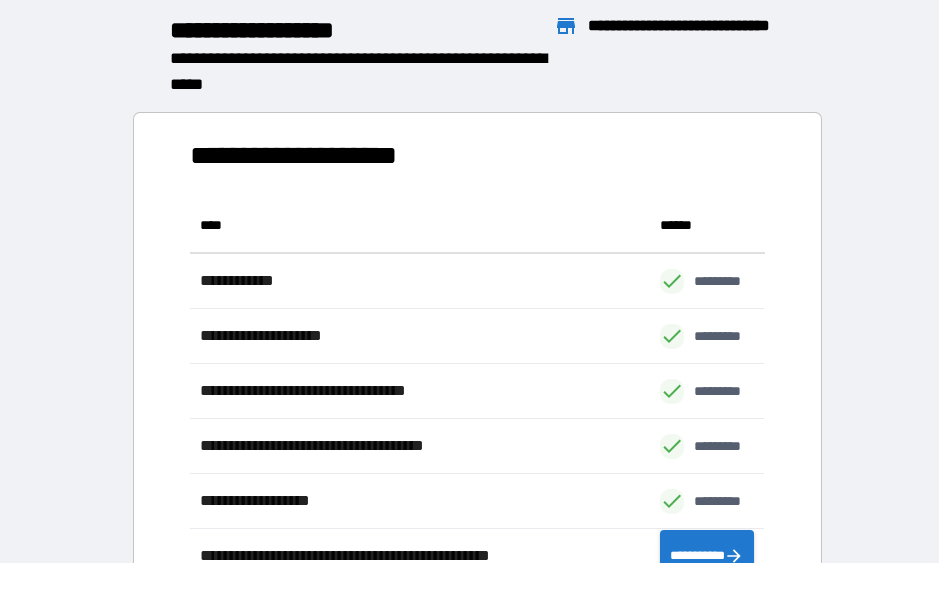 scroll, scrollTop: 1, scrollLeft: 1, axis: both 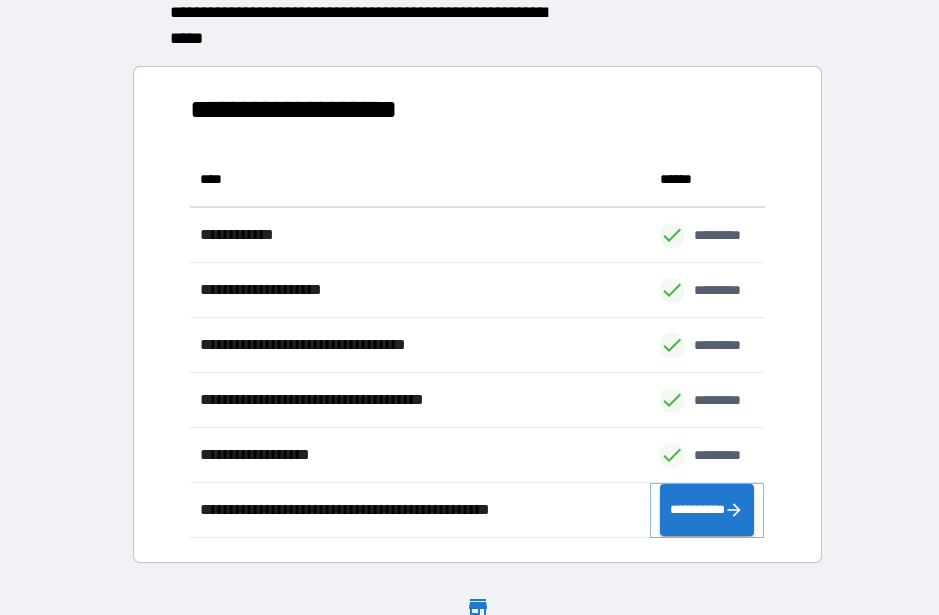 click on "**********" at bounding box center [707, 510] 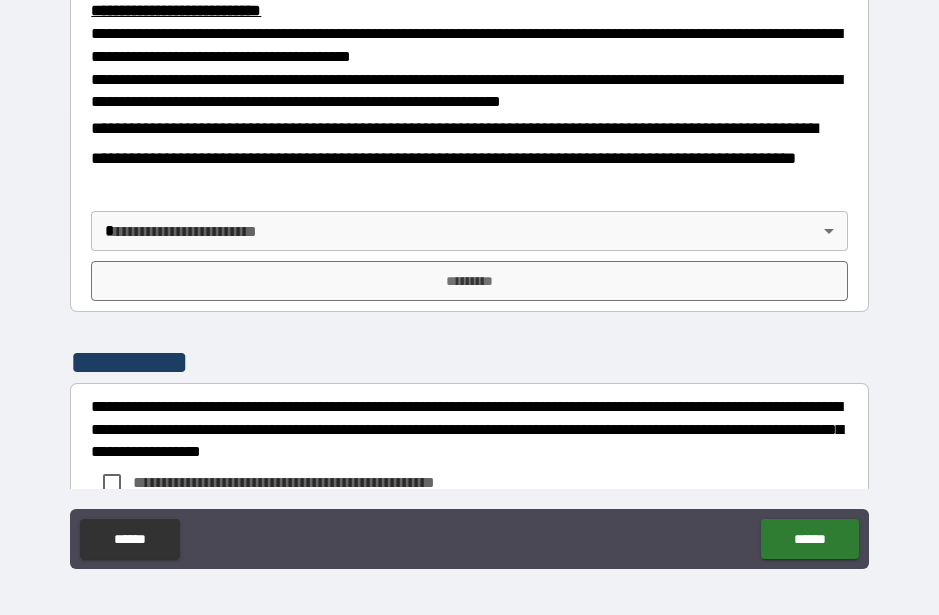 scroll, scrollTop: 682, scrollLeft: 0, axis: vertical 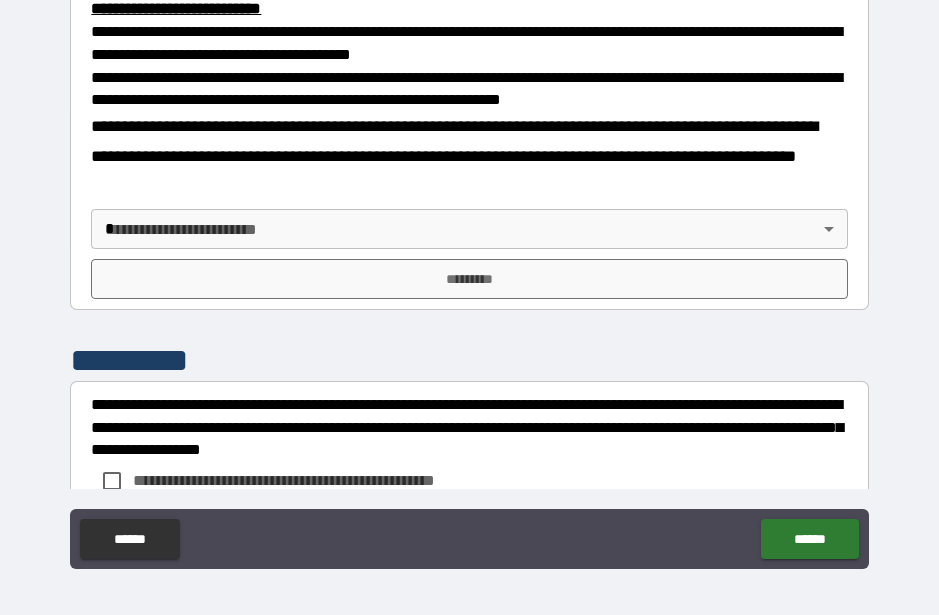 click on "**********" at bounding box center [469, 210] 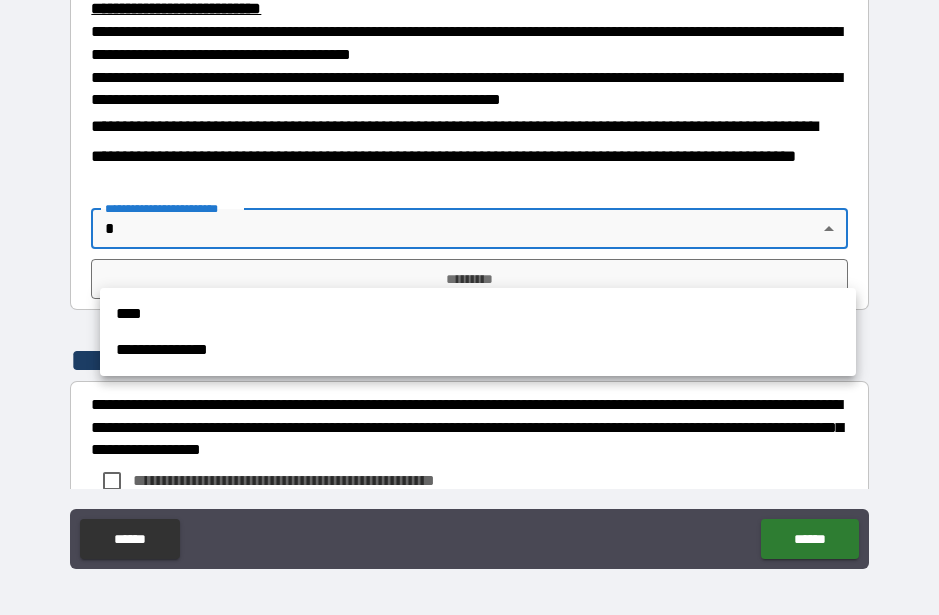 click on "****" at bounding box center (478, 314) 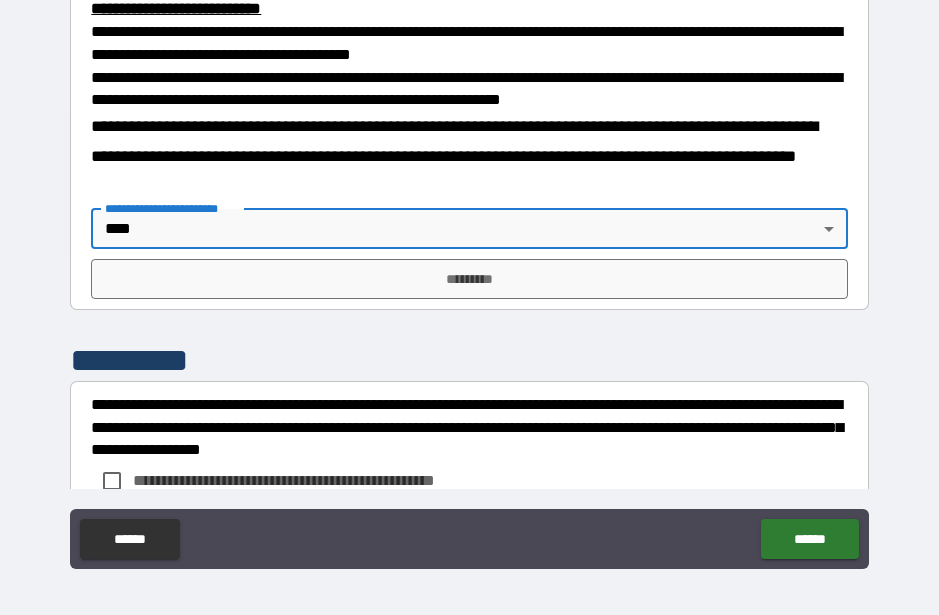 click on "*********" at bounding box center [469, 279] 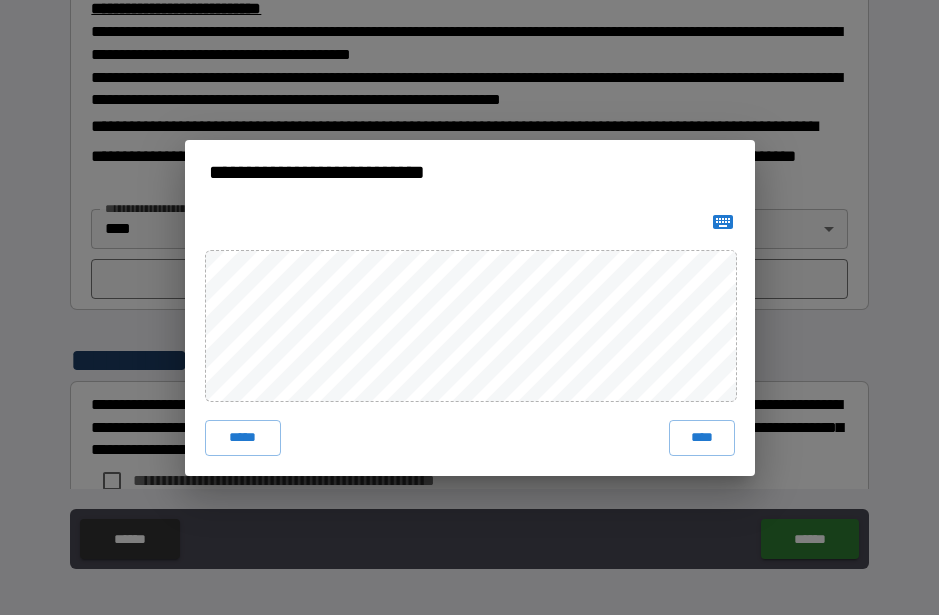click on "****" at bounding box center (702, 438) 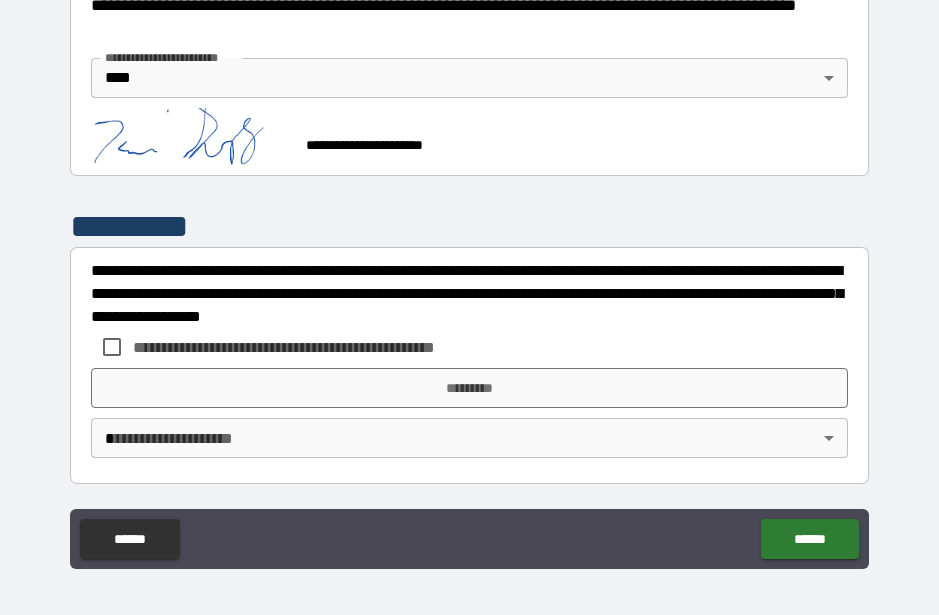scroll, scrollTop: 864, scrollLeft: 0, axis: vertical 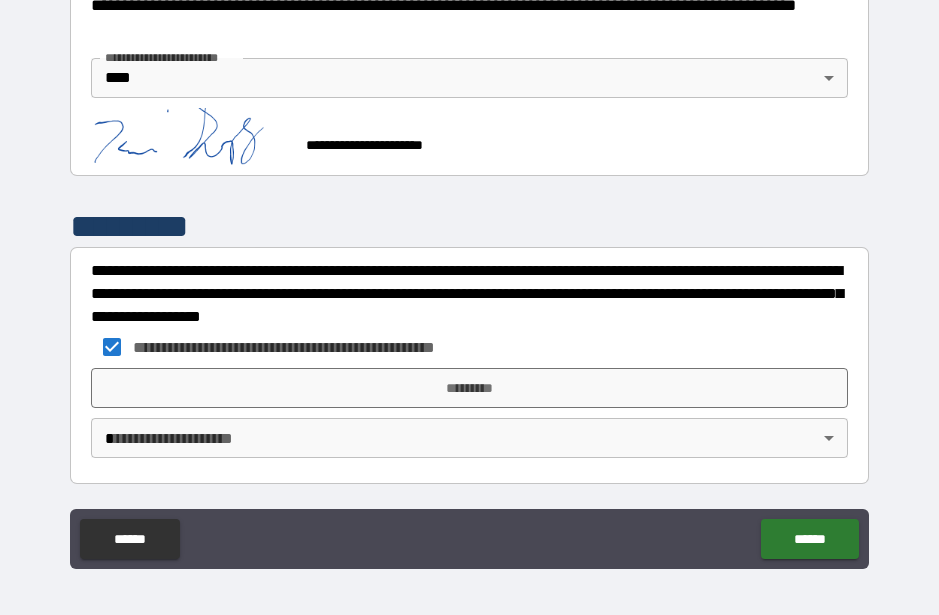 click on "*********" at bounding box center (469, 388) 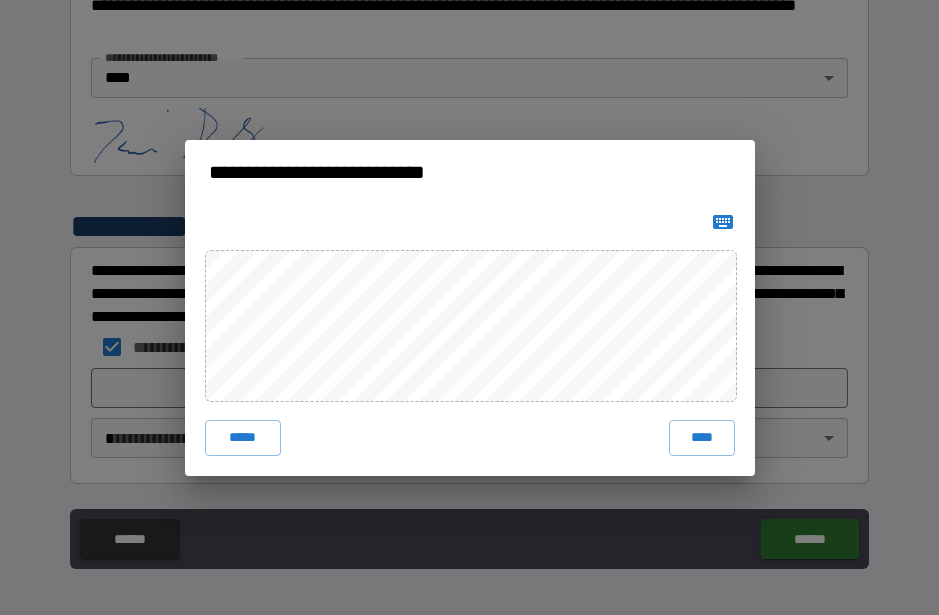 click on "****" at bounding box center (702, 438) 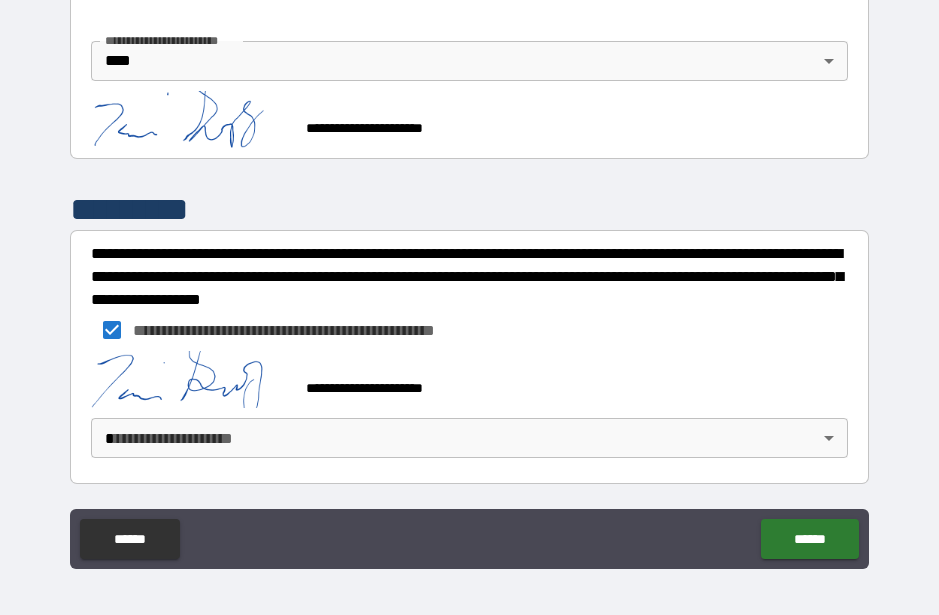 scroll, scrollTop: 854, scrollLeft: 0, axis: vertical 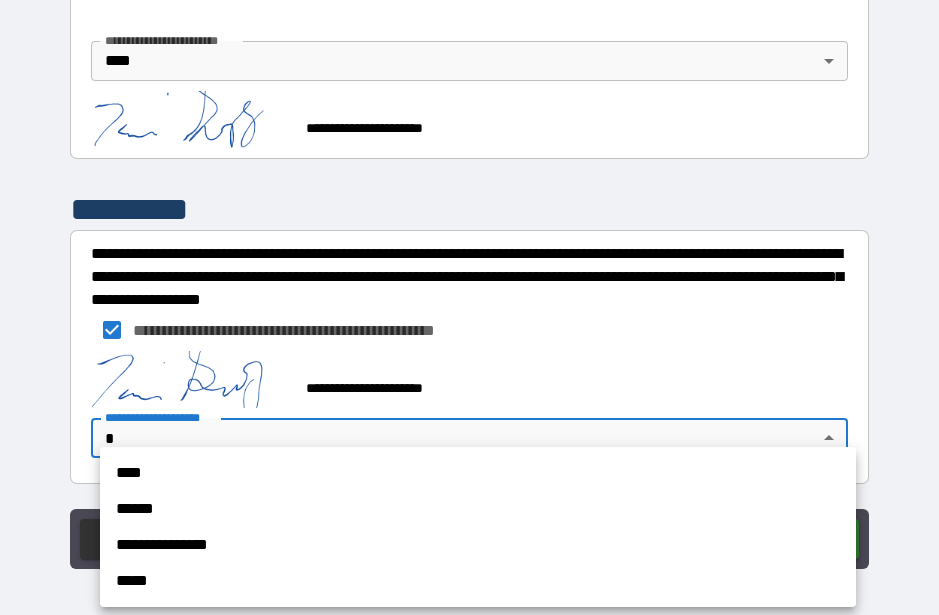 click on "****" at bounding box center [478, 473] 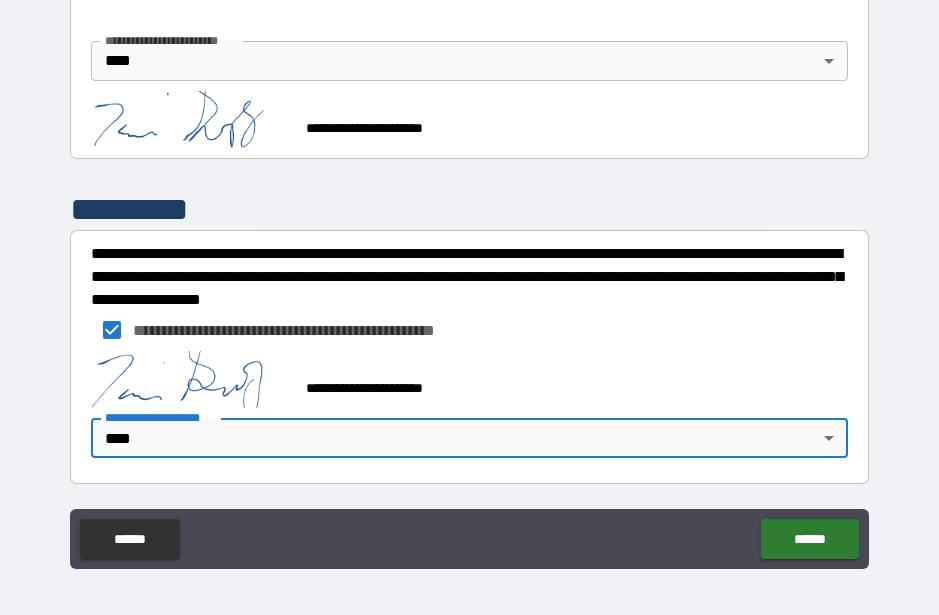 click on "******" at bounding box center [809, 539] 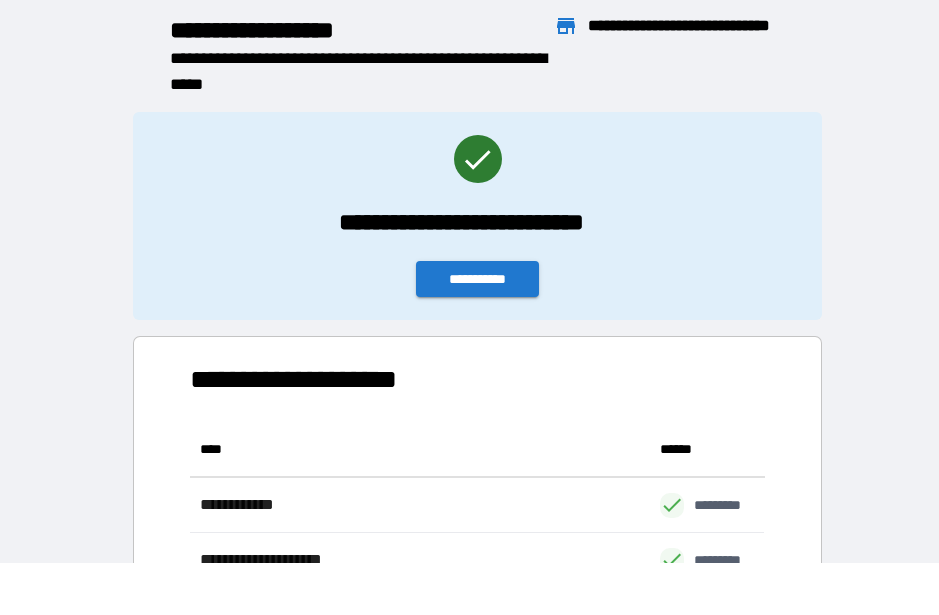 scroll, scrollTop: 1, scrollLeft: 1, axis: both 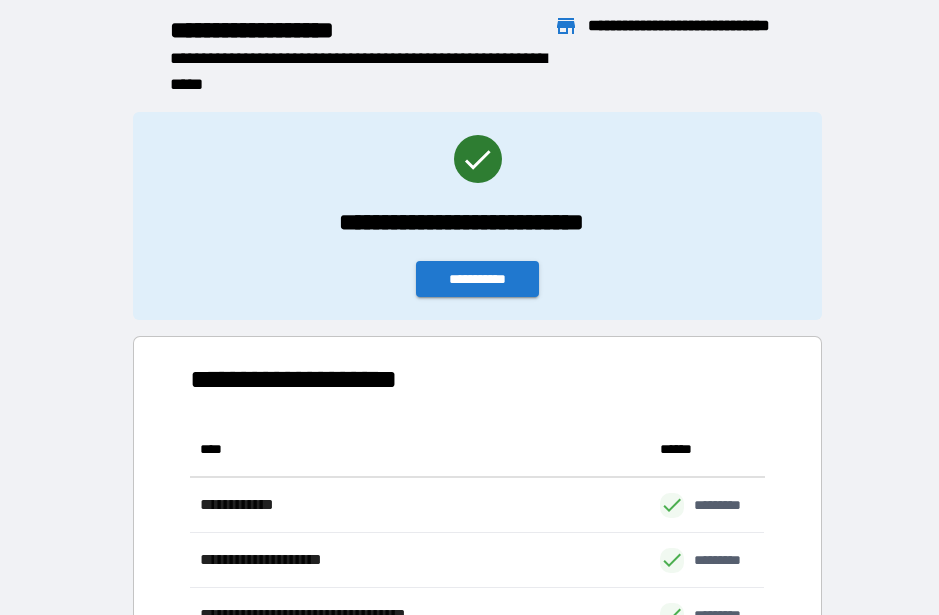click on "**********" at bounding box center [478, 279] 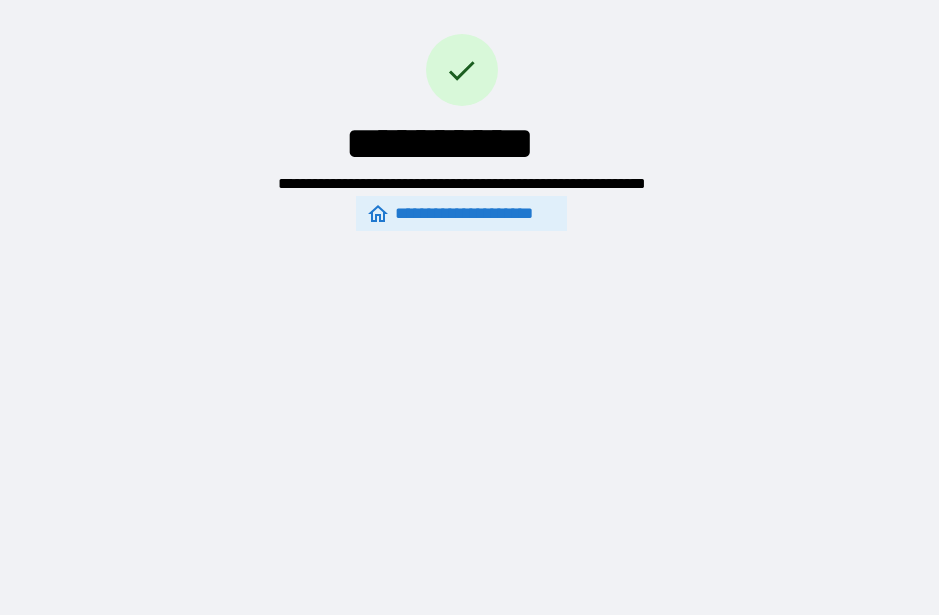 click on "**********" at bounding box center (462, 213) 